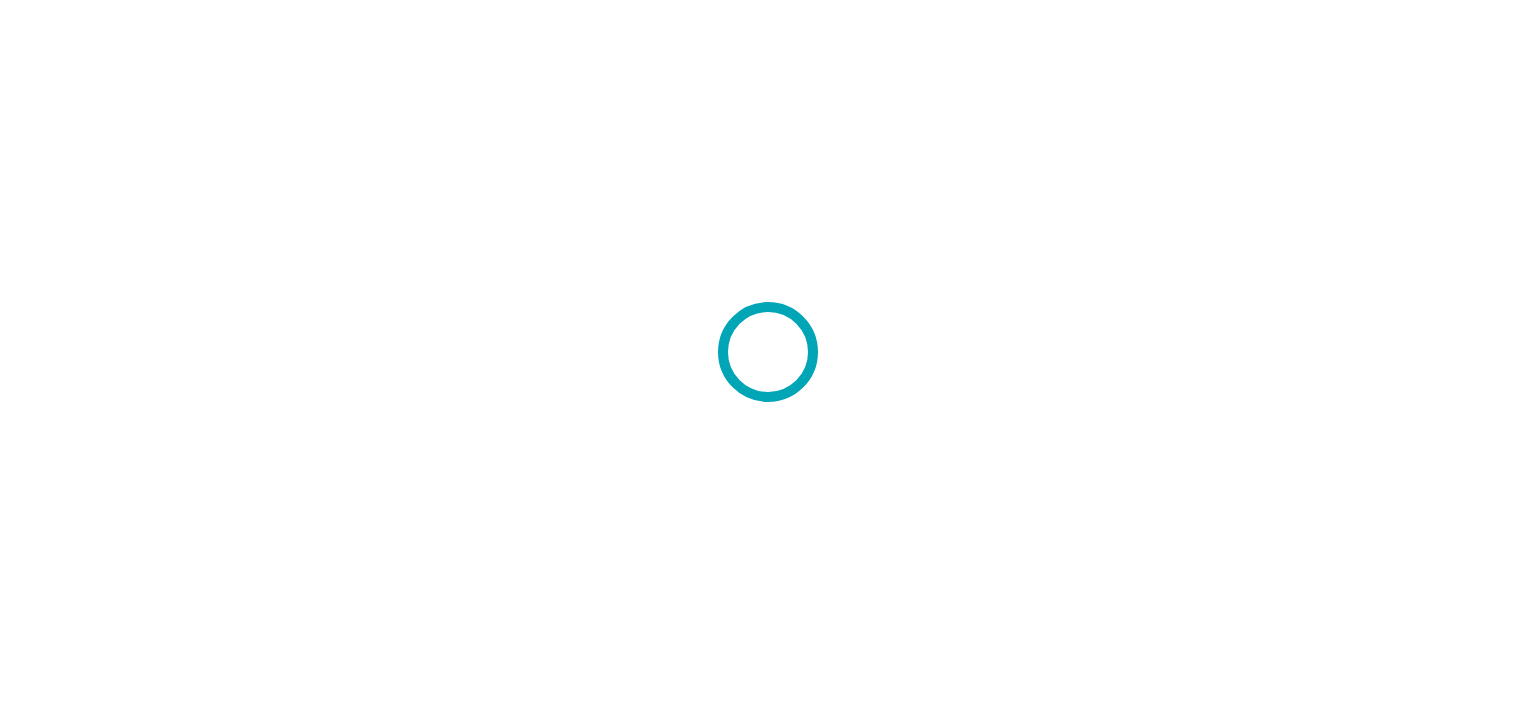 scroll, scrollTop: 0, scrollLeft: 0, axis: both 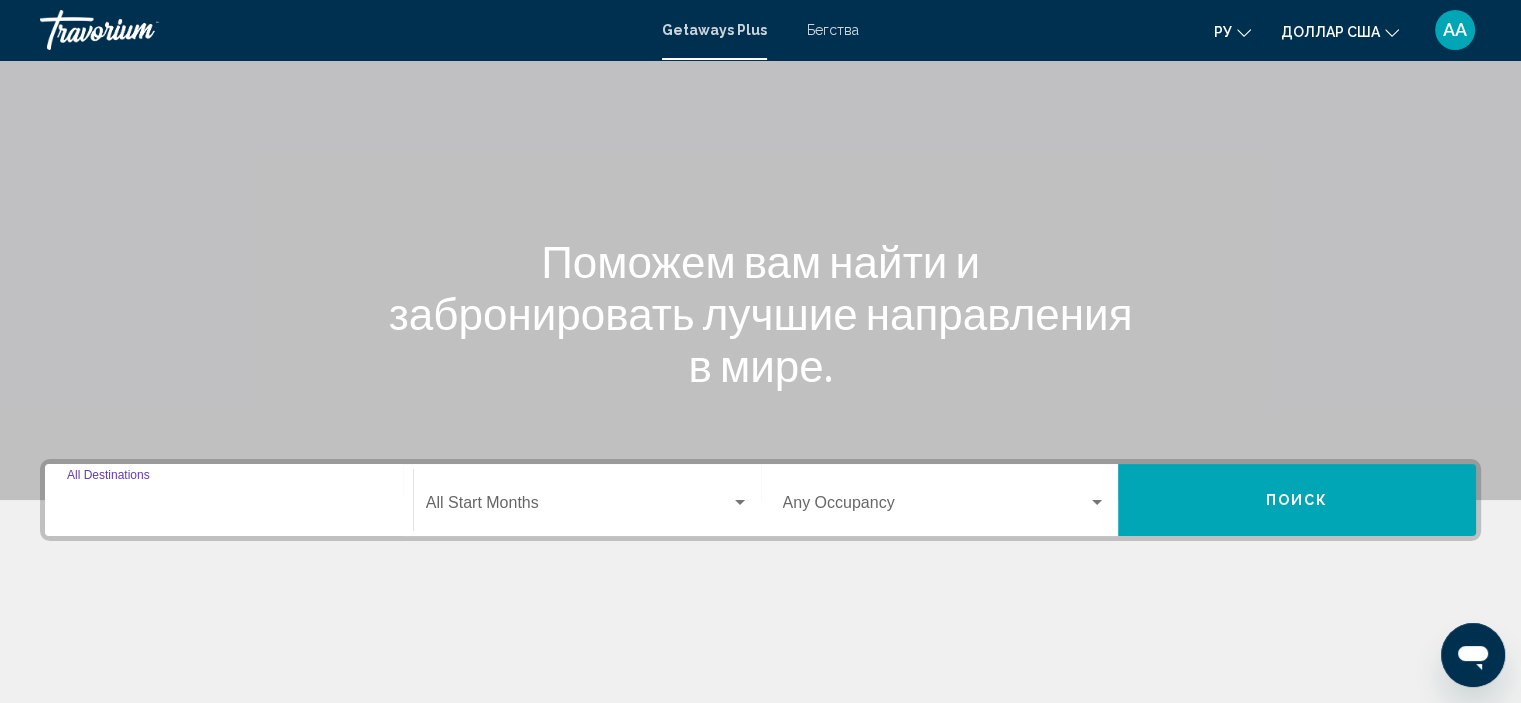 click on "Destination All Destinations" at bounding box center [229, 507] 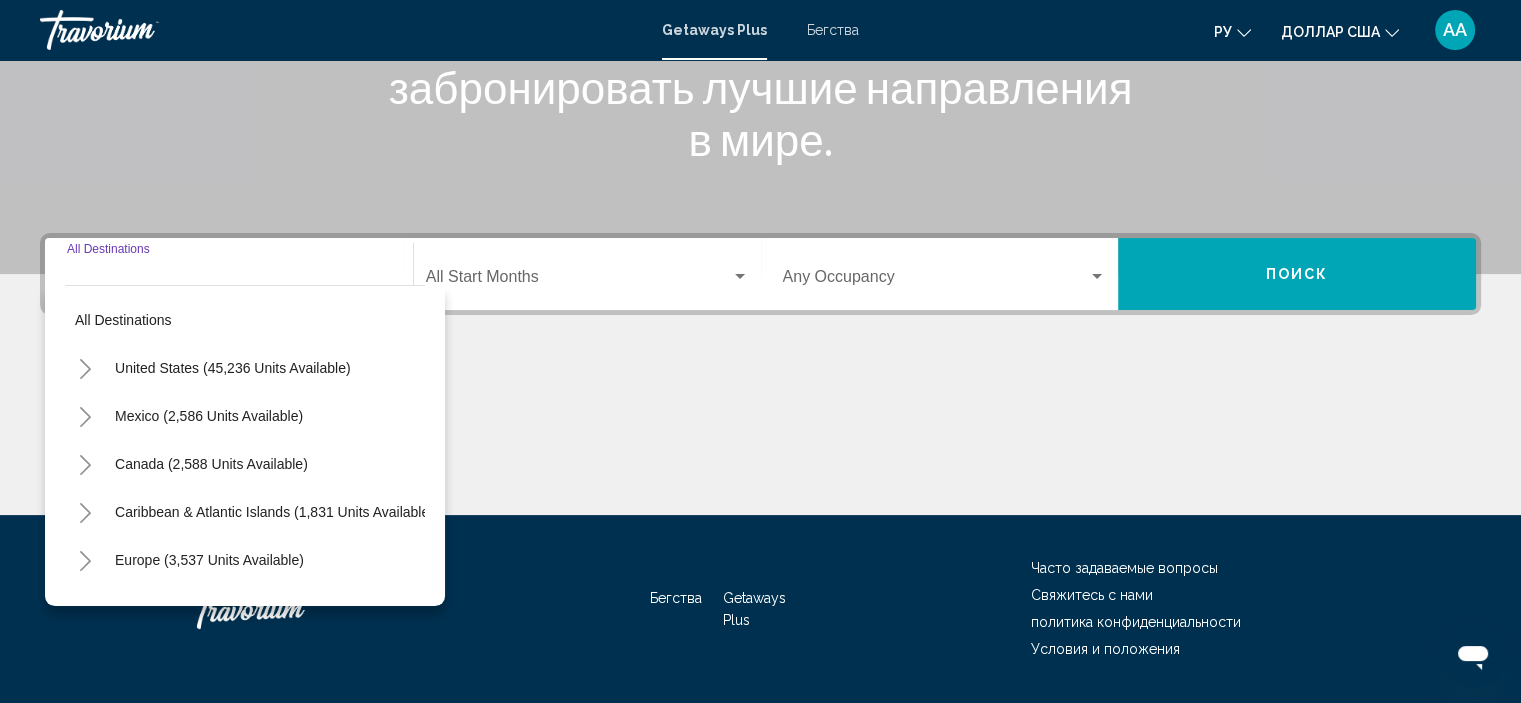 scroll, scrollTop: 382, scrollLeft: 0, axis: vertical 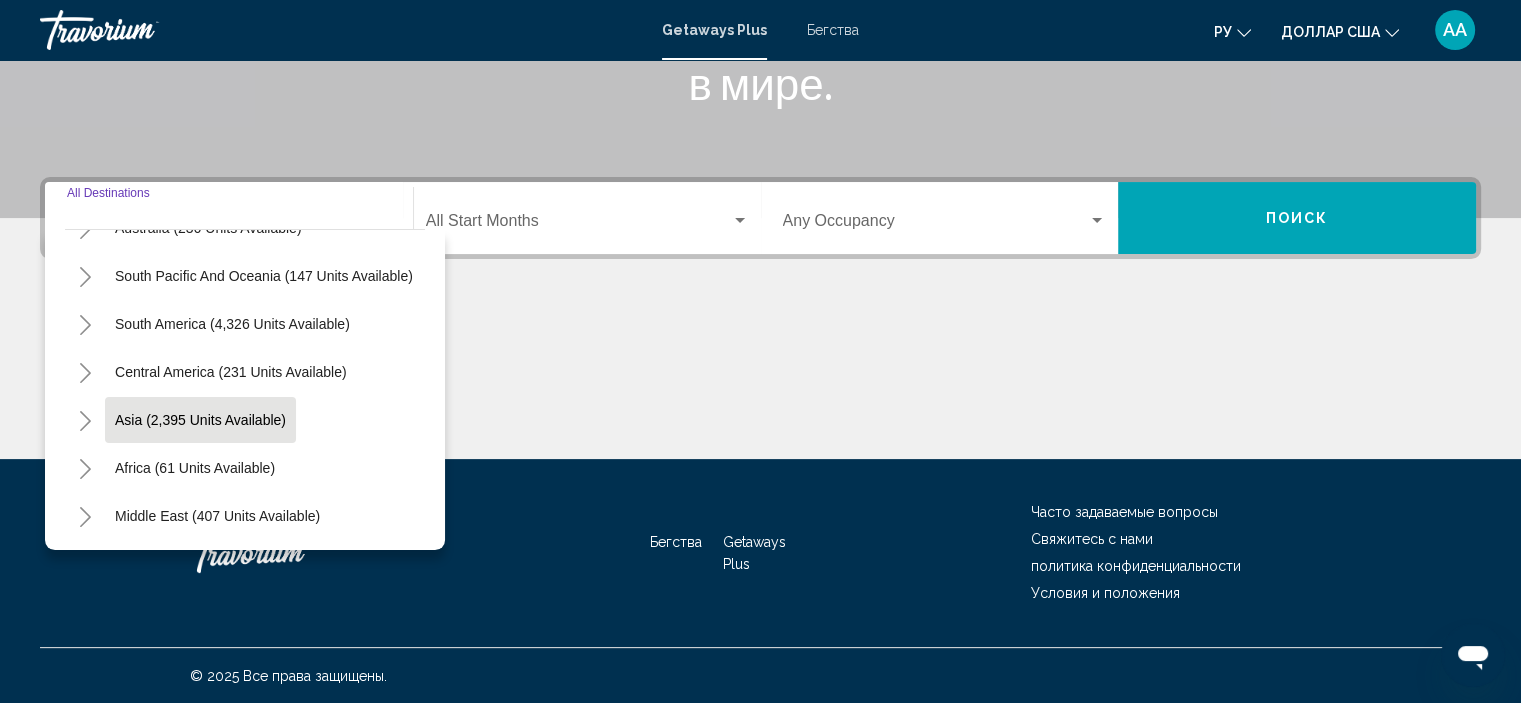 click on "Asia (2,395 units available)" at bounding box center (195, 468) 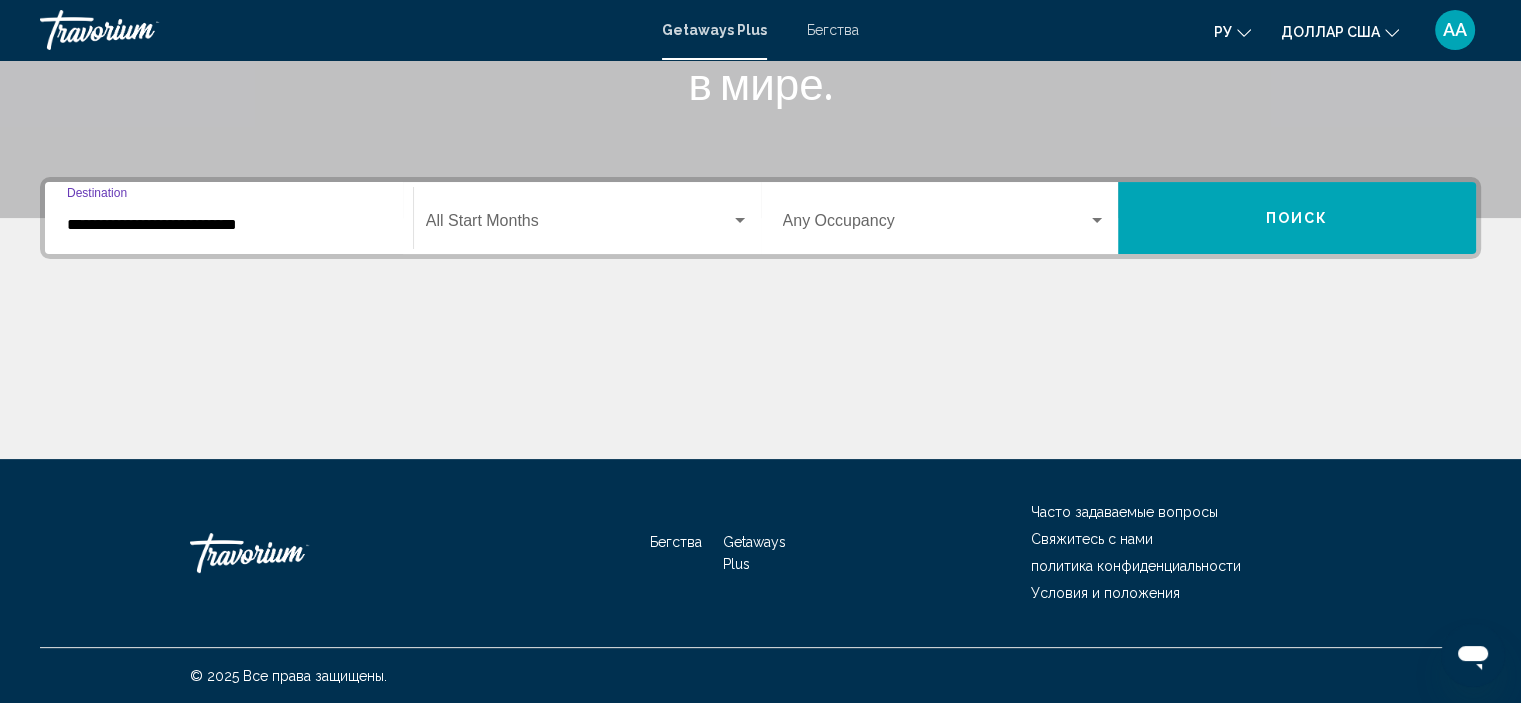 click on "**********" at bounding box center [229, 225] 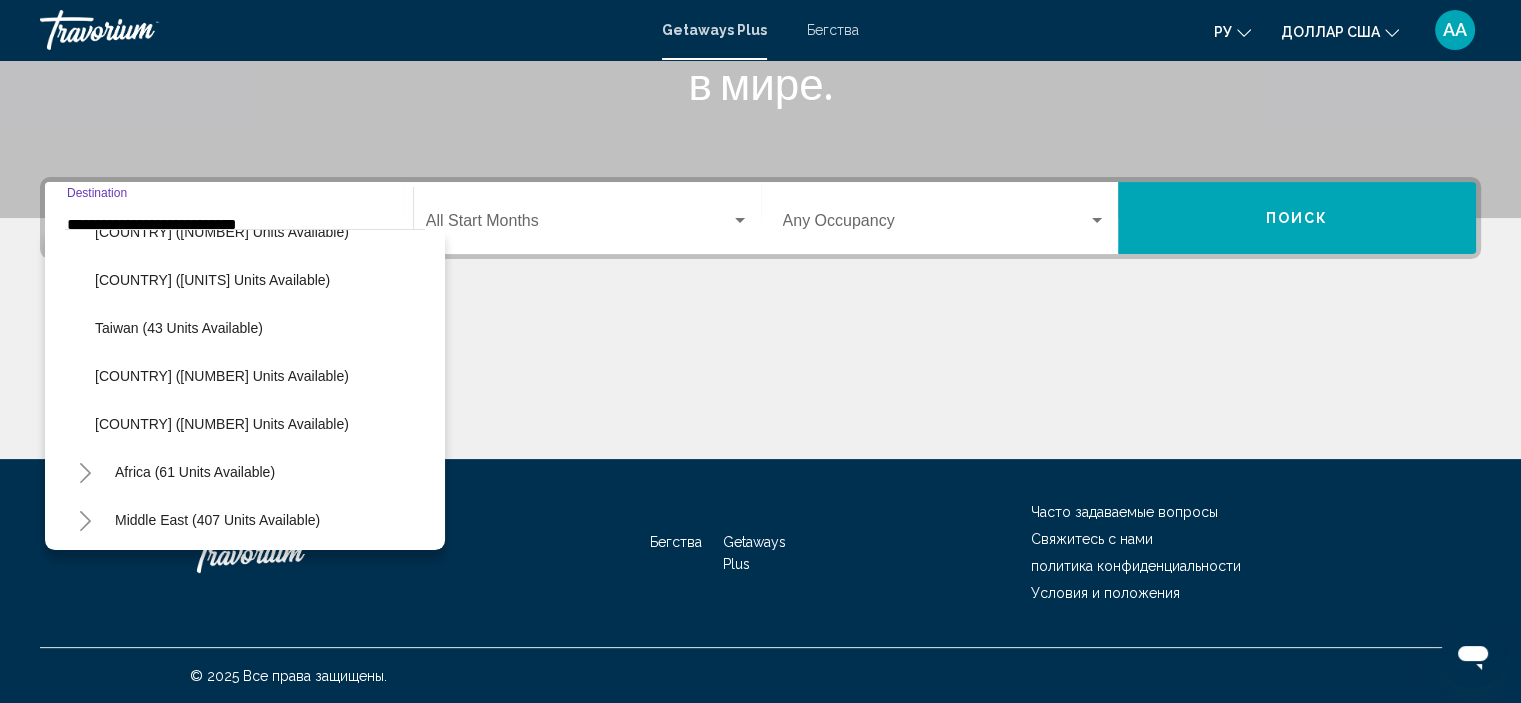 scroll, scrollTop: 819, scrollLeft: 0, axis: vertical 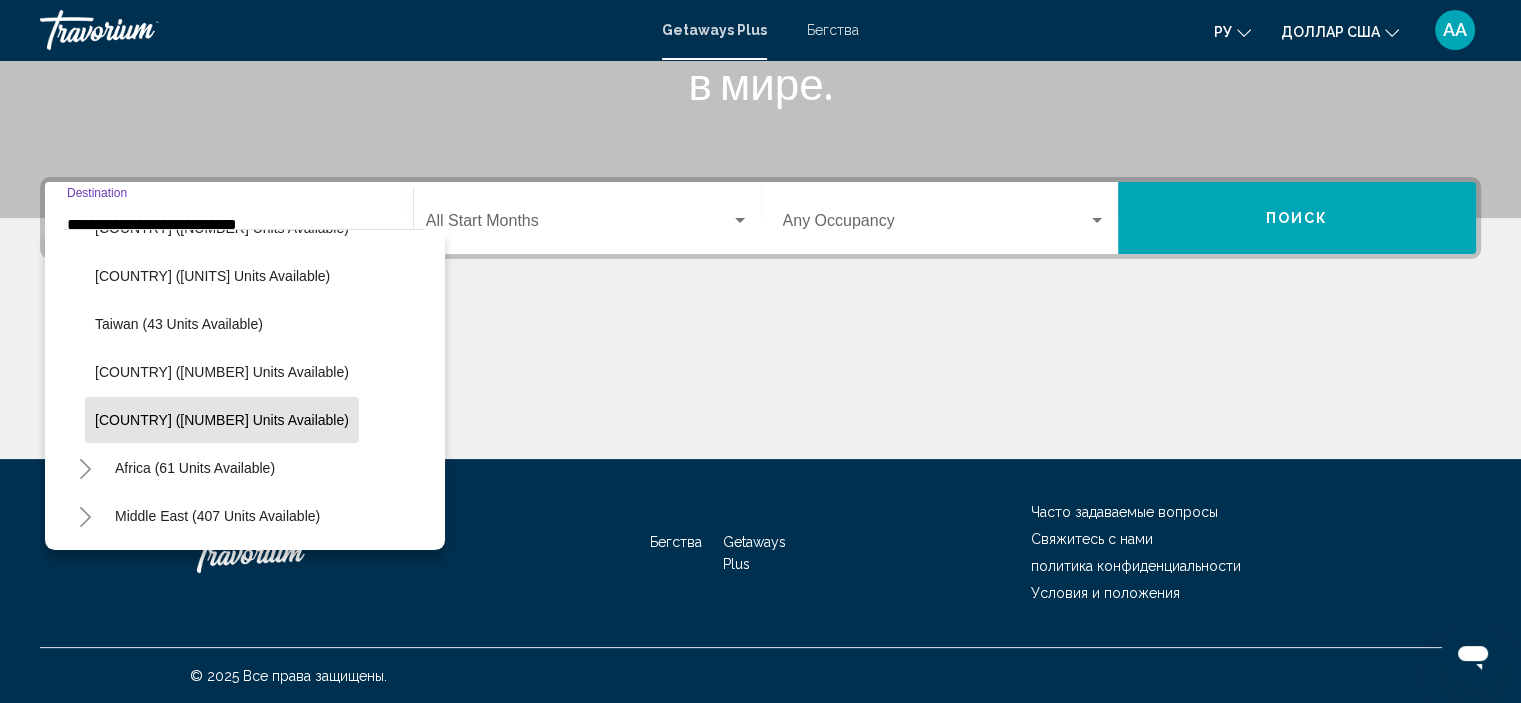 click on "[COUNTRY] ([NUMBER] units available)" 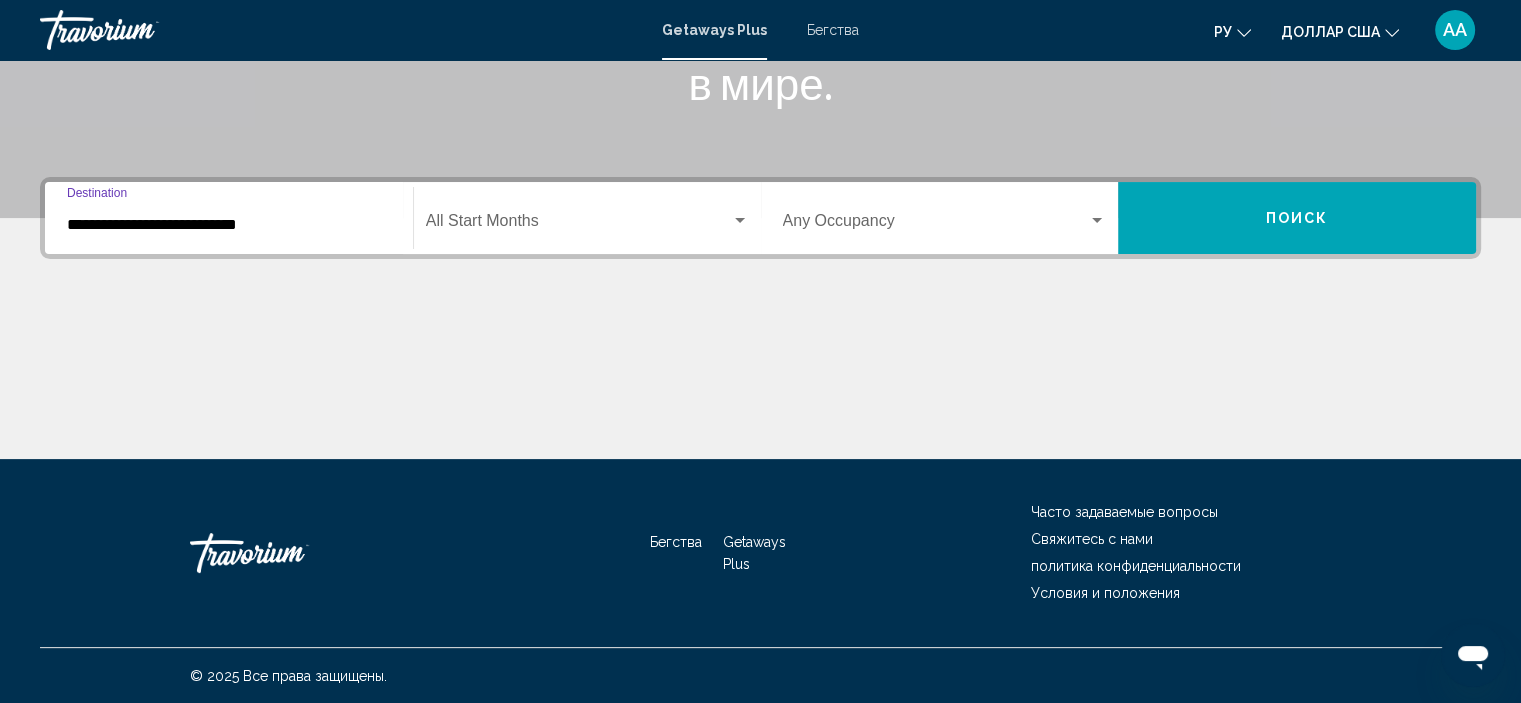 click on "Start Month All Start Months" 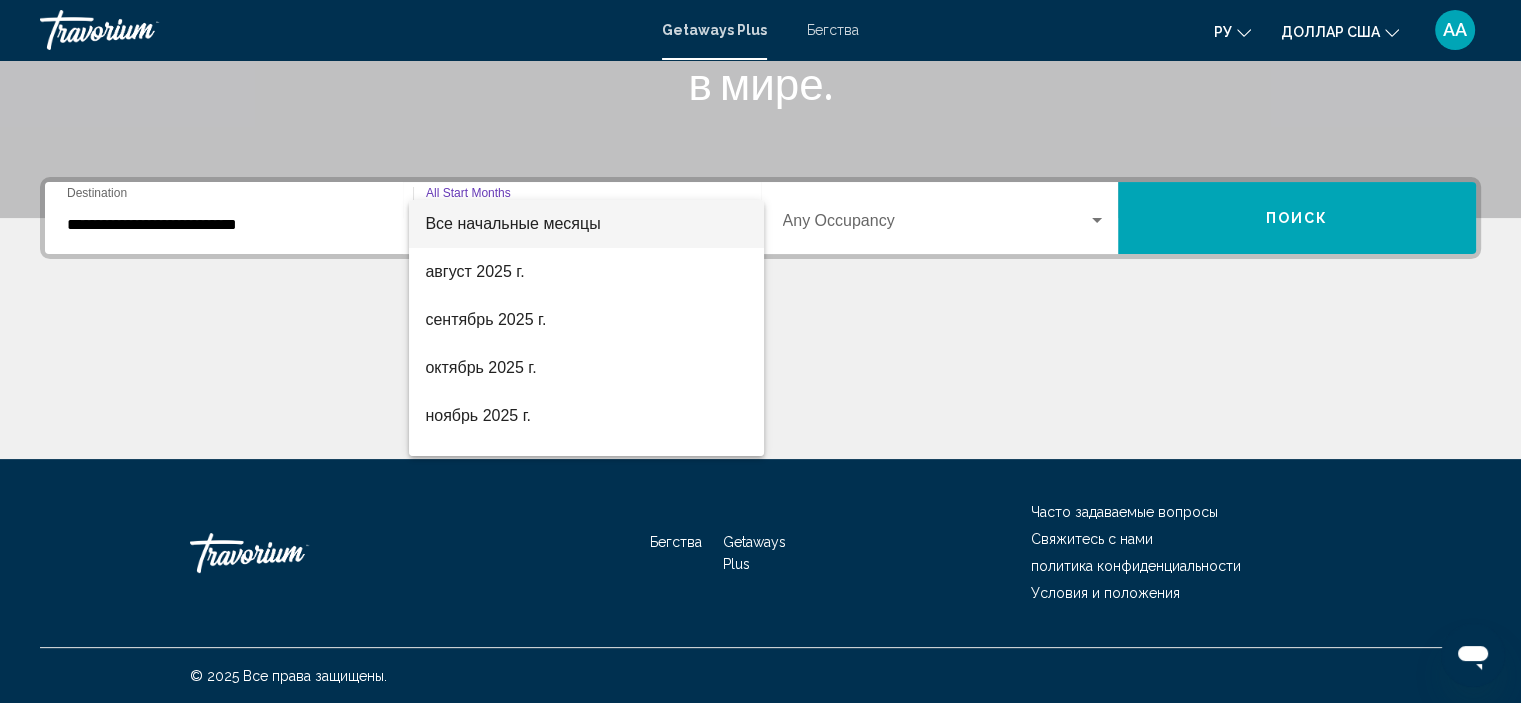 click at bounding box center [760, 351] 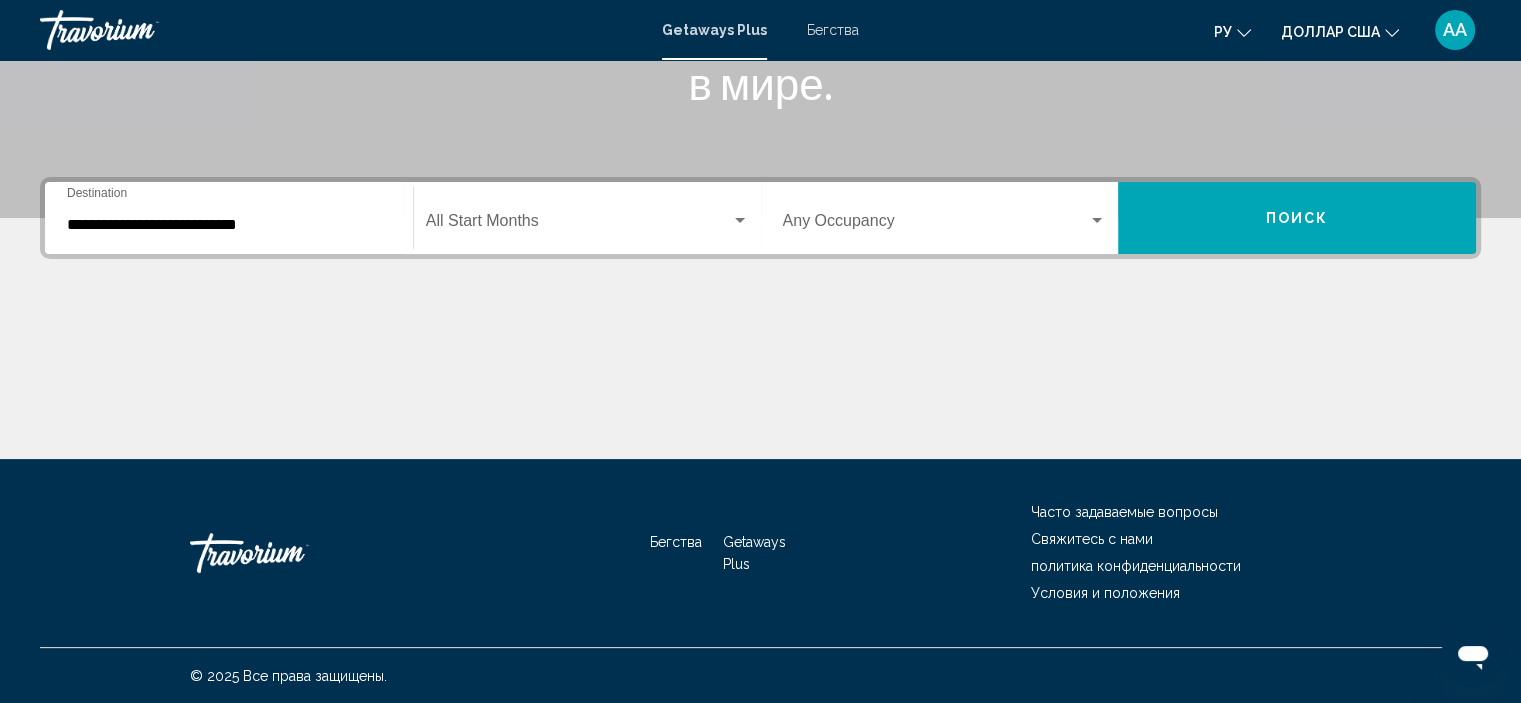 click at bounding box center (936, 225) 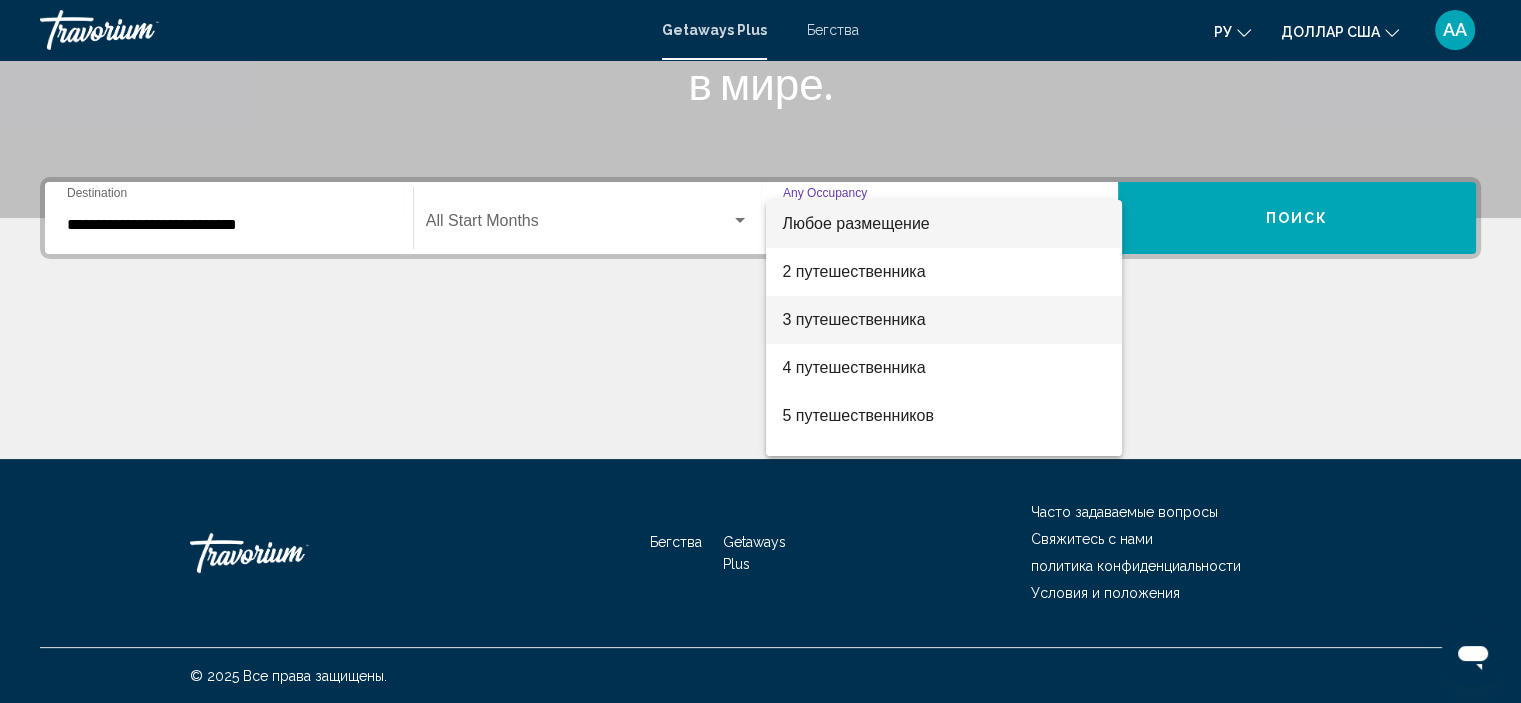 click on "3 путешественника" at bounding box center (944, 320) 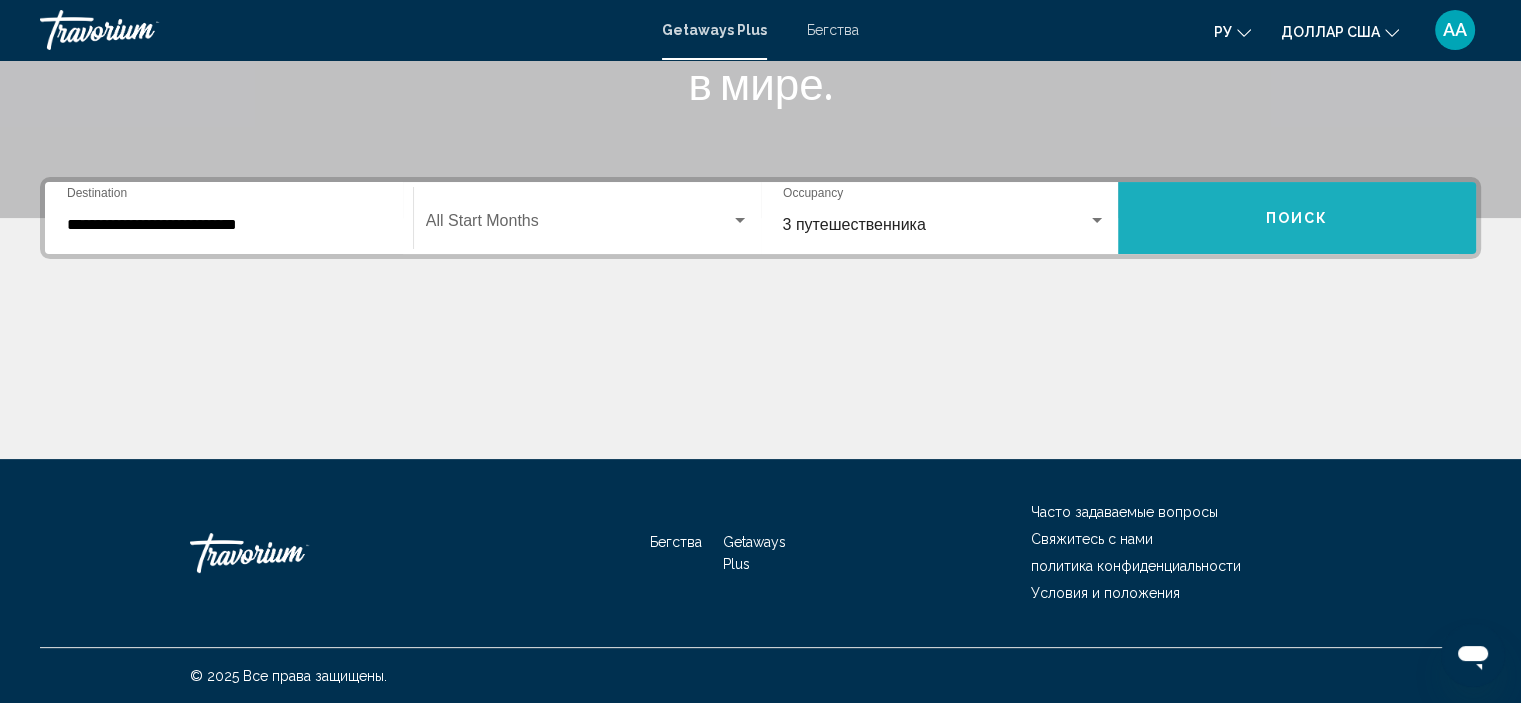 click on "Поиск" at bounding box center (1297, 218) 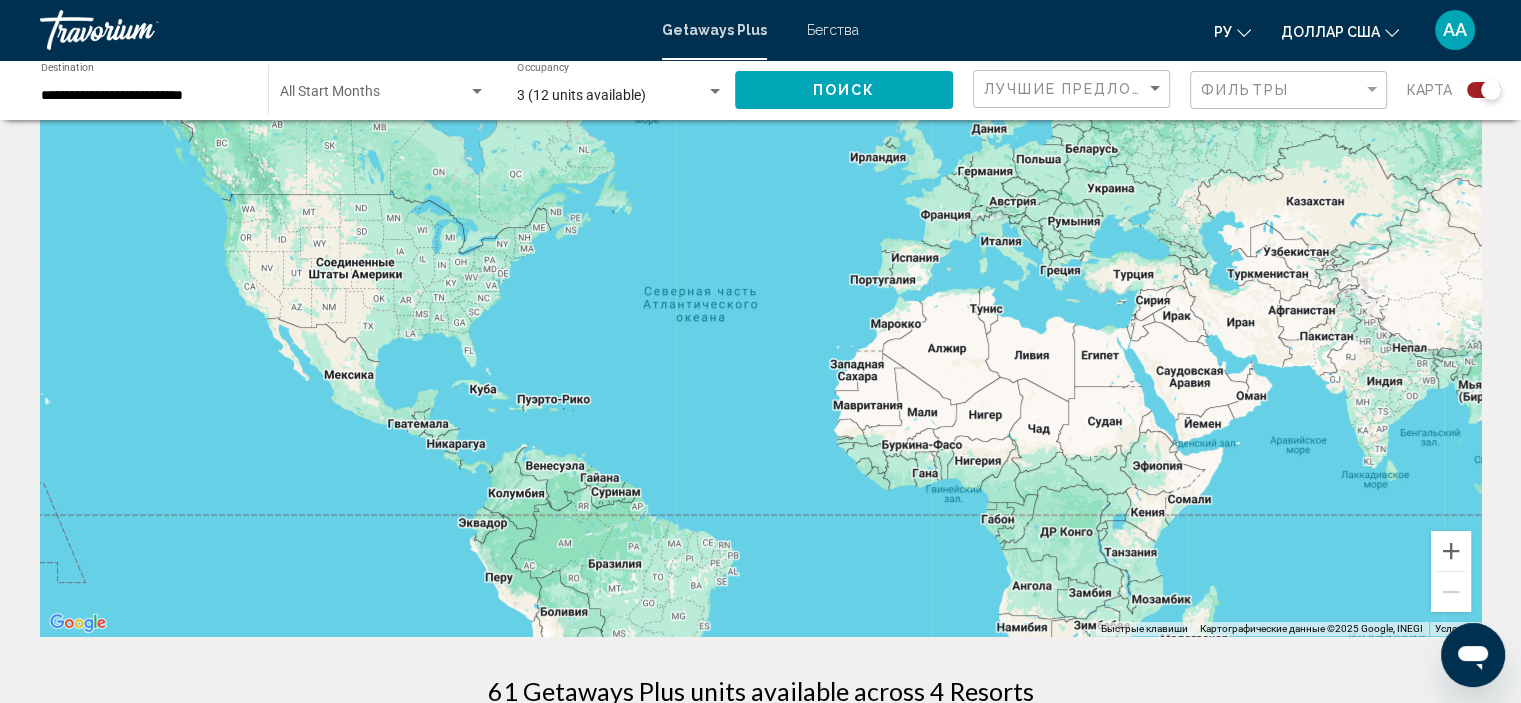 scroll, scrollTop: 0, scrollLeft: 0, axis: both 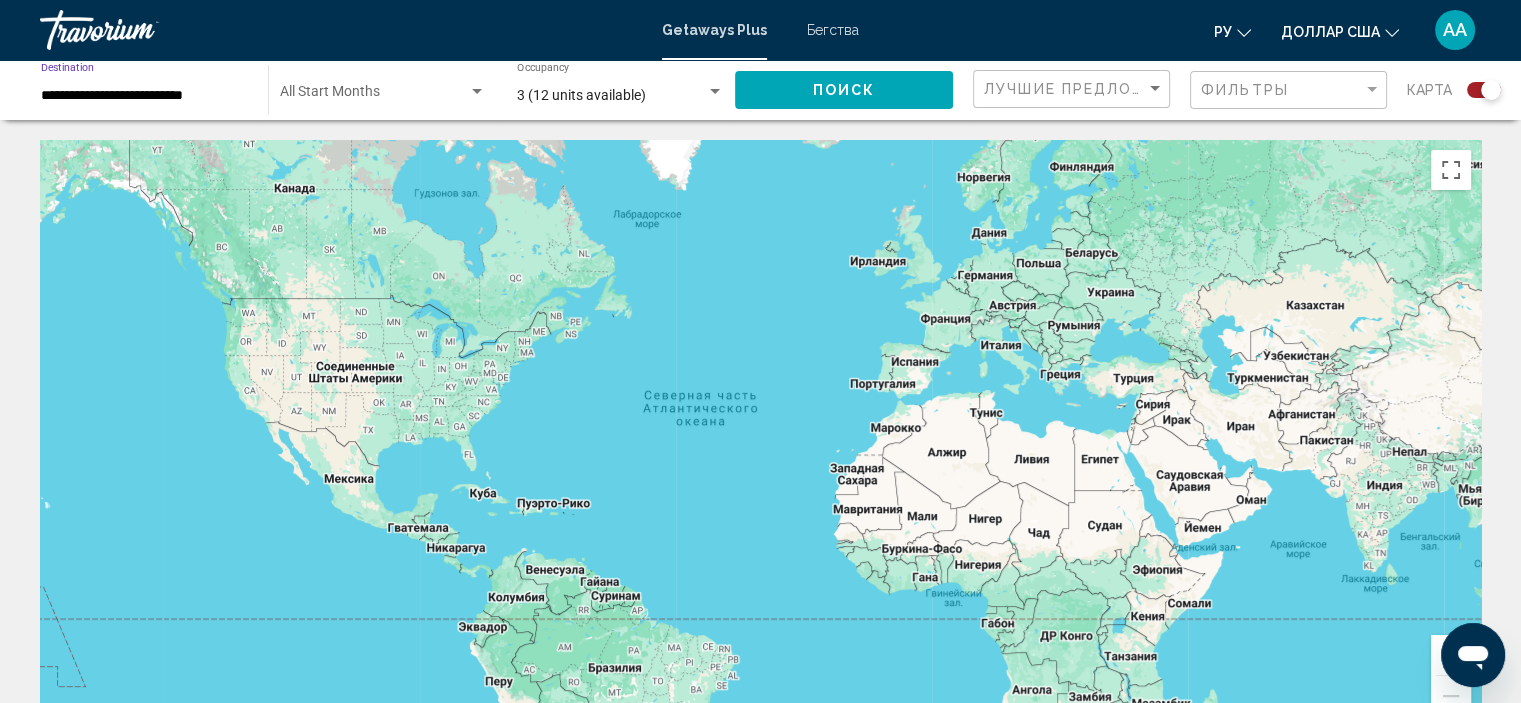 click on "**********" at bounding box center (144, 96) 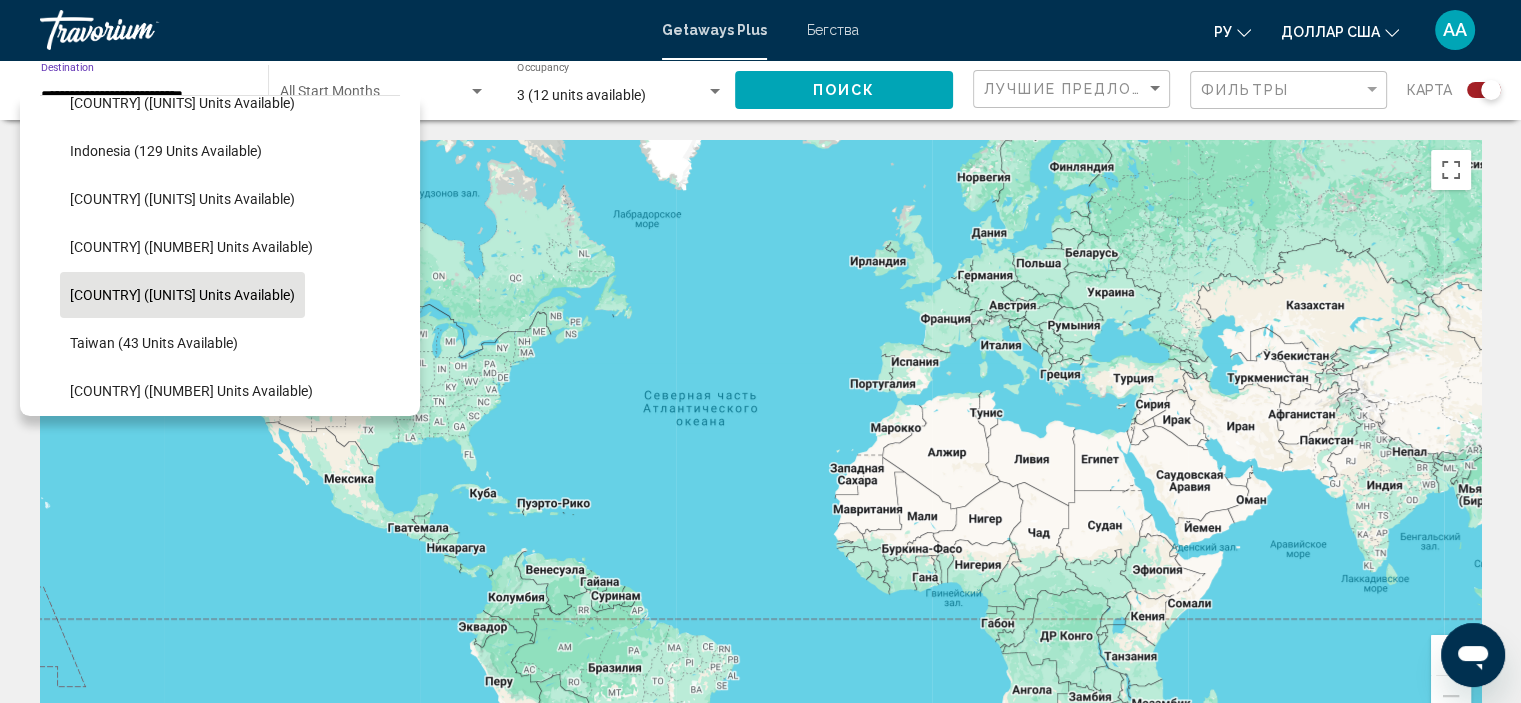 scroll, scrollTop: 619, scrollLeft: 0, axis: vertical 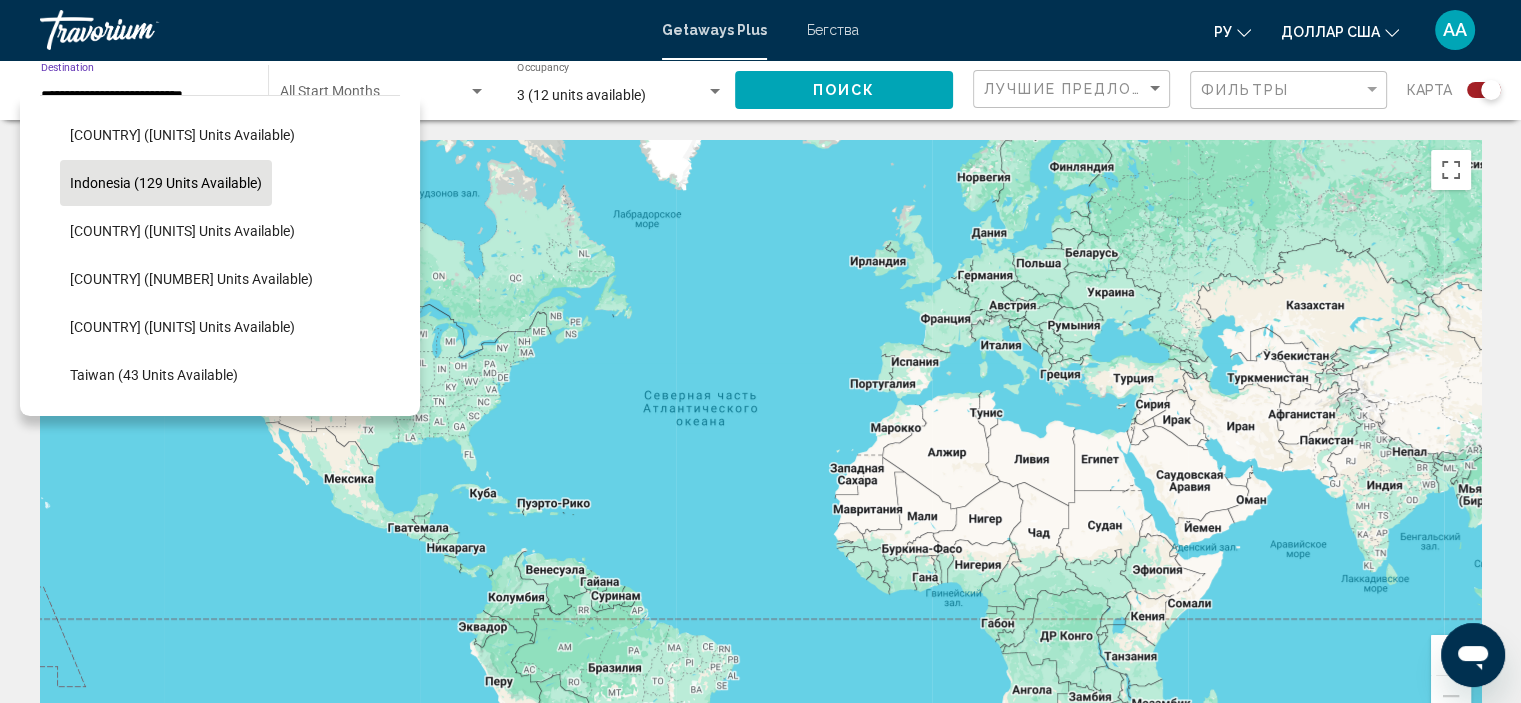 click on "Indonesia (129 units available)" 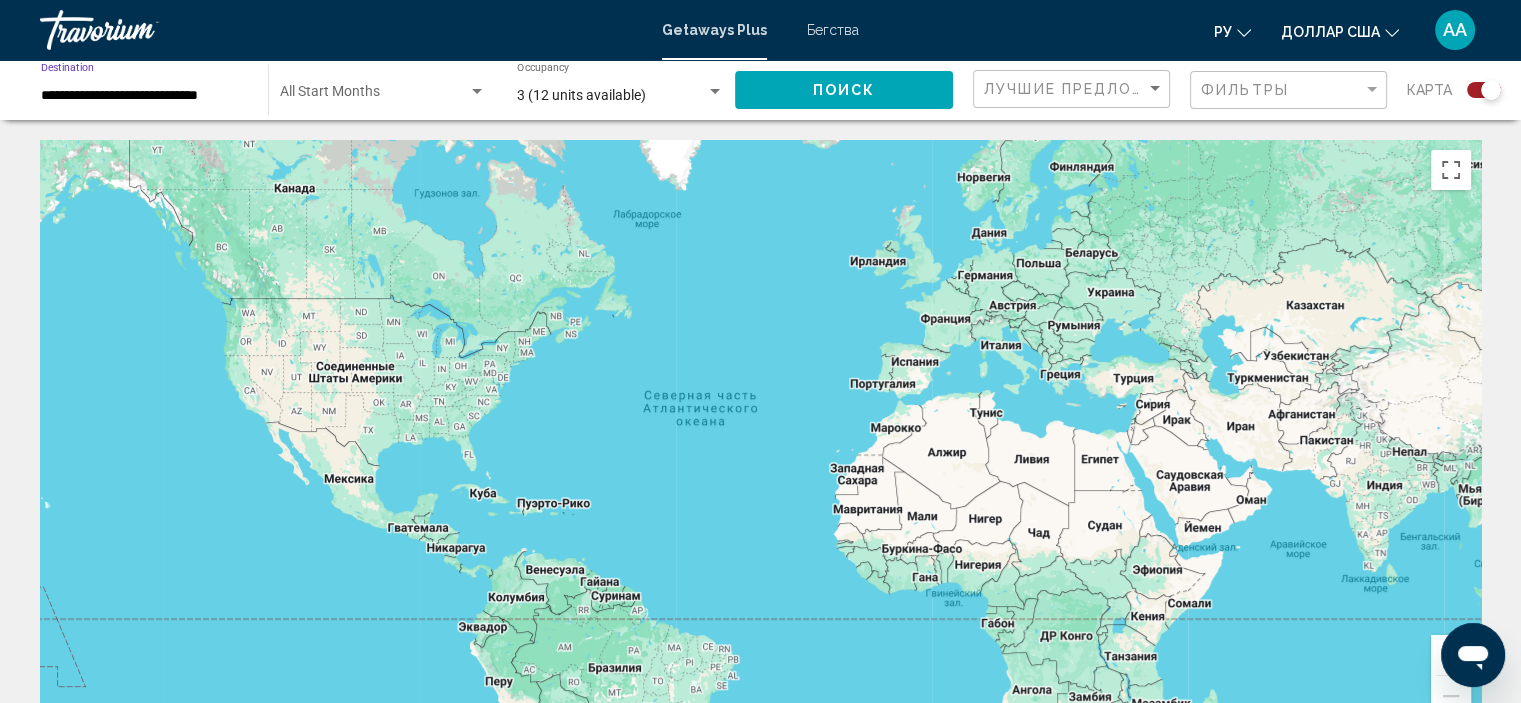 click on "Поиск" 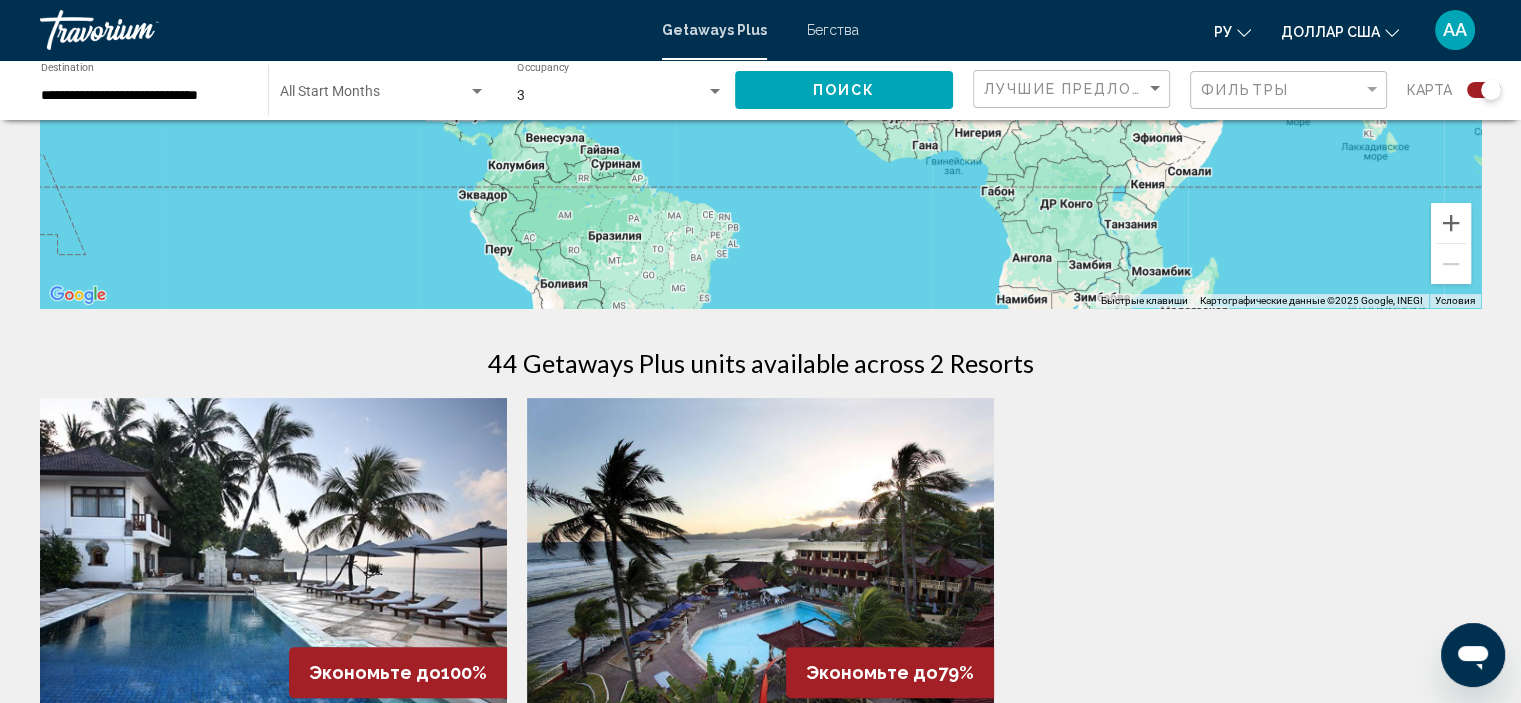 scroll, scrollTop: 0, scrollLeft: 0, axis: both 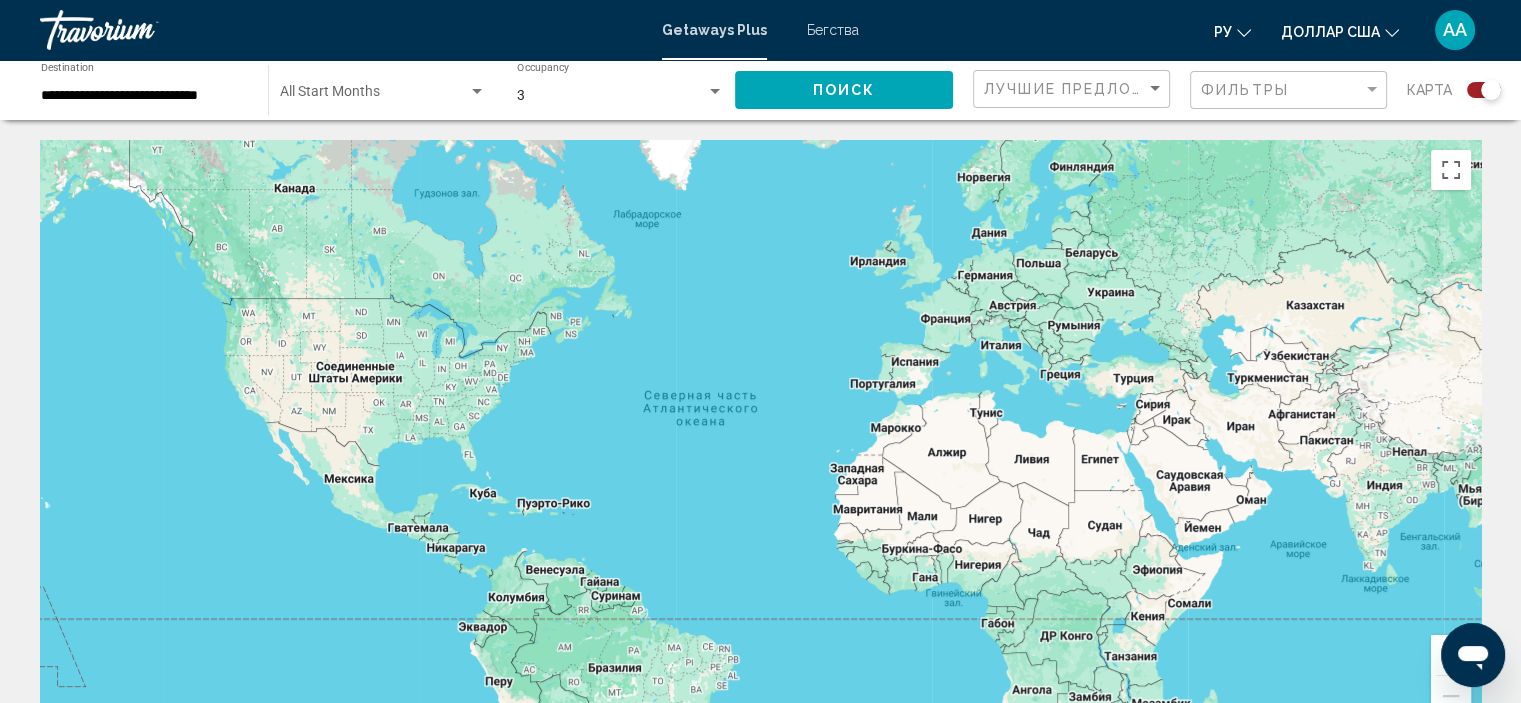 click on "**********" at bounding box center [144, 96] 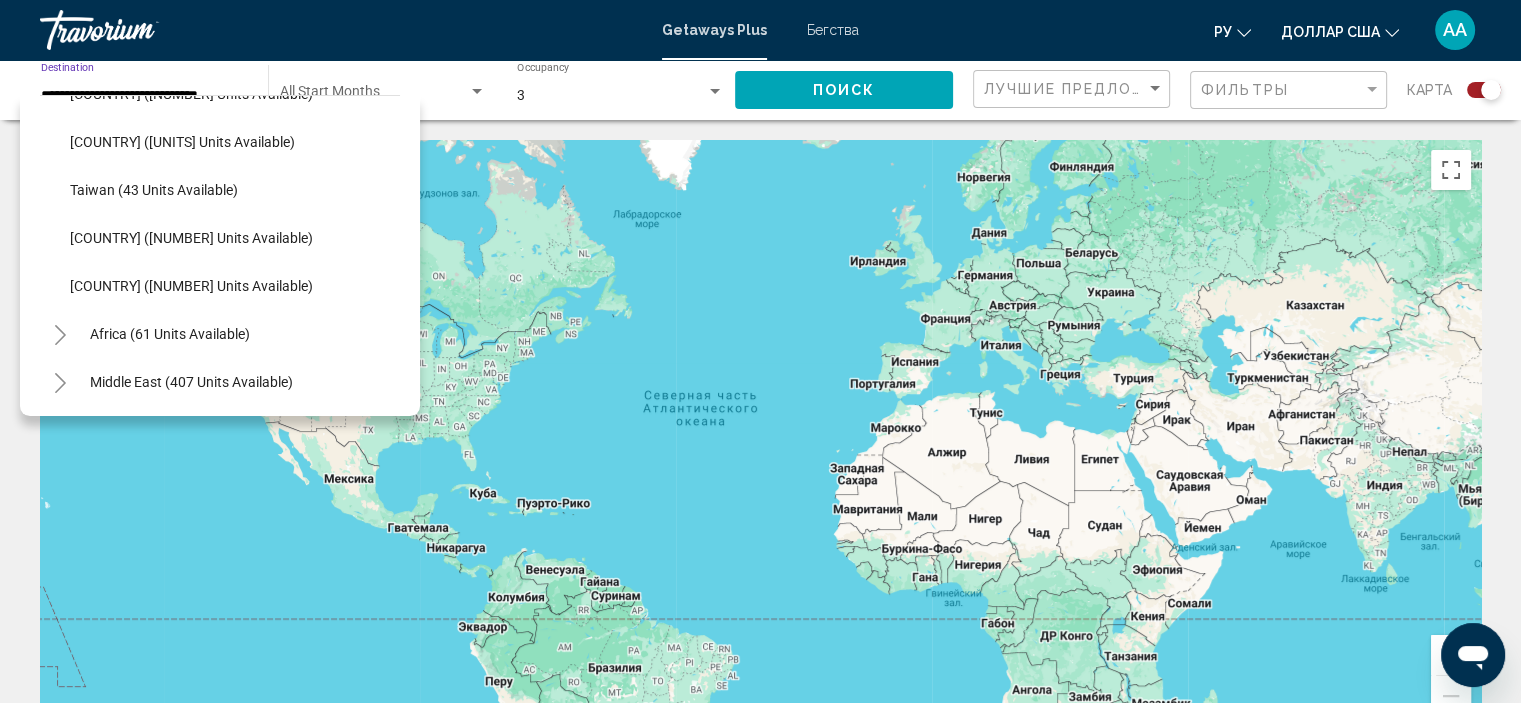 scroll, scrollTop: 819, scrollLeft: 0, axis: vertical 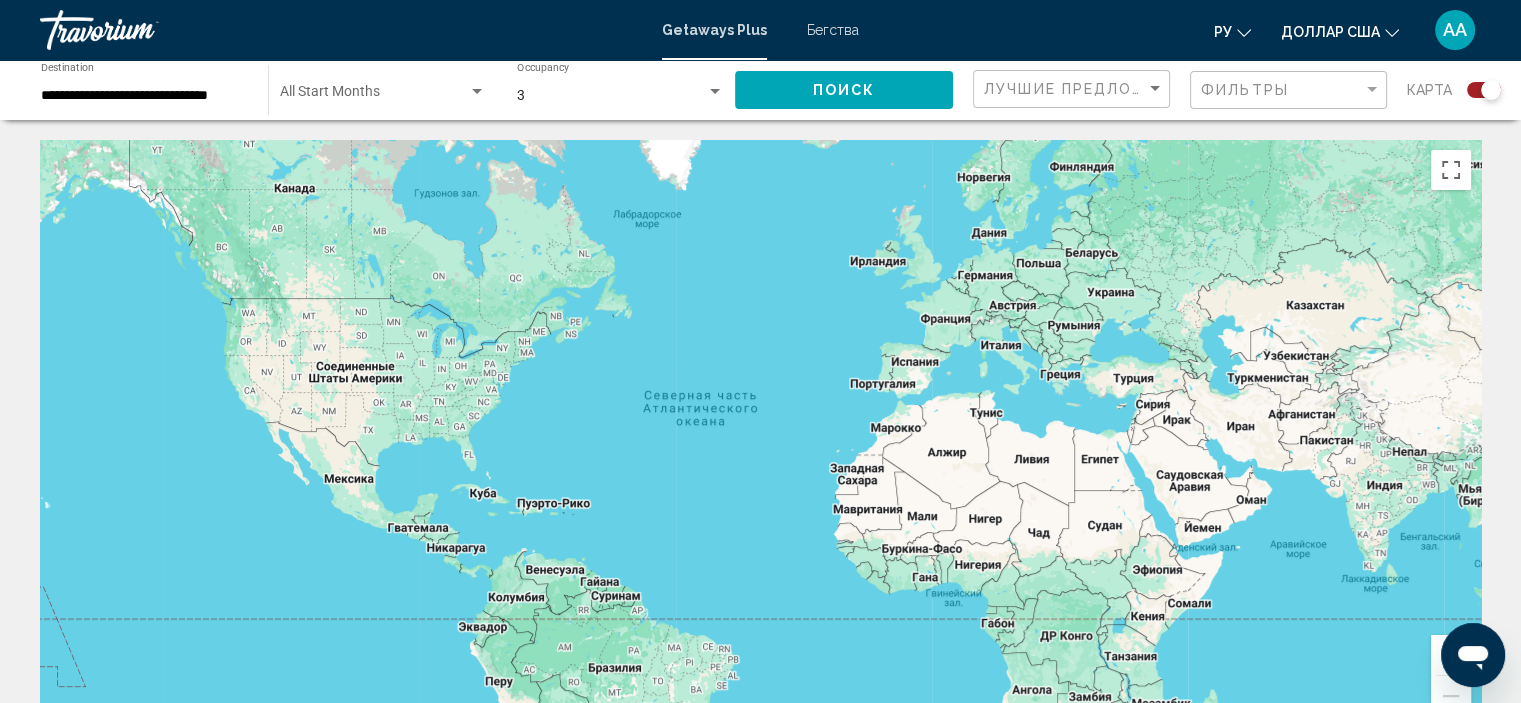 click on "**********" 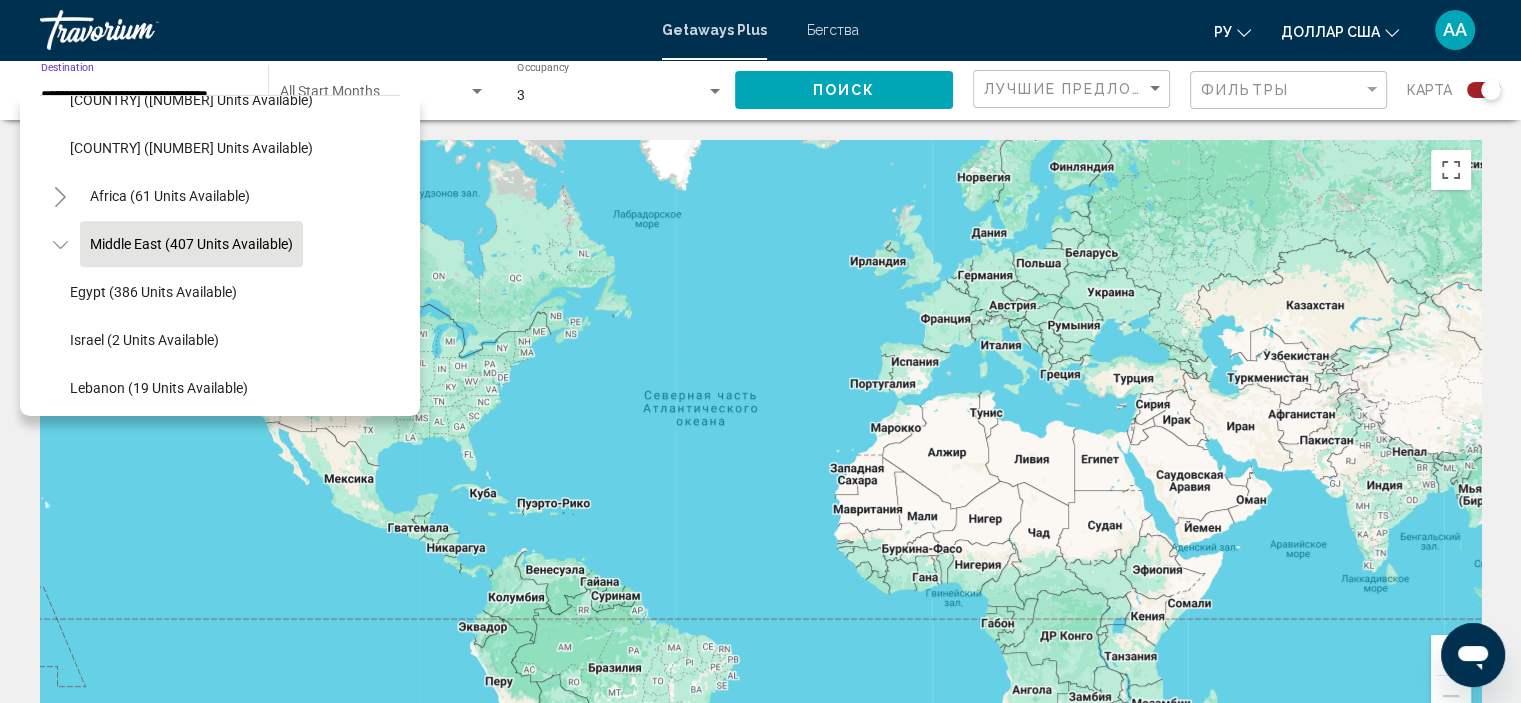 scroll, scrollTop: 963, scrollLeft: 0, axis: vertical 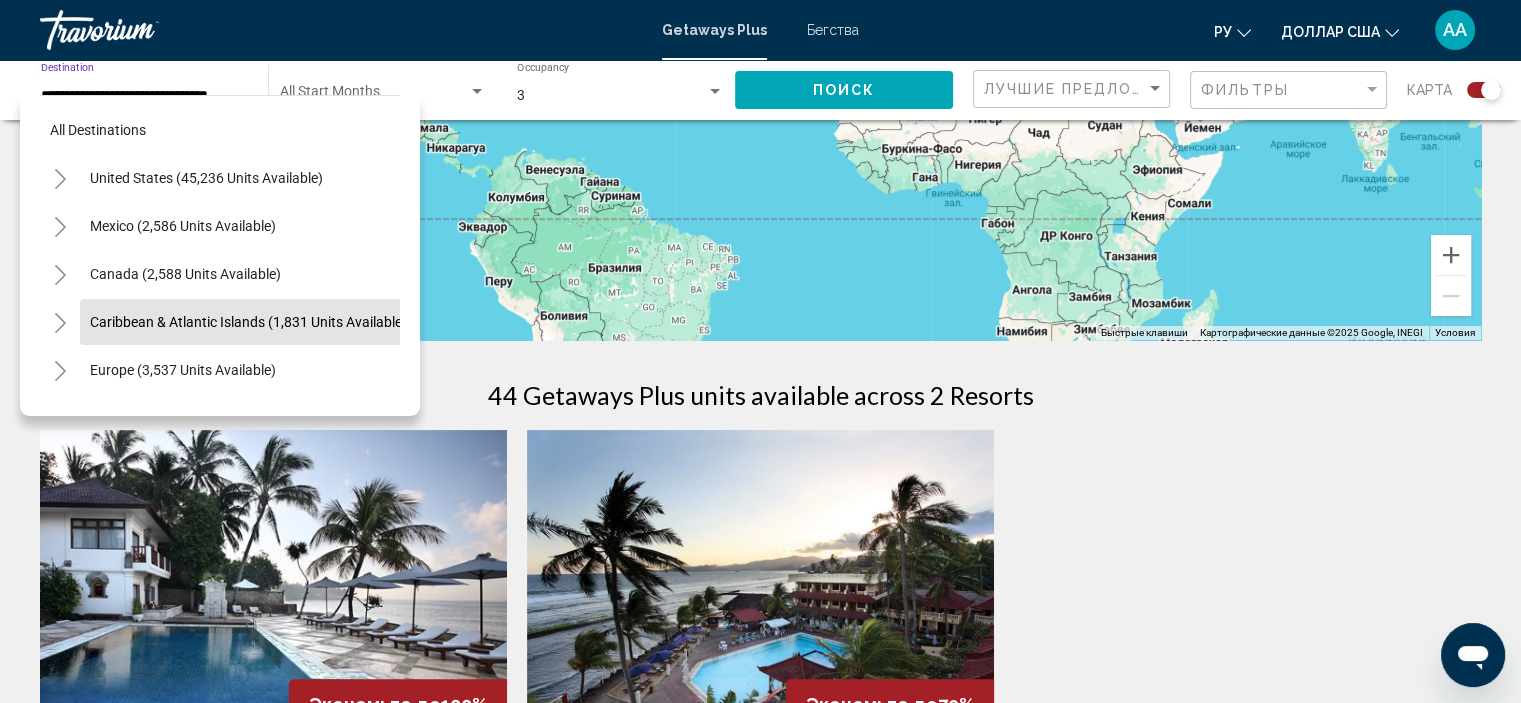 click on "Caribbean & Atlantic Islands (1,831 units available)" at bounding box center (183, 370) 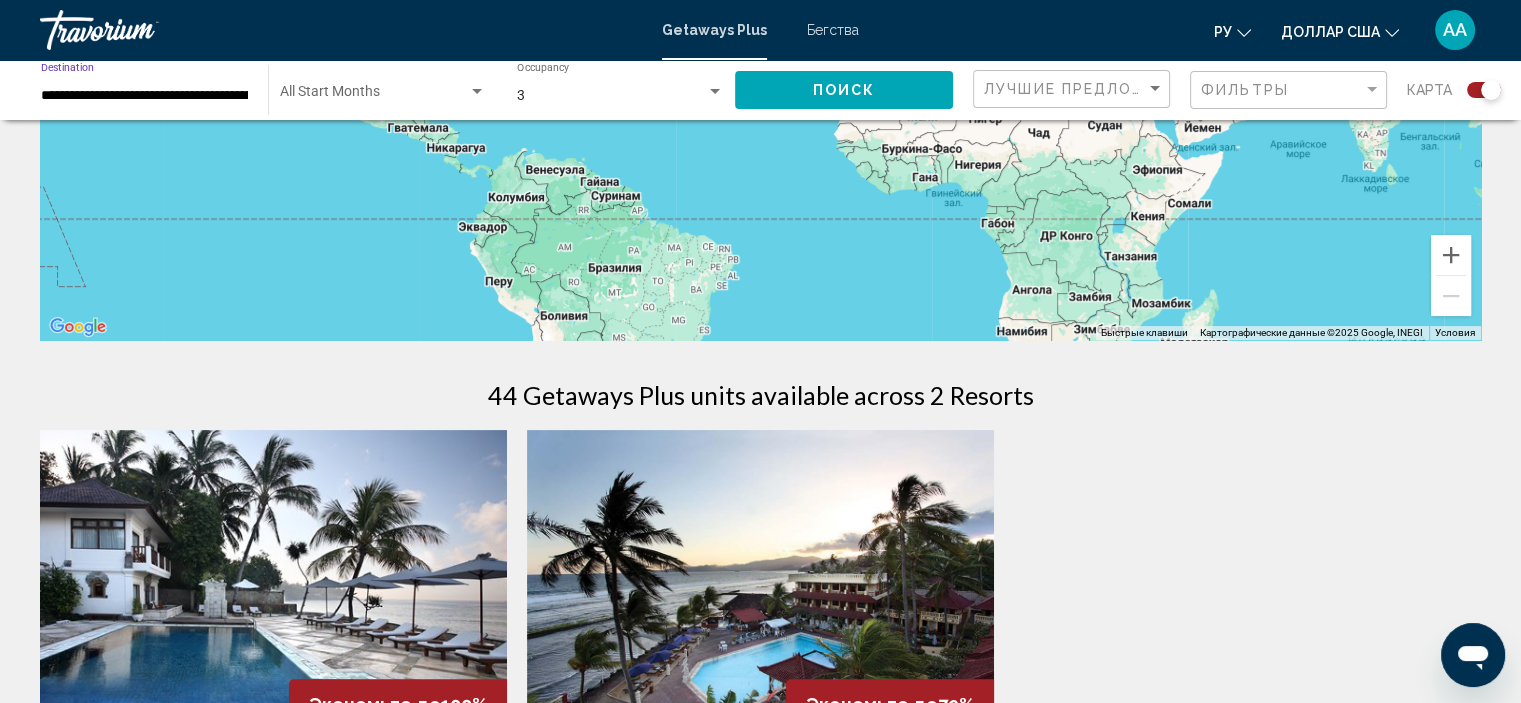 click on "**********" at bounding box center [144, 96] 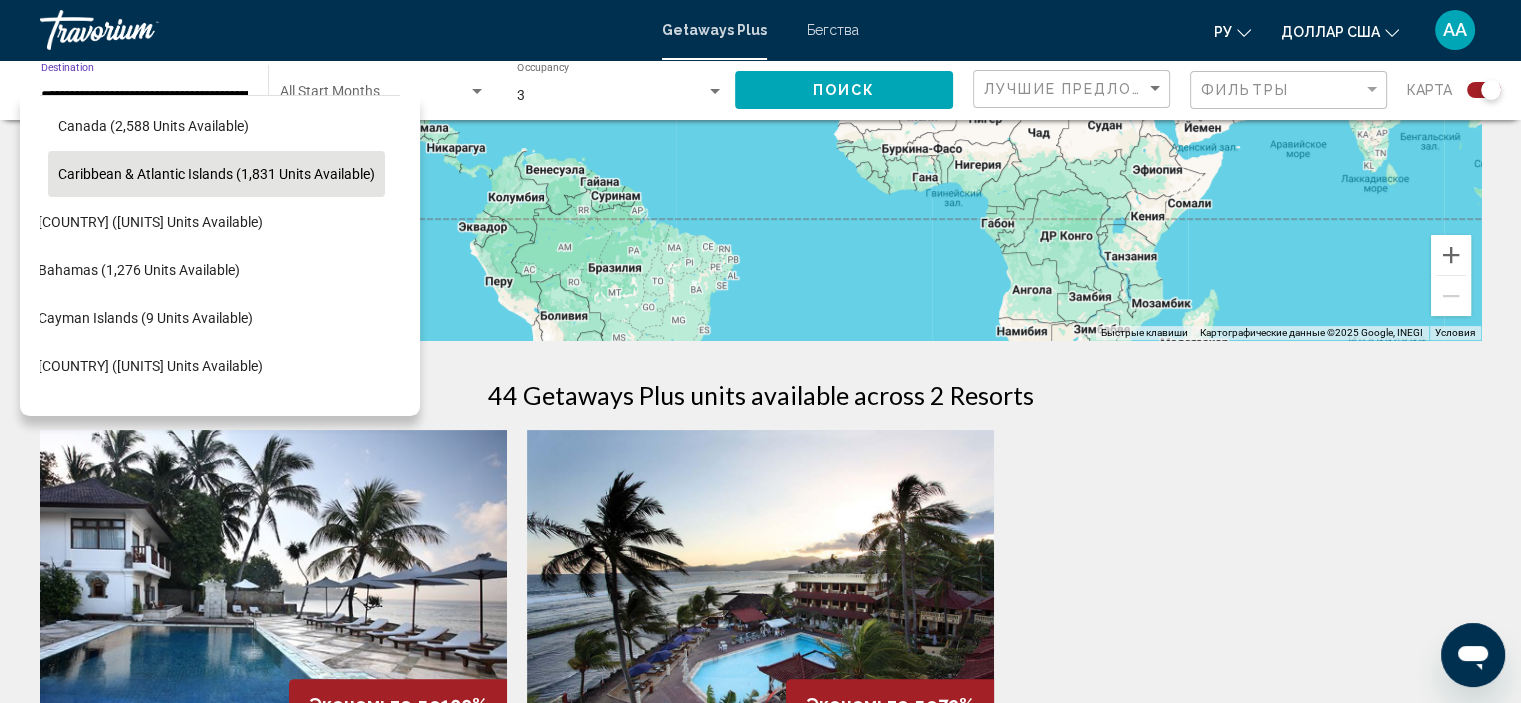 scroll, scrollTop: 178, scrollLeft: 32, axis: both 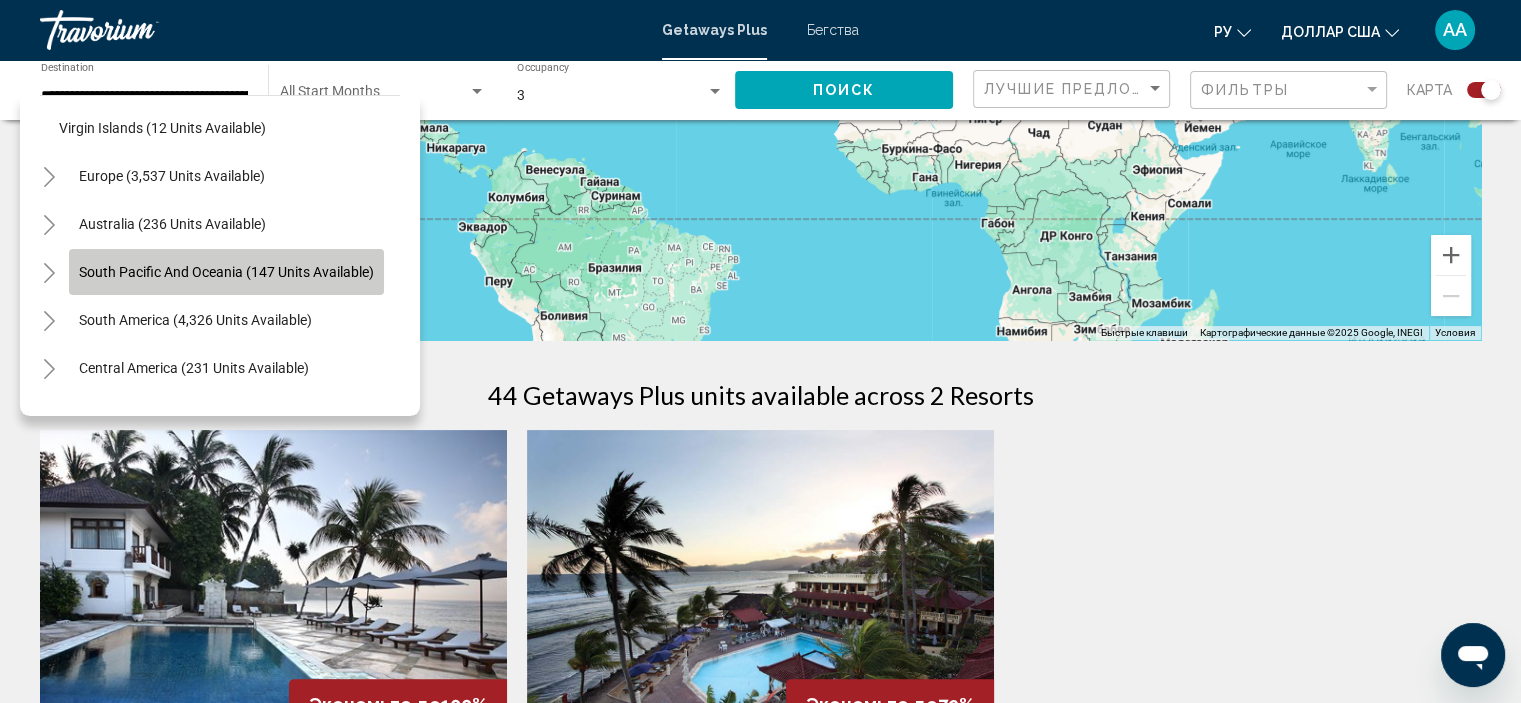 click on "South Pacific and Oceania (147 units available)" 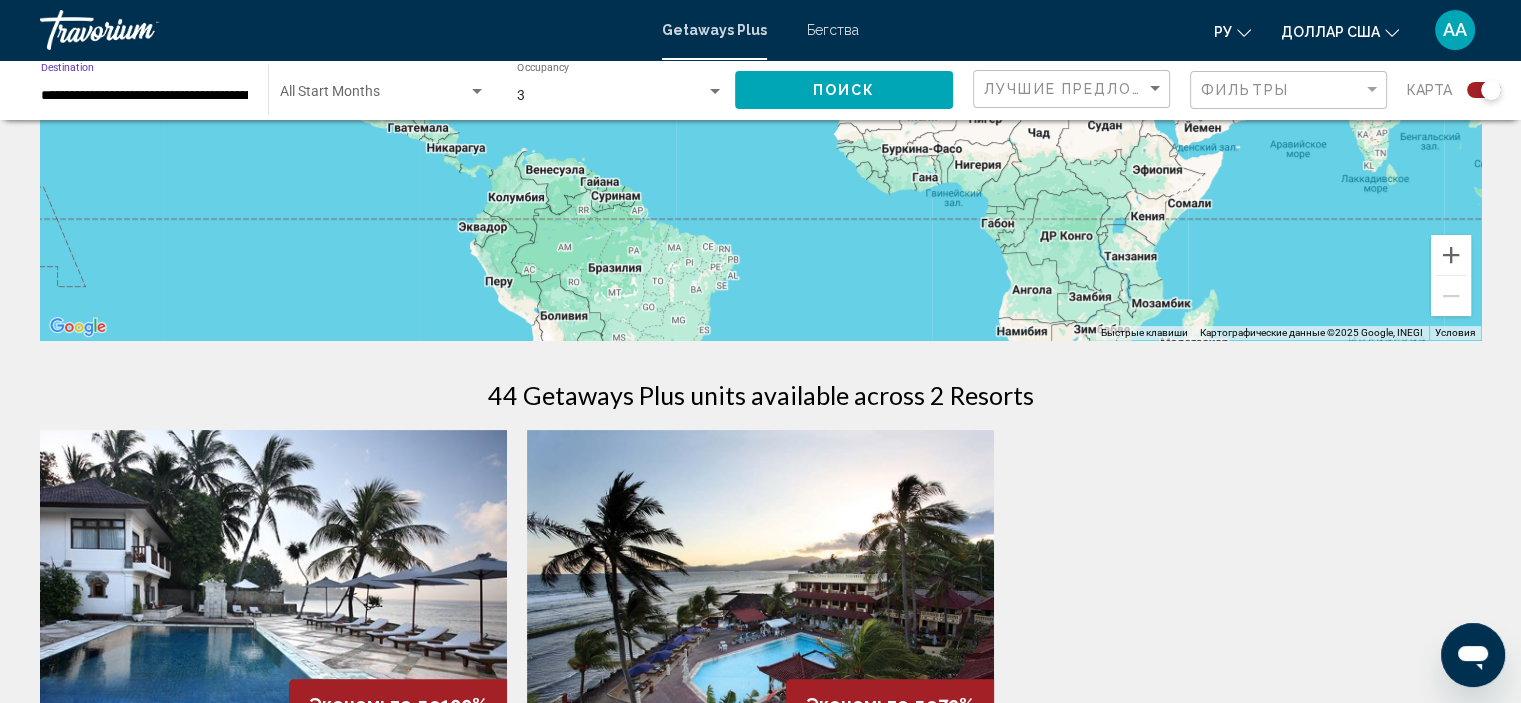 click on "**********" at bounding box center (144, 96) 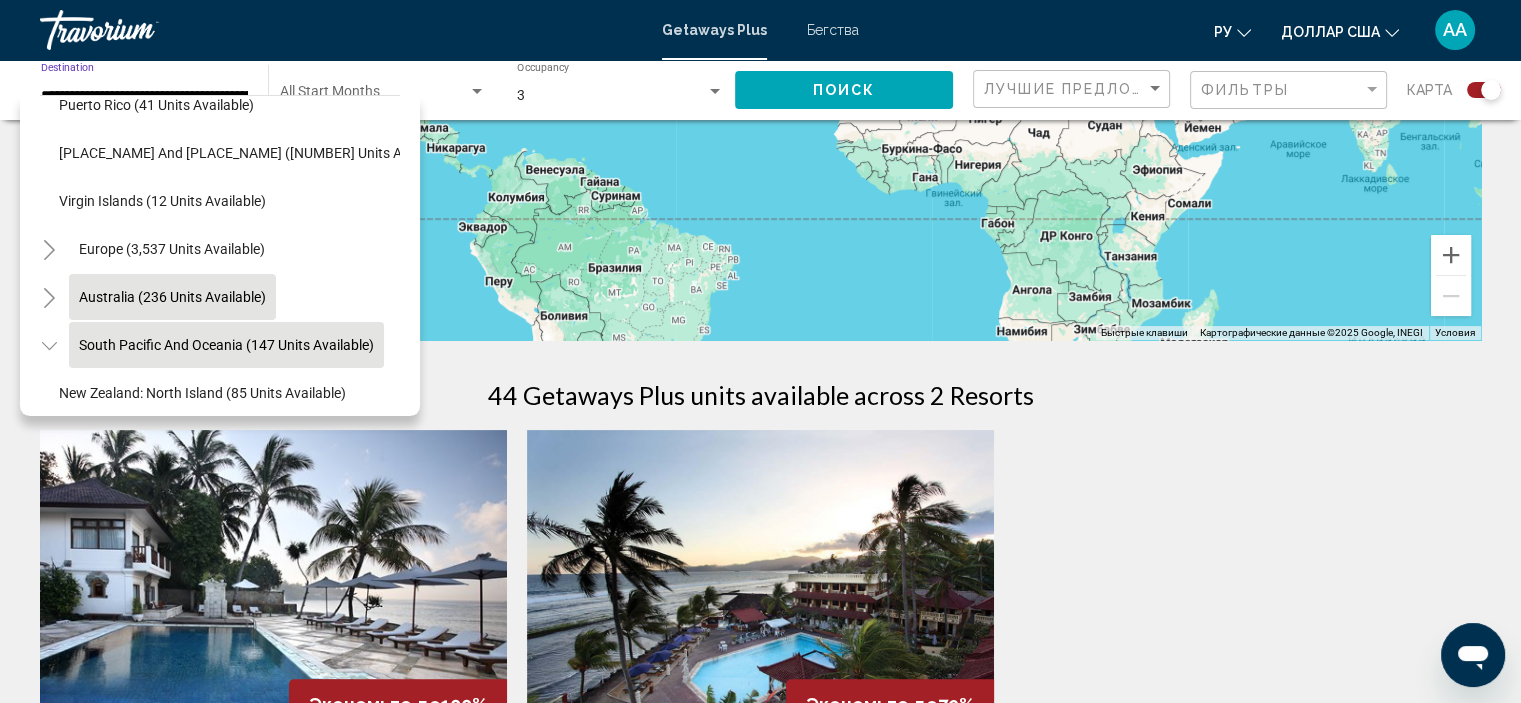 scroll, scrollTop: 506, scrollLeft: 11, axis: both 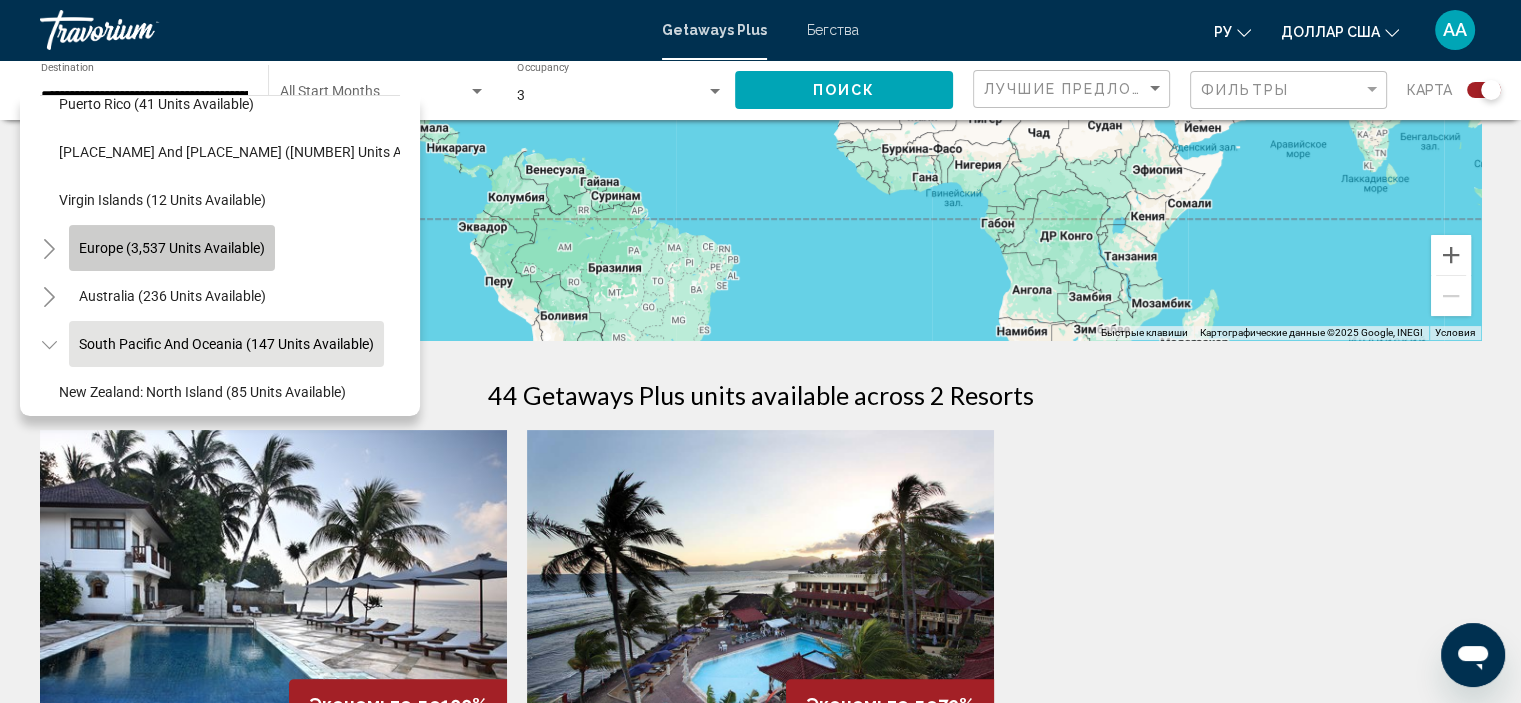 click on "Europe (3,537 units available)" 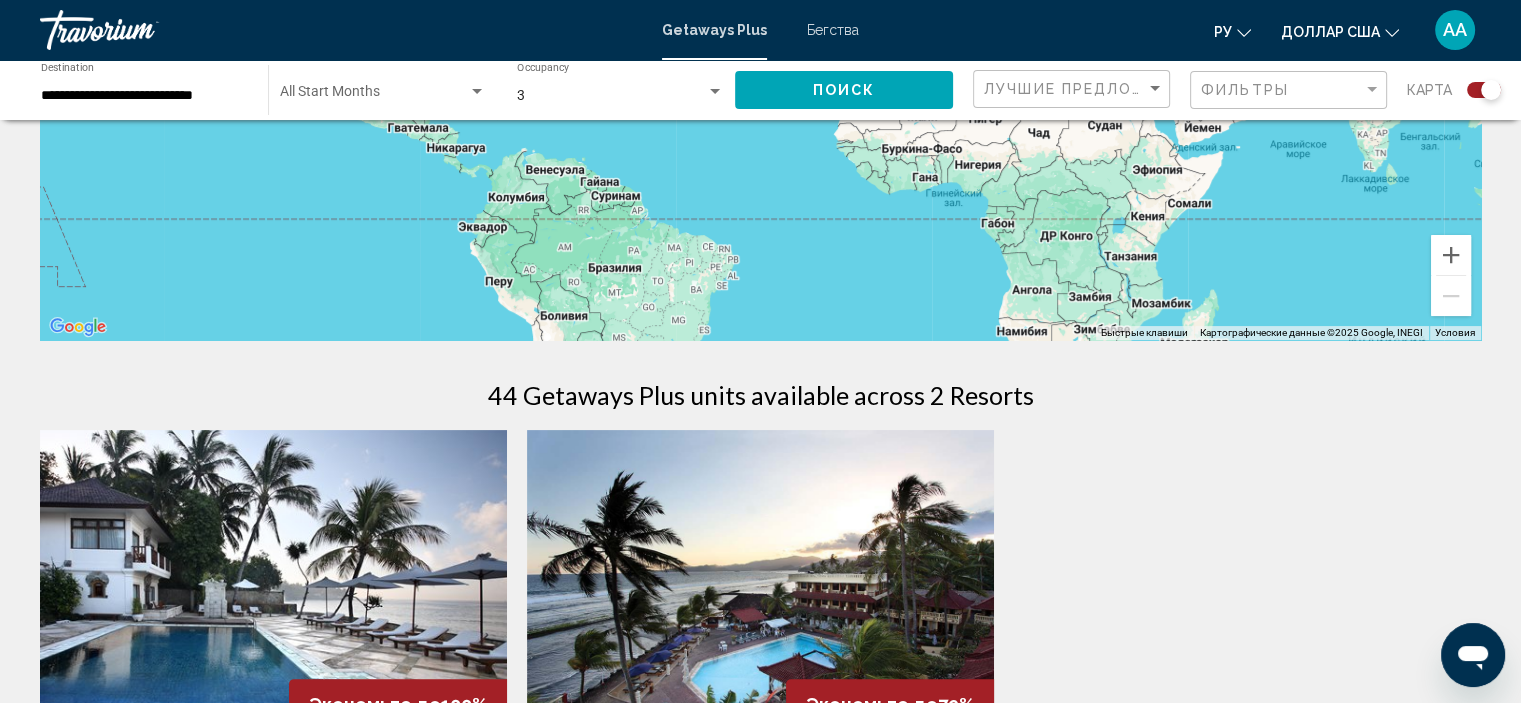 click on "**********" 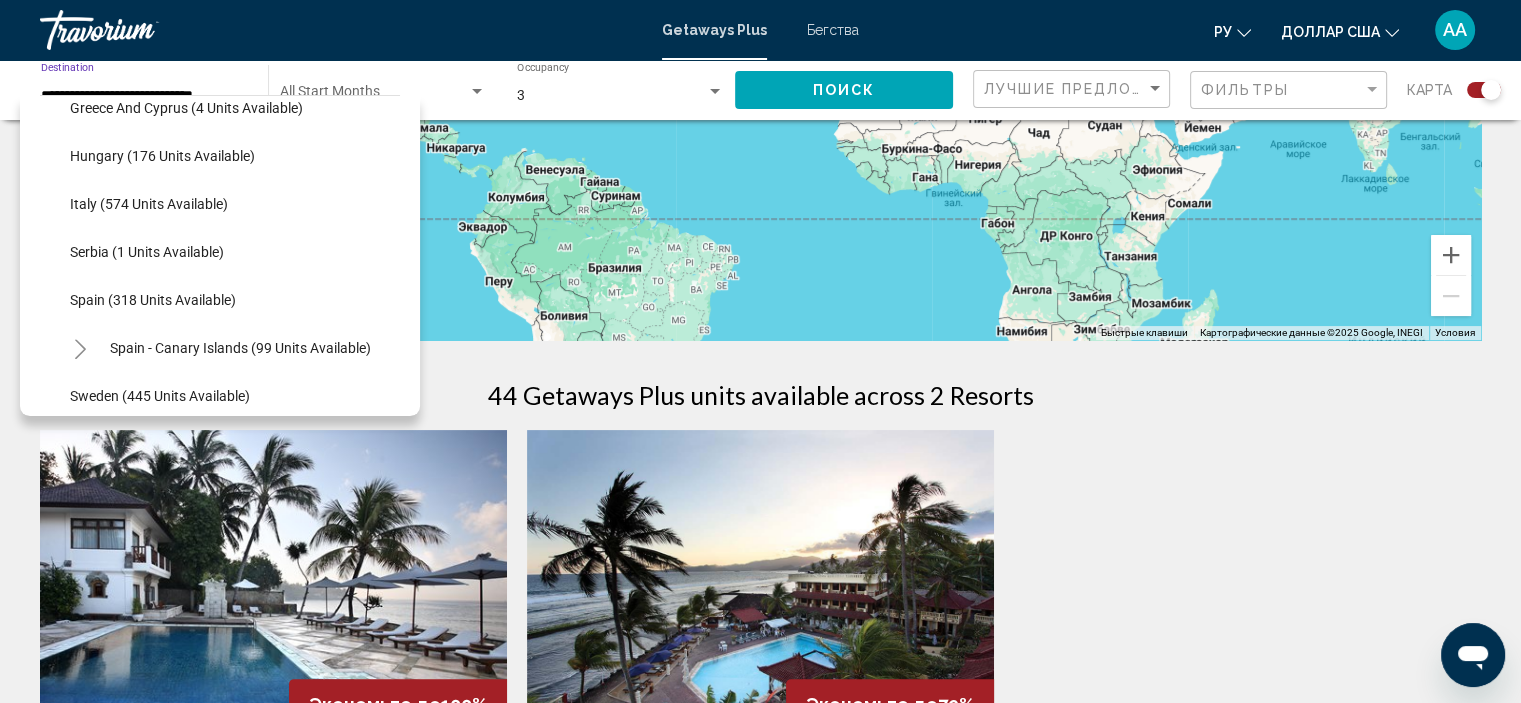 scroll, scrollTop: 1010, scrollLeft: 0, axis: vertical 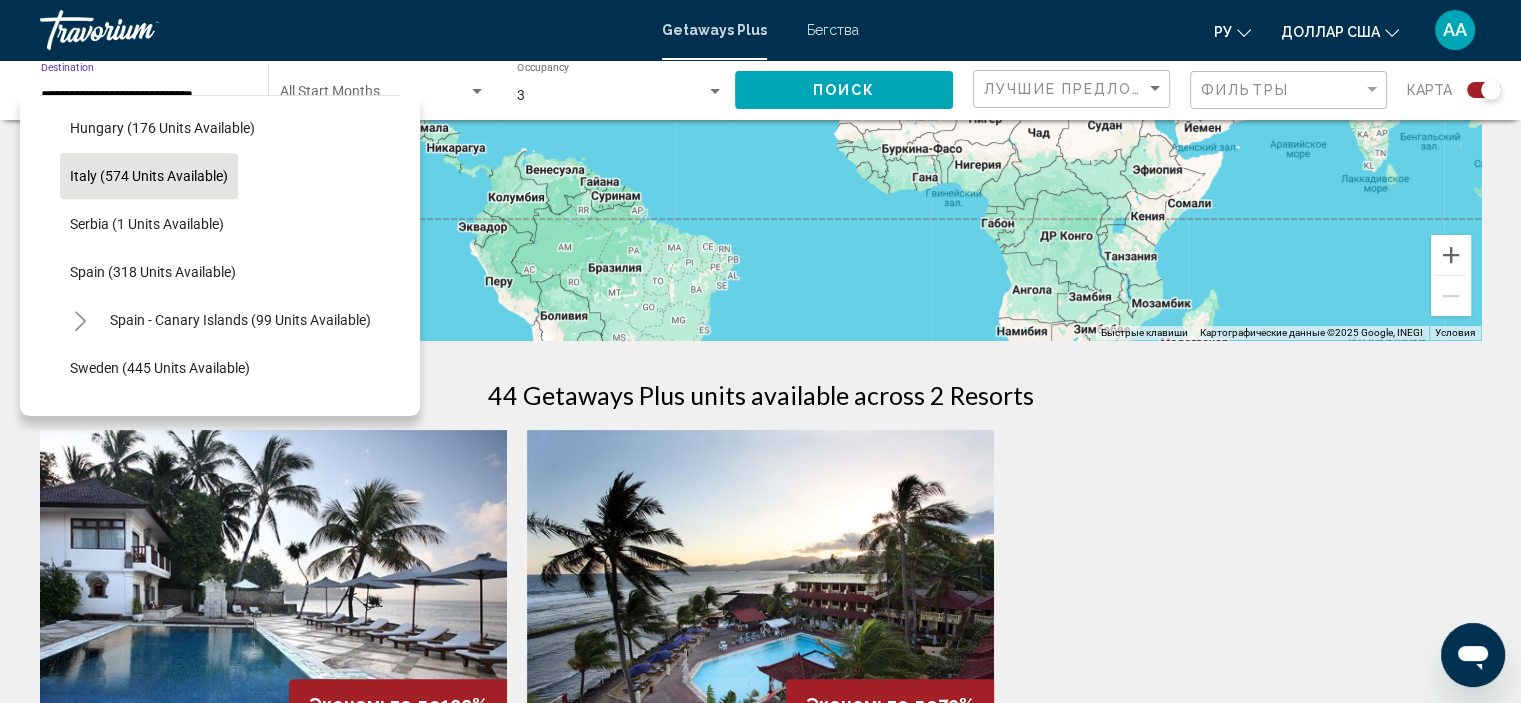 click on "Italy (574 units available)" 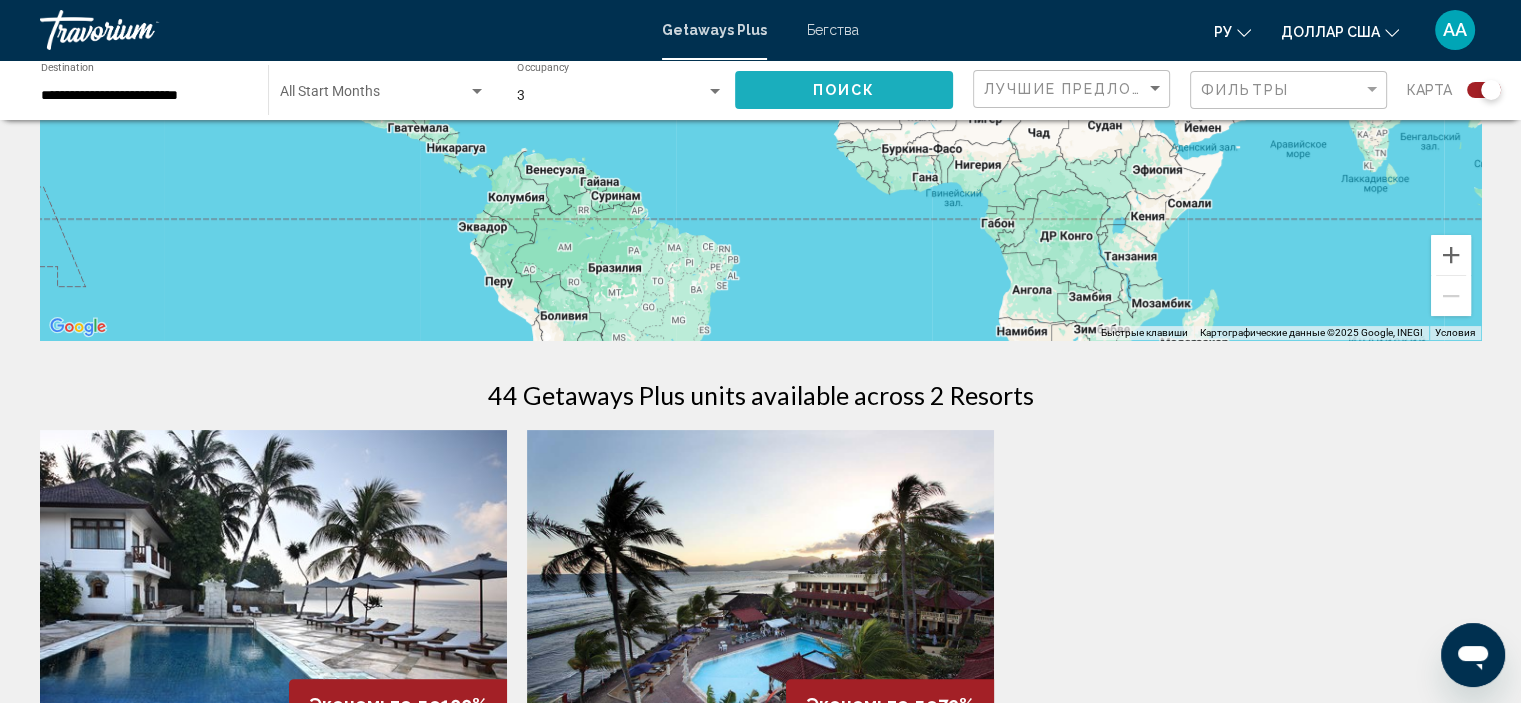 click on "Поиск" 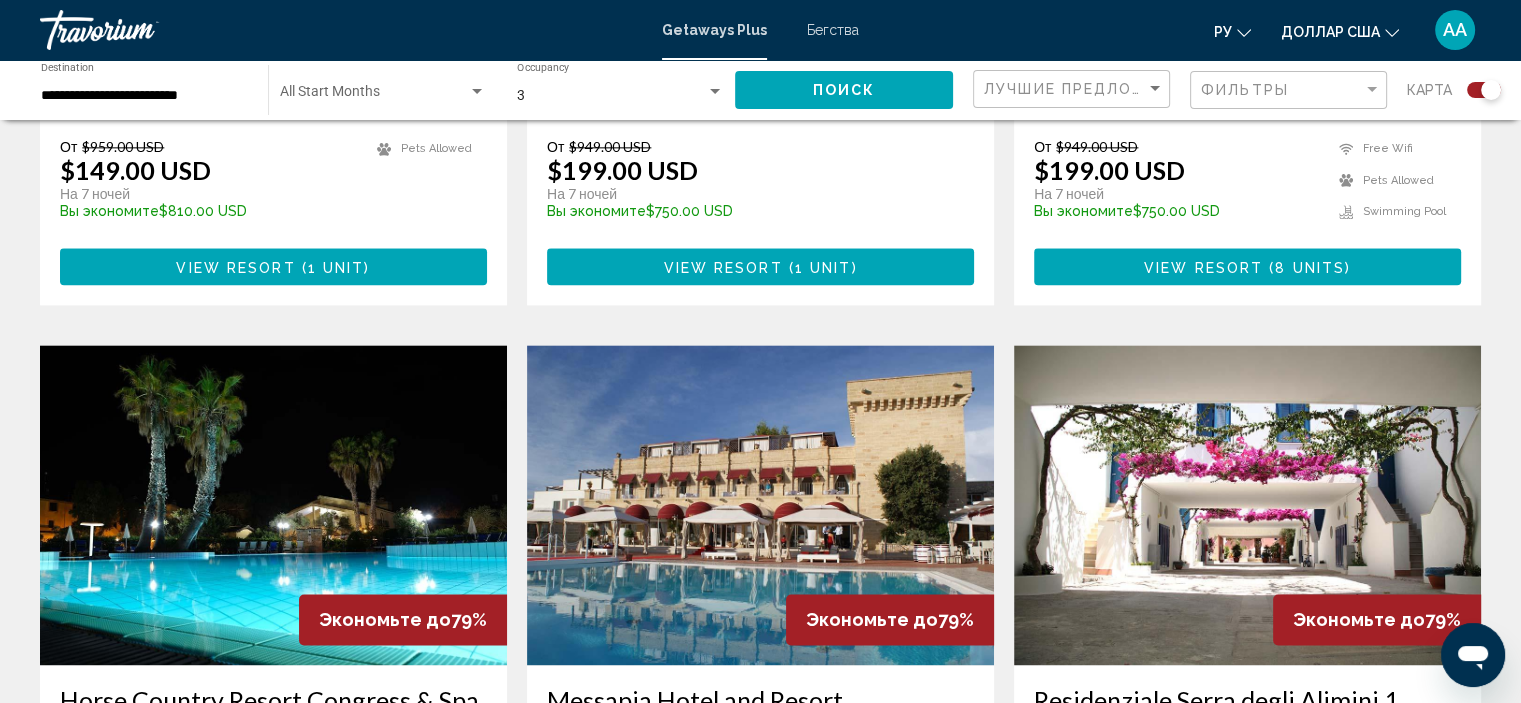 scroll, scrollTop: 2500, scrollLeft: 0, axis: vertical 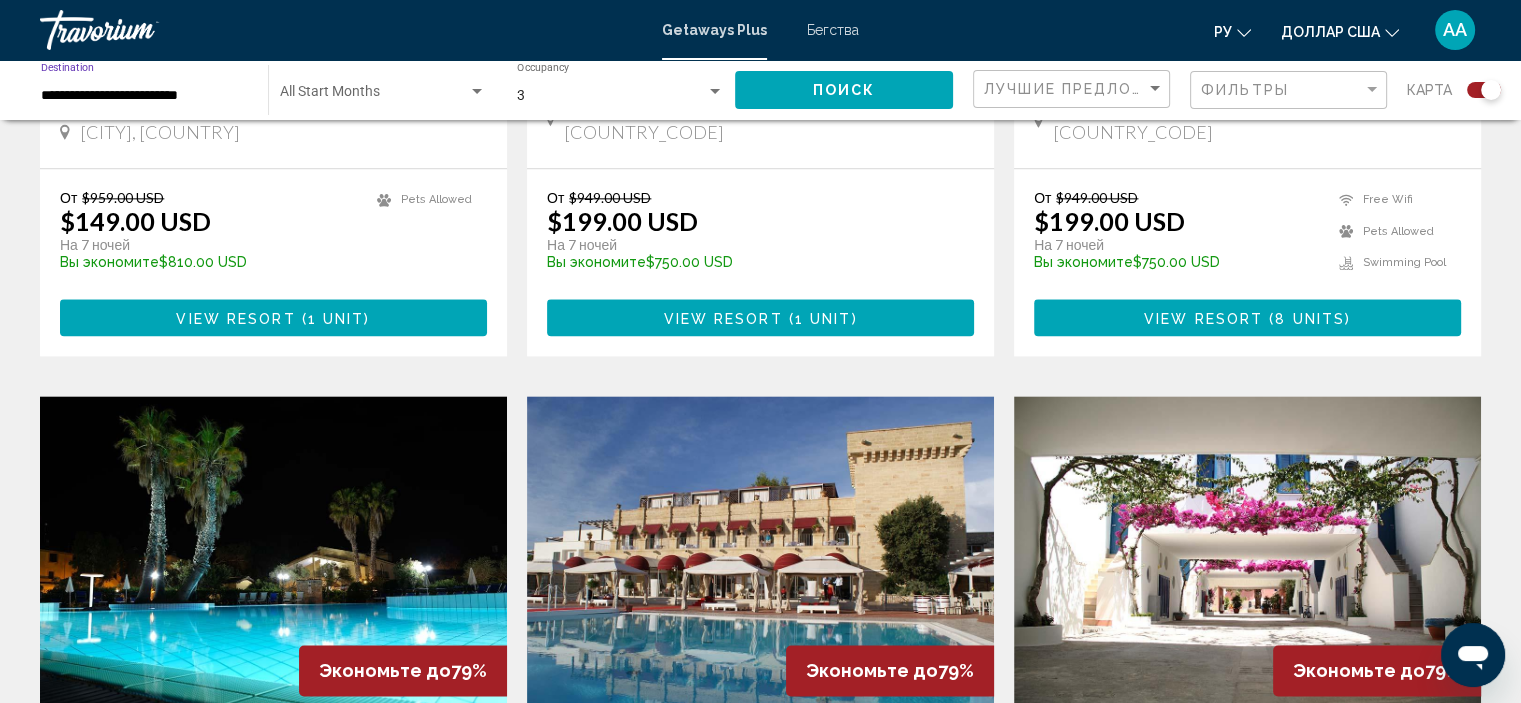 click on "**********" at bounding box center [144, 96] 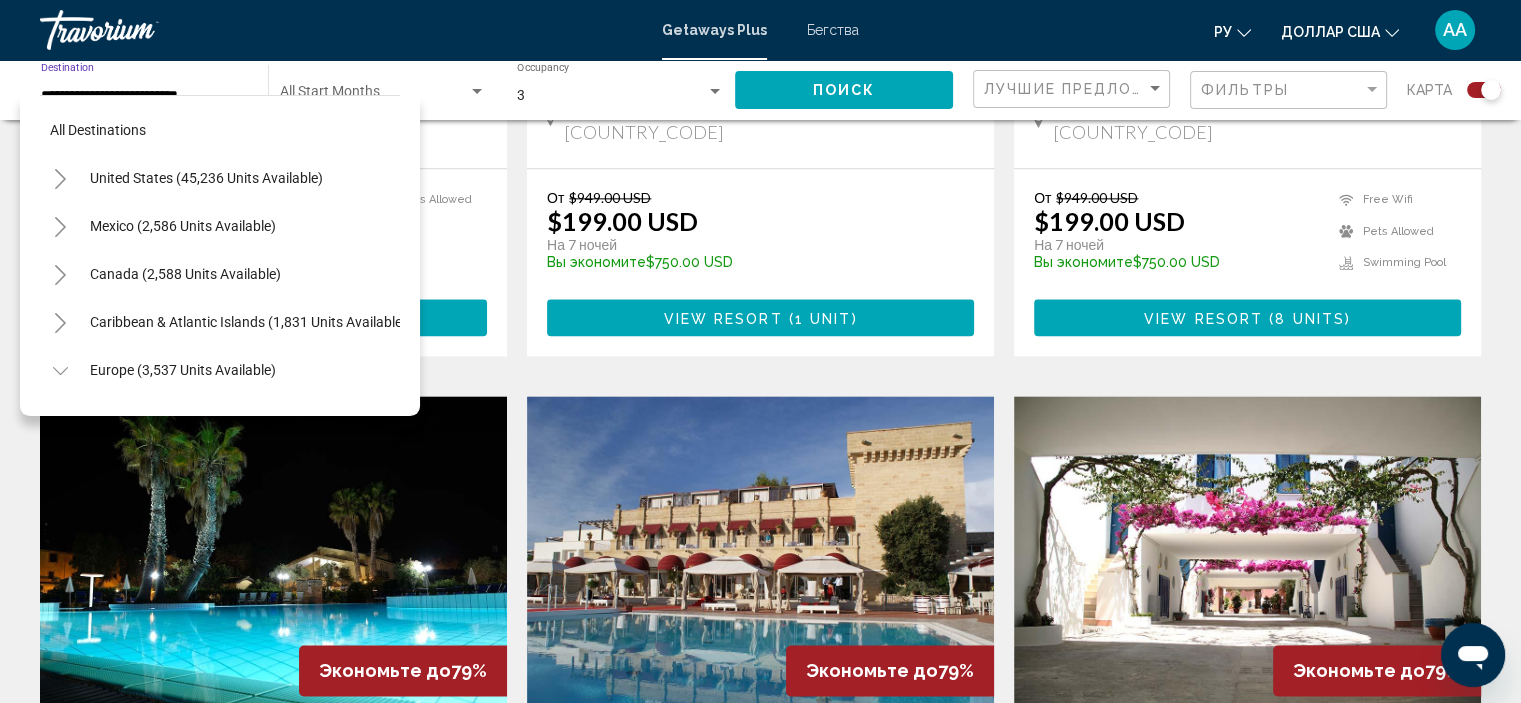 scroll, scrollTop: 558, scrollLeft: 0, axis: vertical 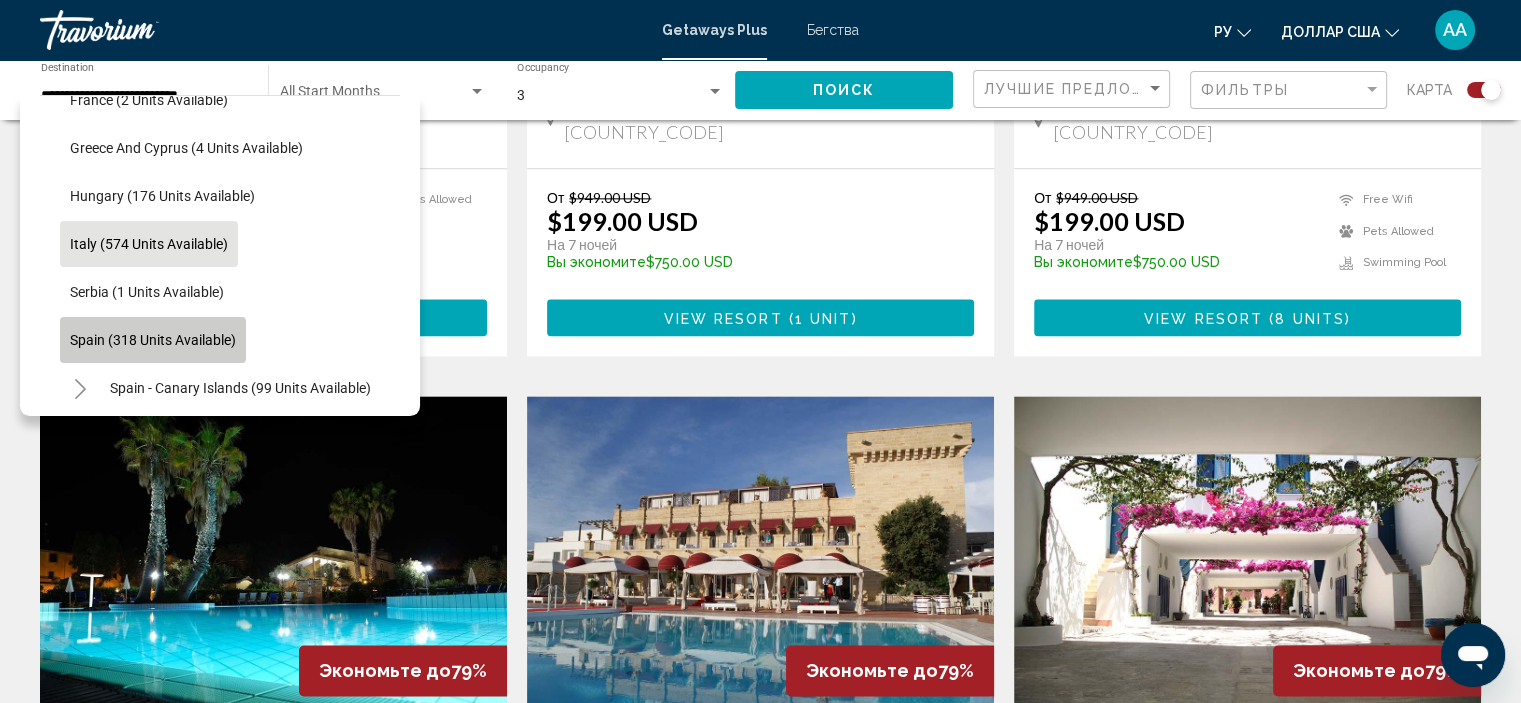 click on "Spain (318 units available)" 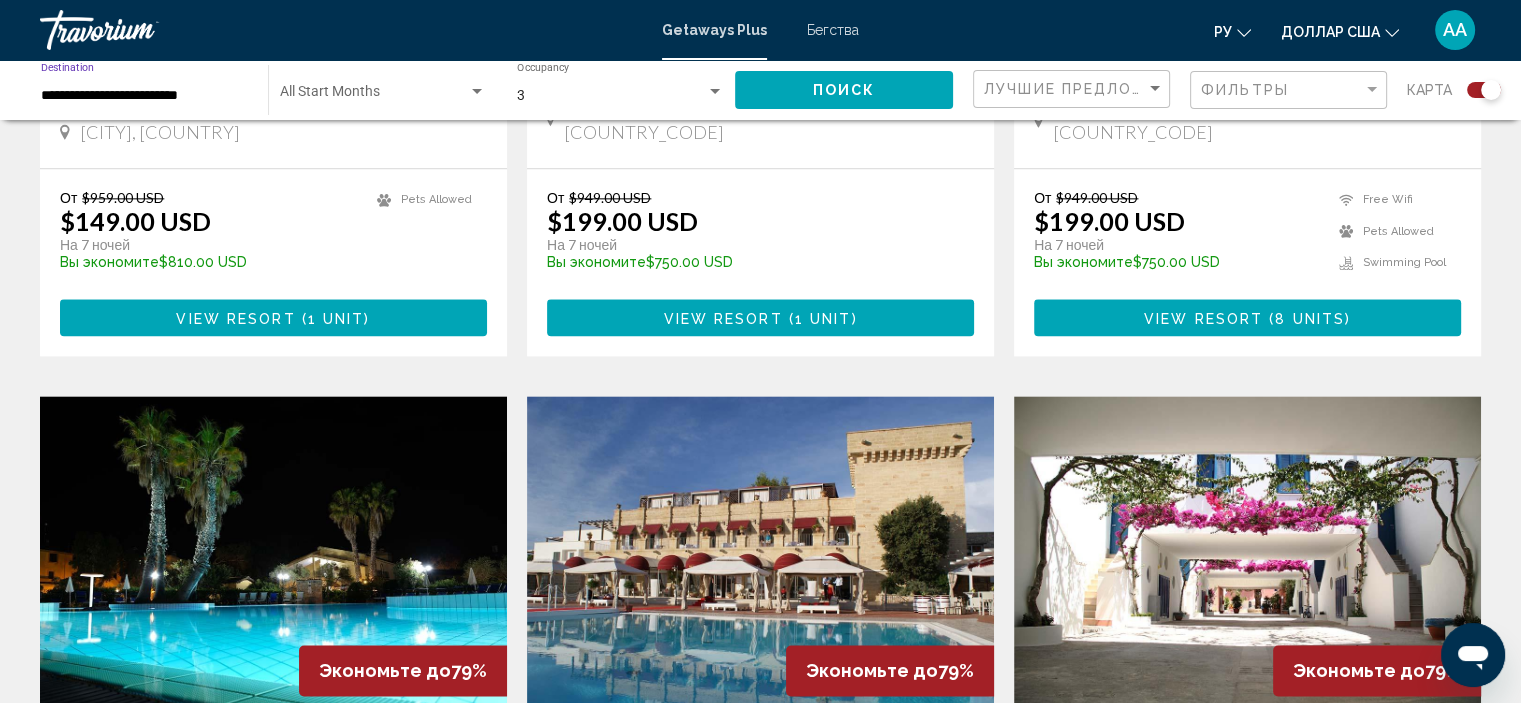 click on "Поиск" 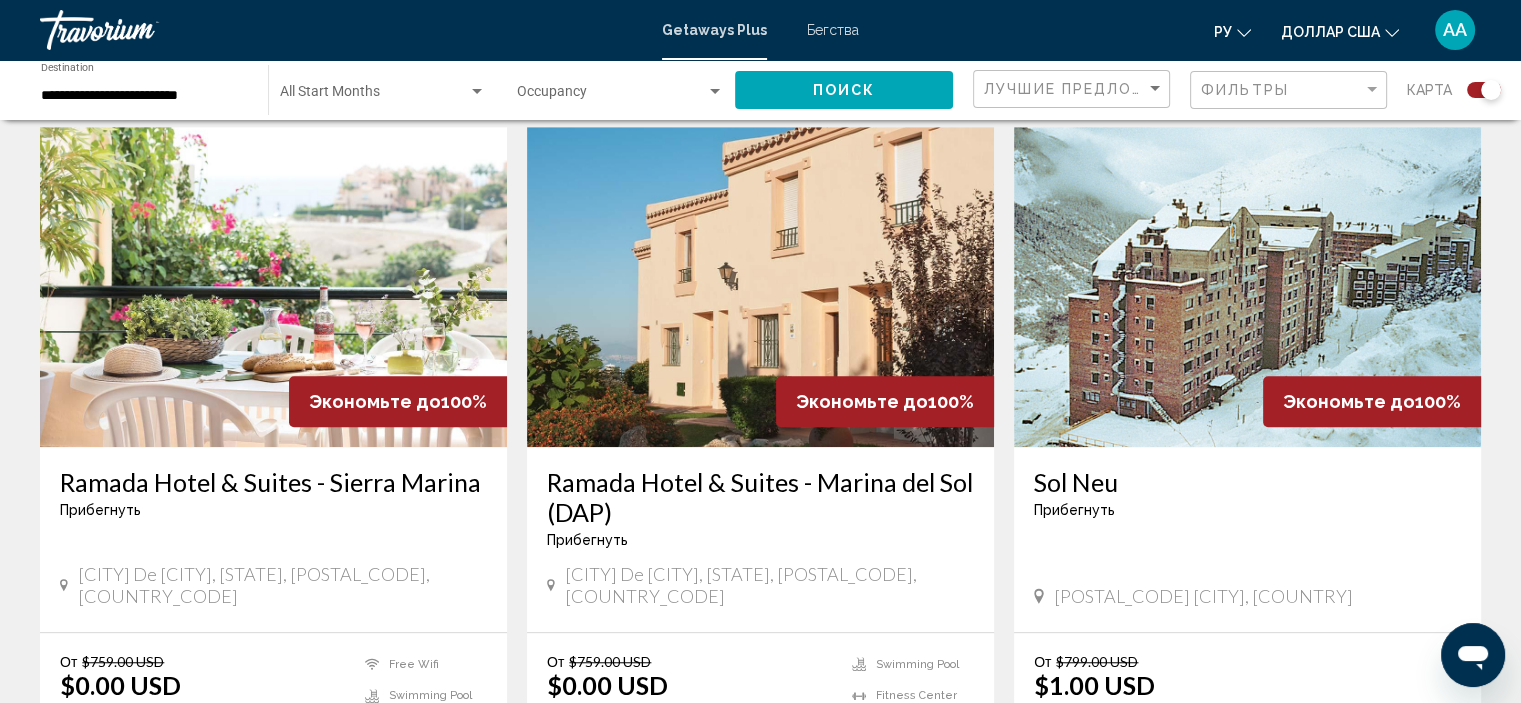 scroll, scrollTop: 1400, scrollLeft: 0, axis: vertical 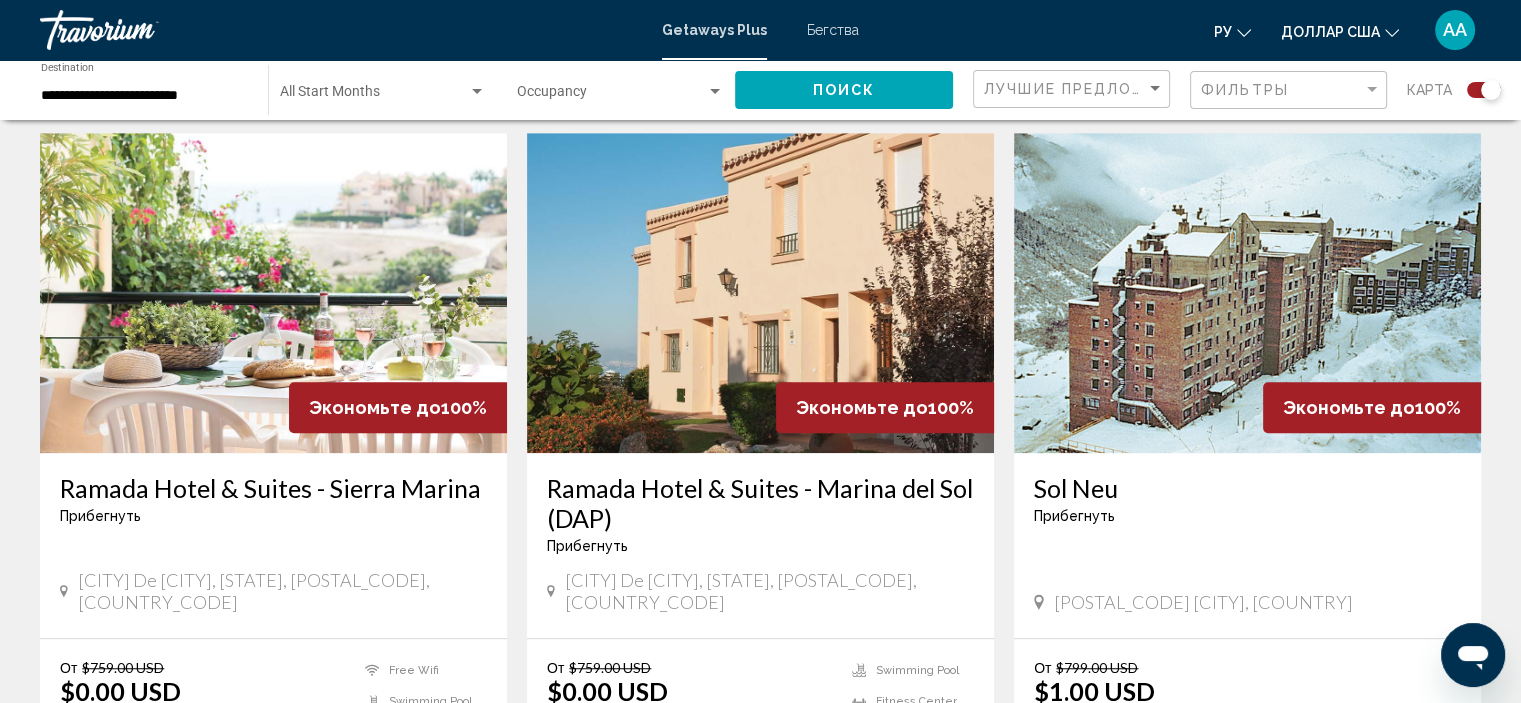 click at bounding box center [273, 293] 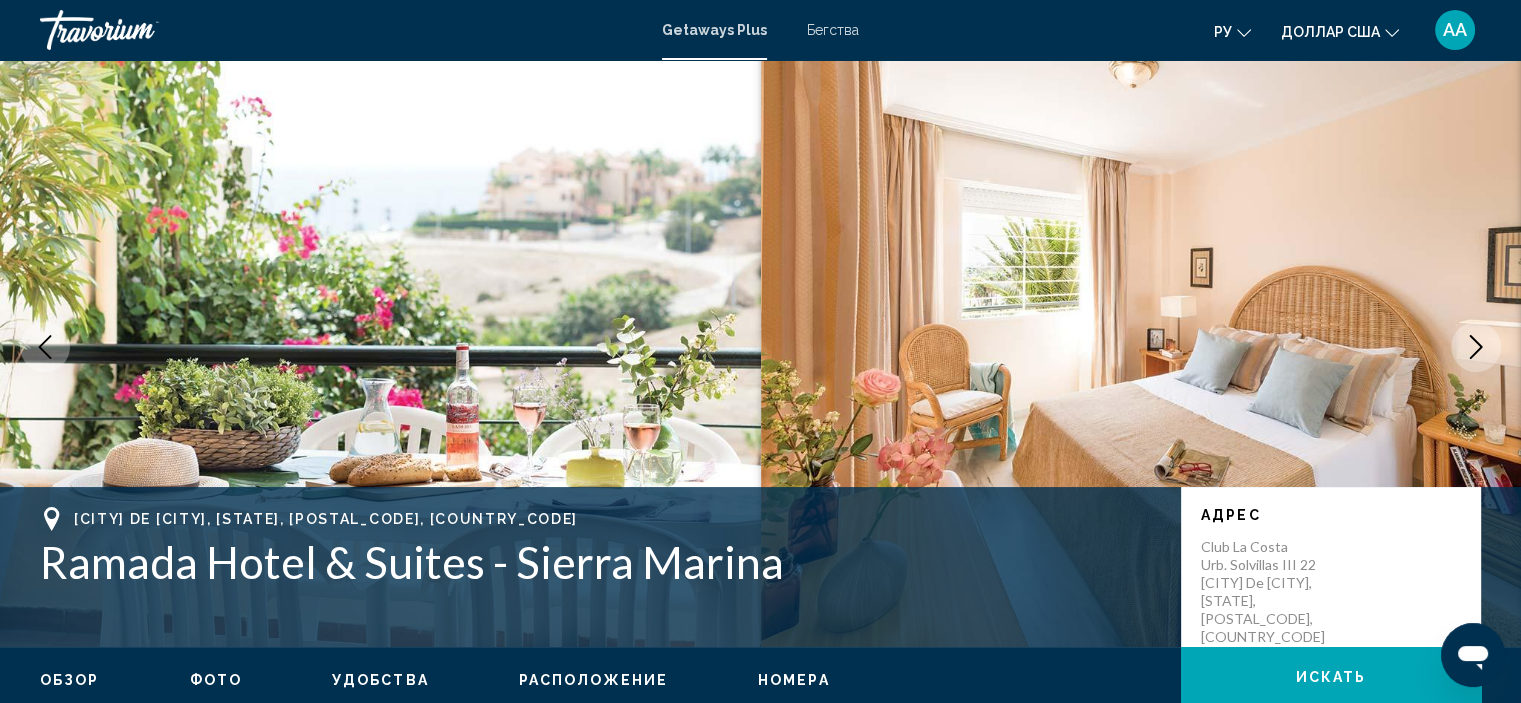scroll, scrollTop: 8, scrollLeft: 0, axis: vertical 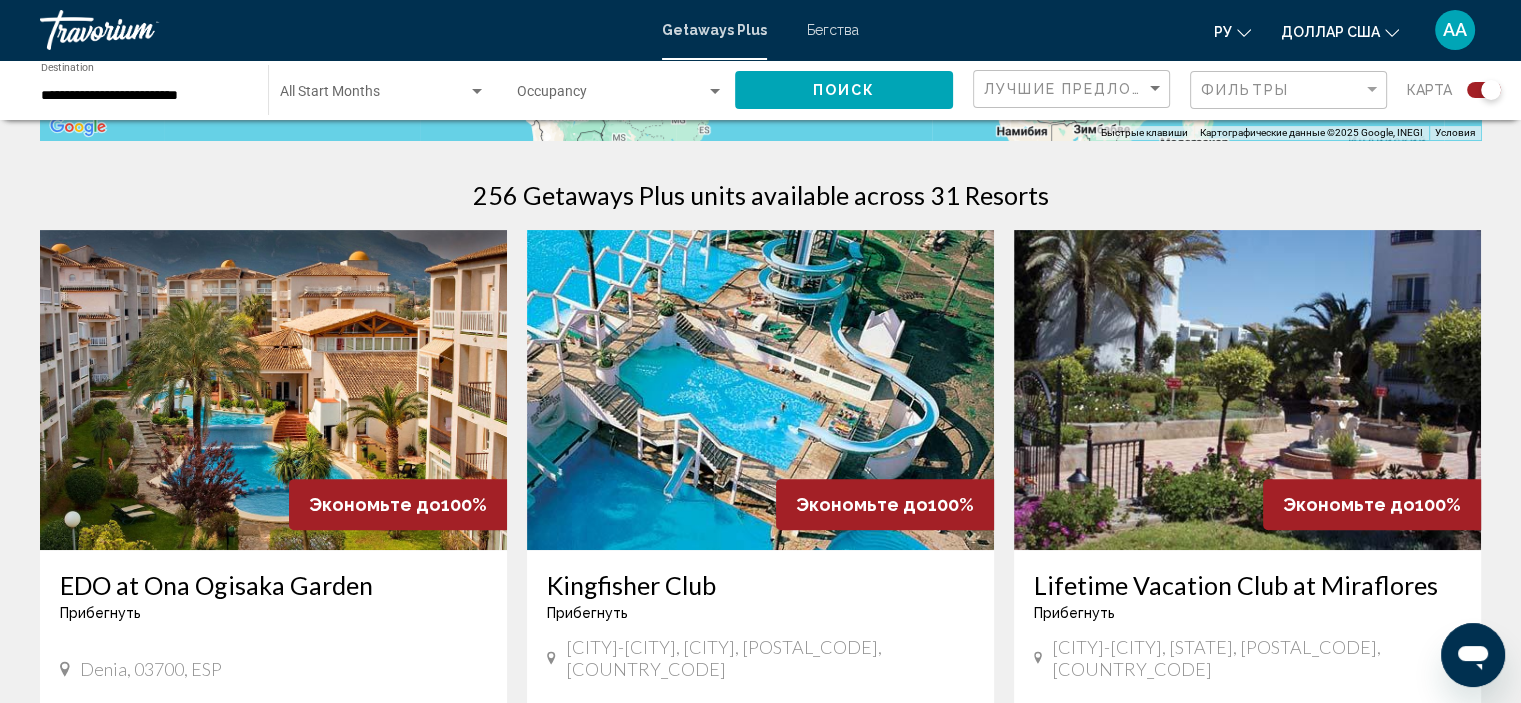 click at bounding box center (760, 390) 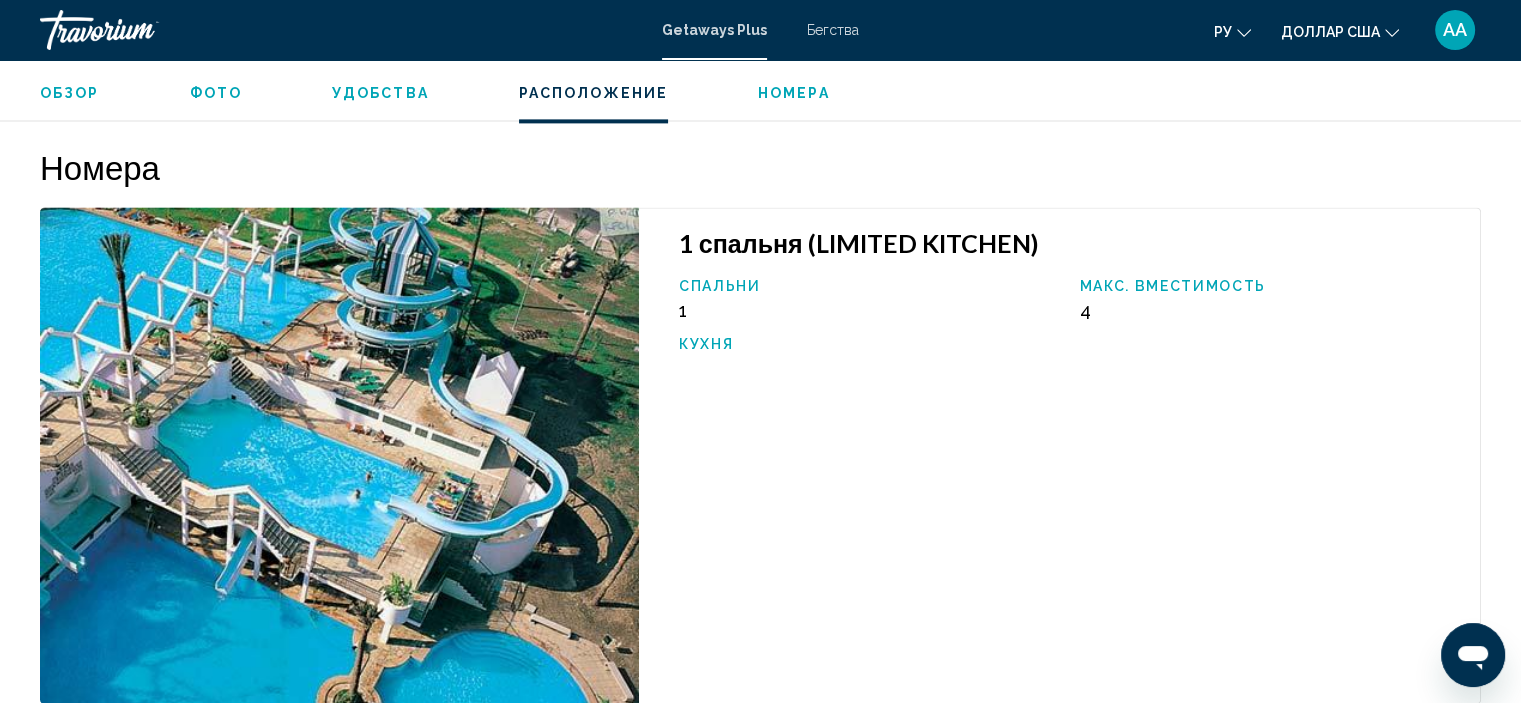 scroll, scrollTop: 2808, scrollLeft: 0, axis: vertical 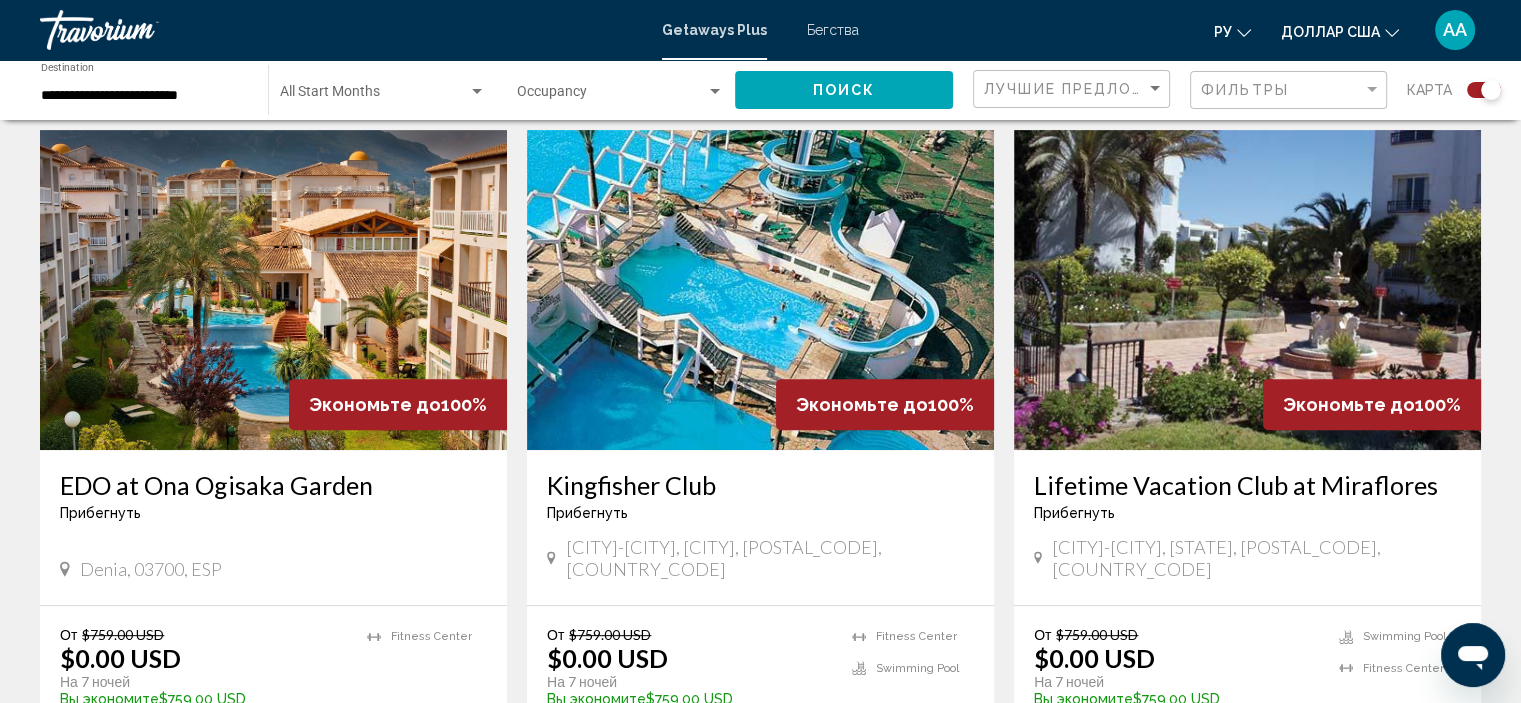 click at bounding box center (273, 290) 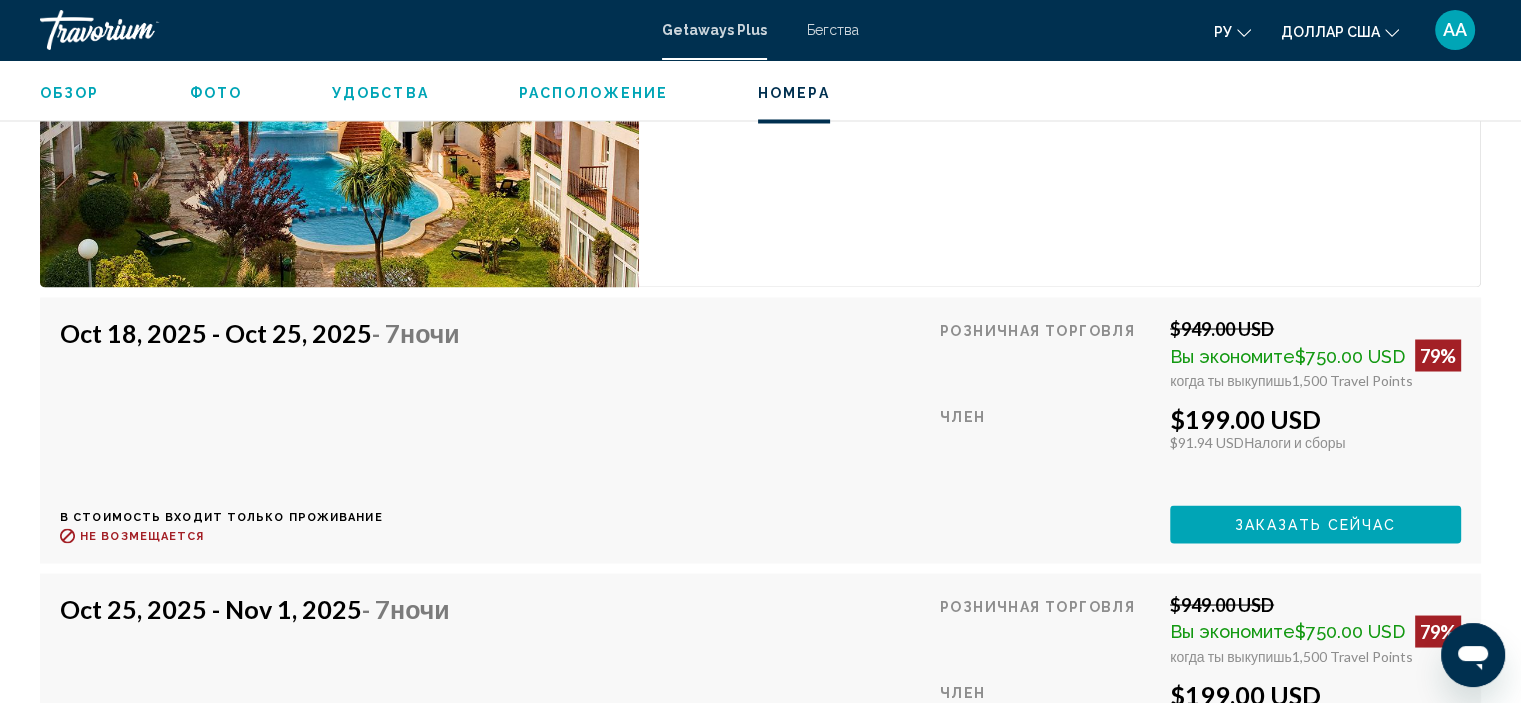 scroll, scrollTop: 3500, scrollLeft: 0, axis: vertical 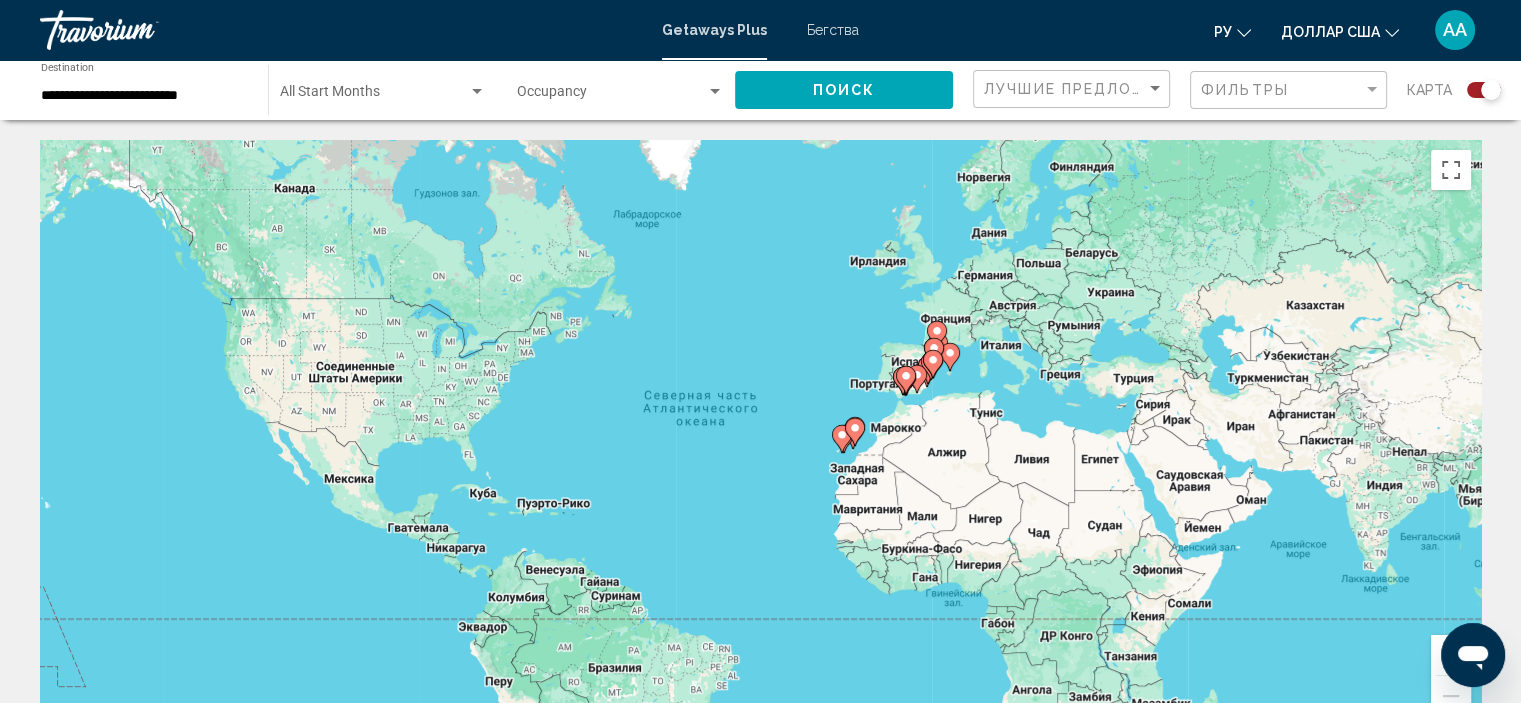 click on "**********" 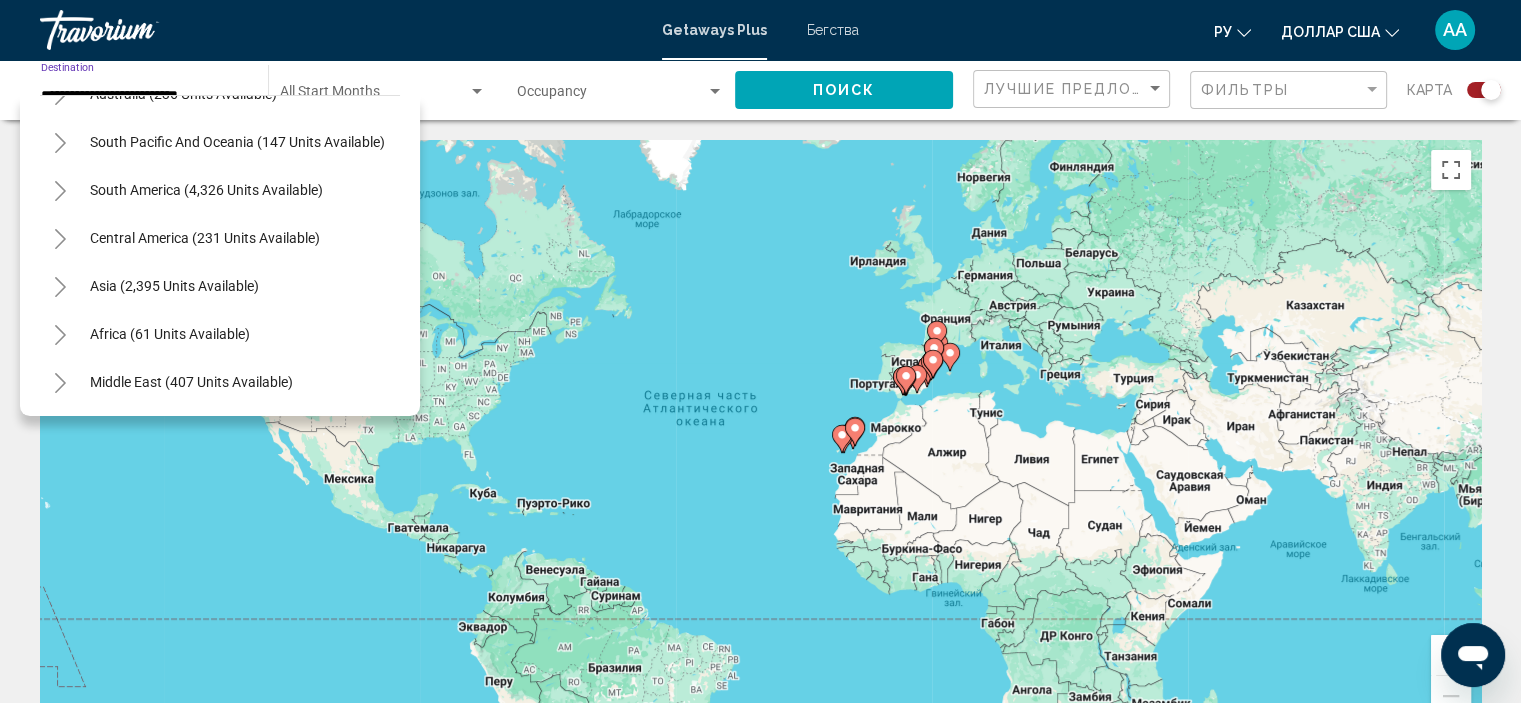 scroll, scrollTop: 955, scrollLeft: 0, axis: vertical 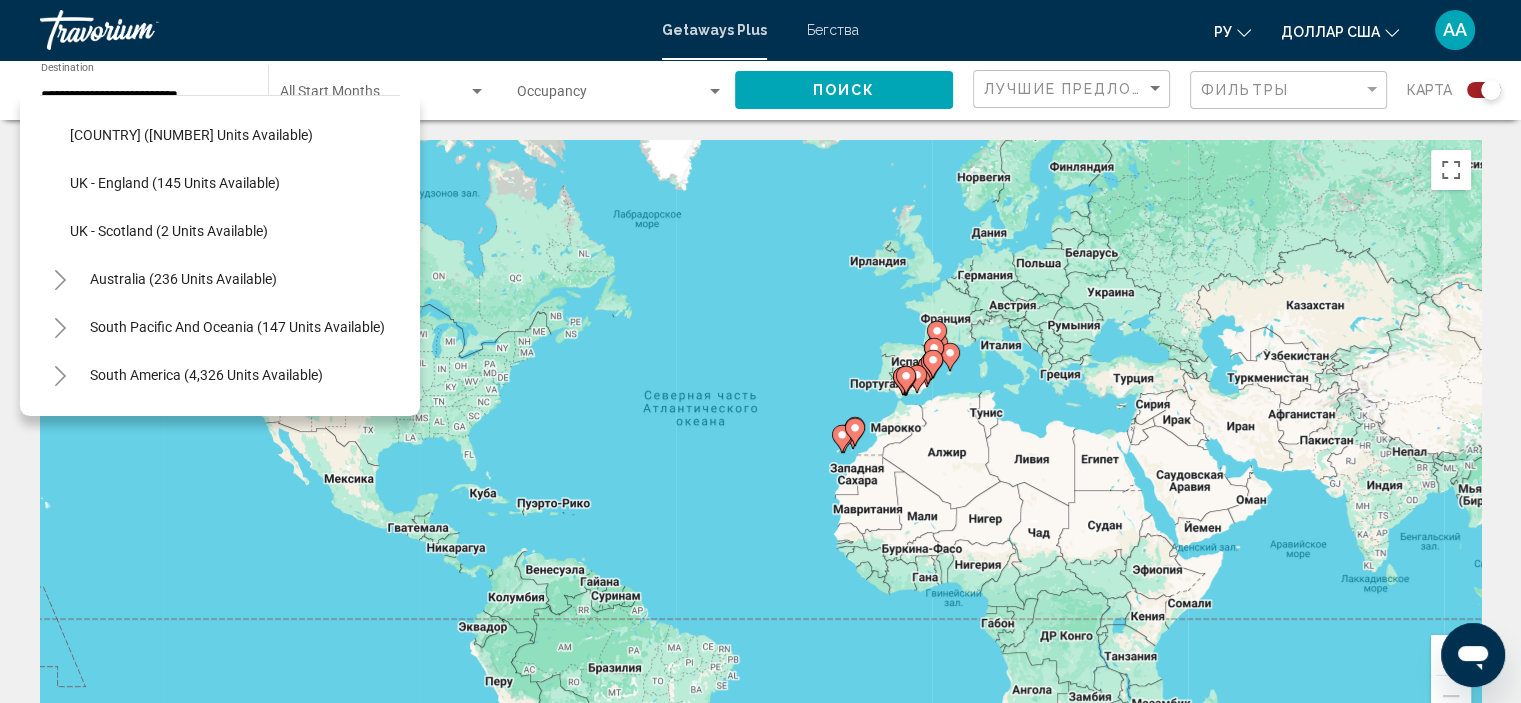 click on "GetawaysPlus Бегства ру
English Español Français Italiano Português русский доллар США
USD ($) MXN (Mex$) CAD (Can$) GBP (£) EUR (€) AUD (A$) NZD (NZ$) CNY (CN¥) АА разрешение" at bounding box center [760, 30] 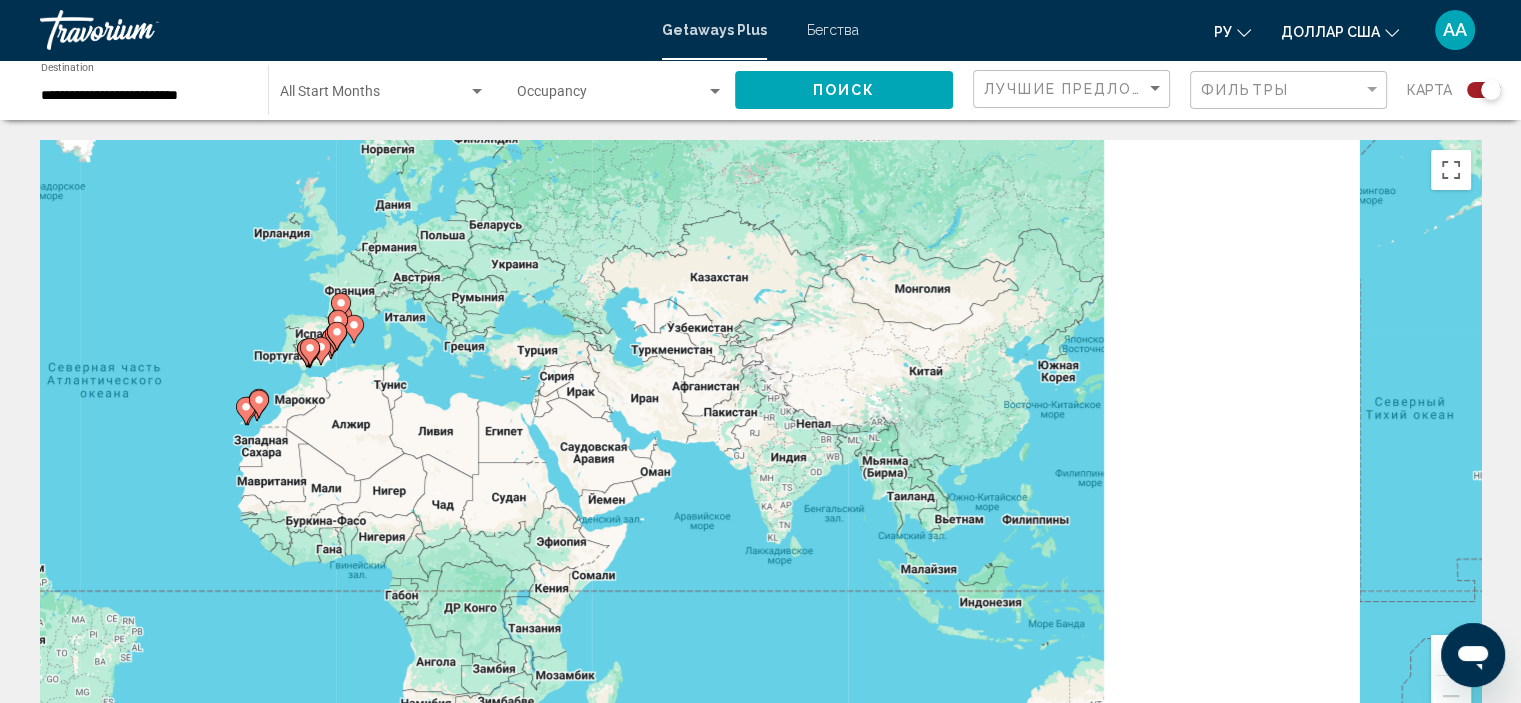 drag, startPoint x: 1168, startPoint y: 539, endPoint x: 561, endPoint y: 511, distance: 607.64545 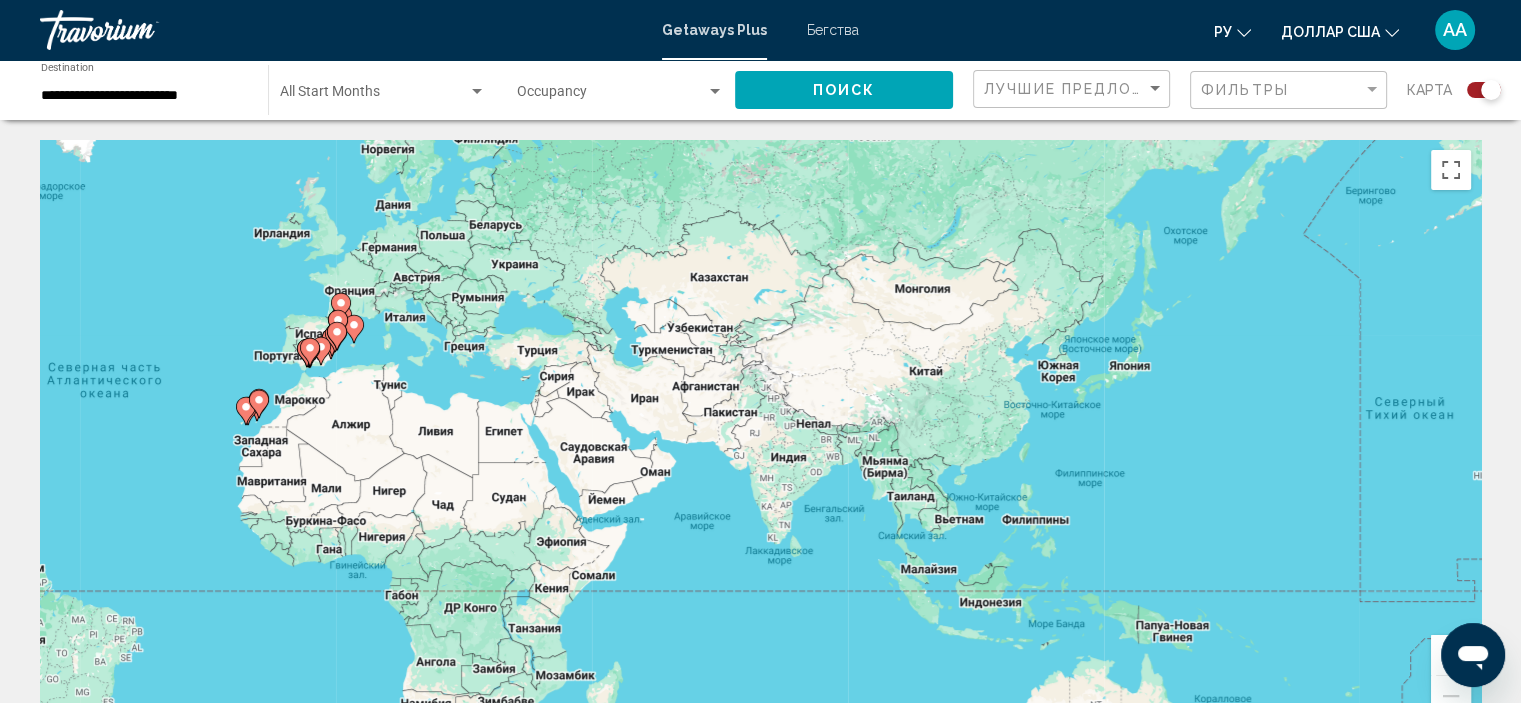 click 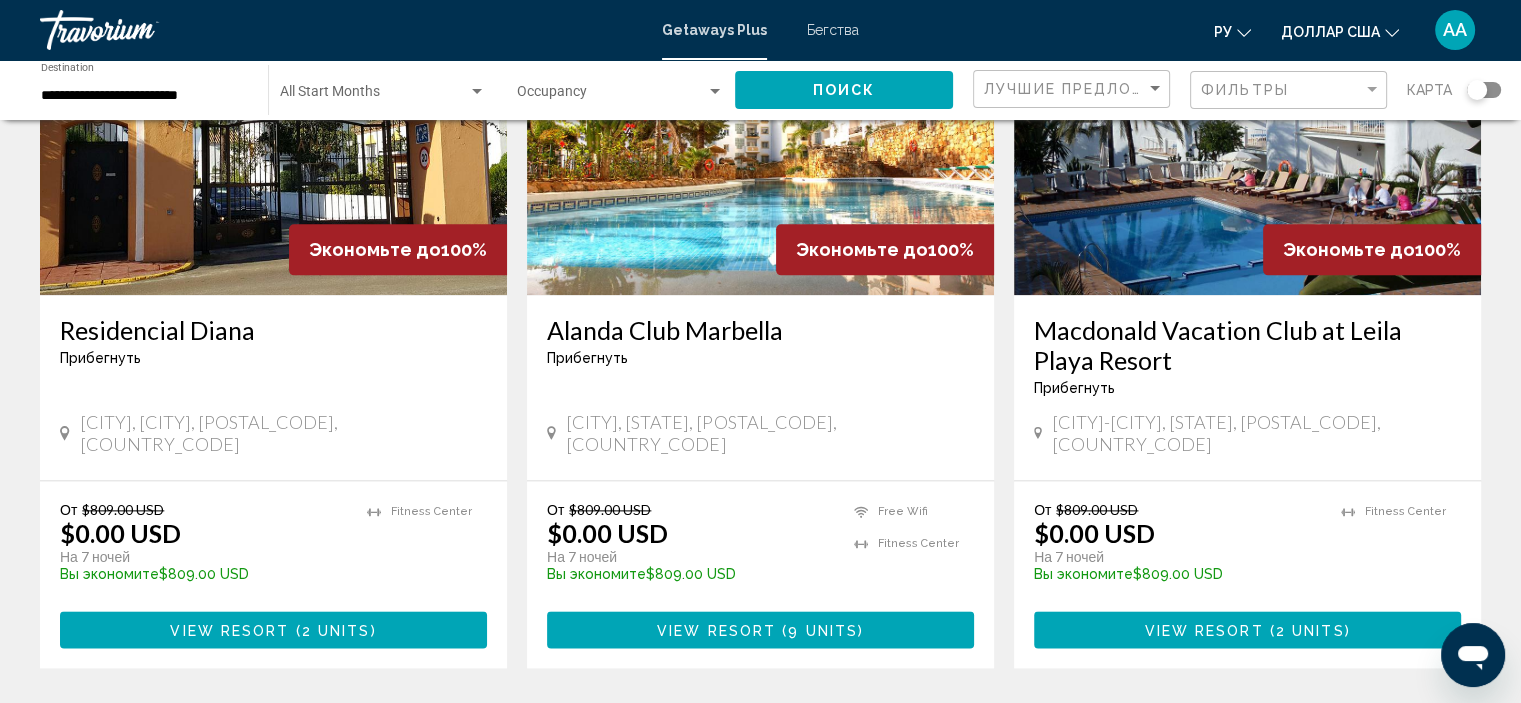 scroll, scrollTop: 2644, scrollLeft: 0, axis: vertical 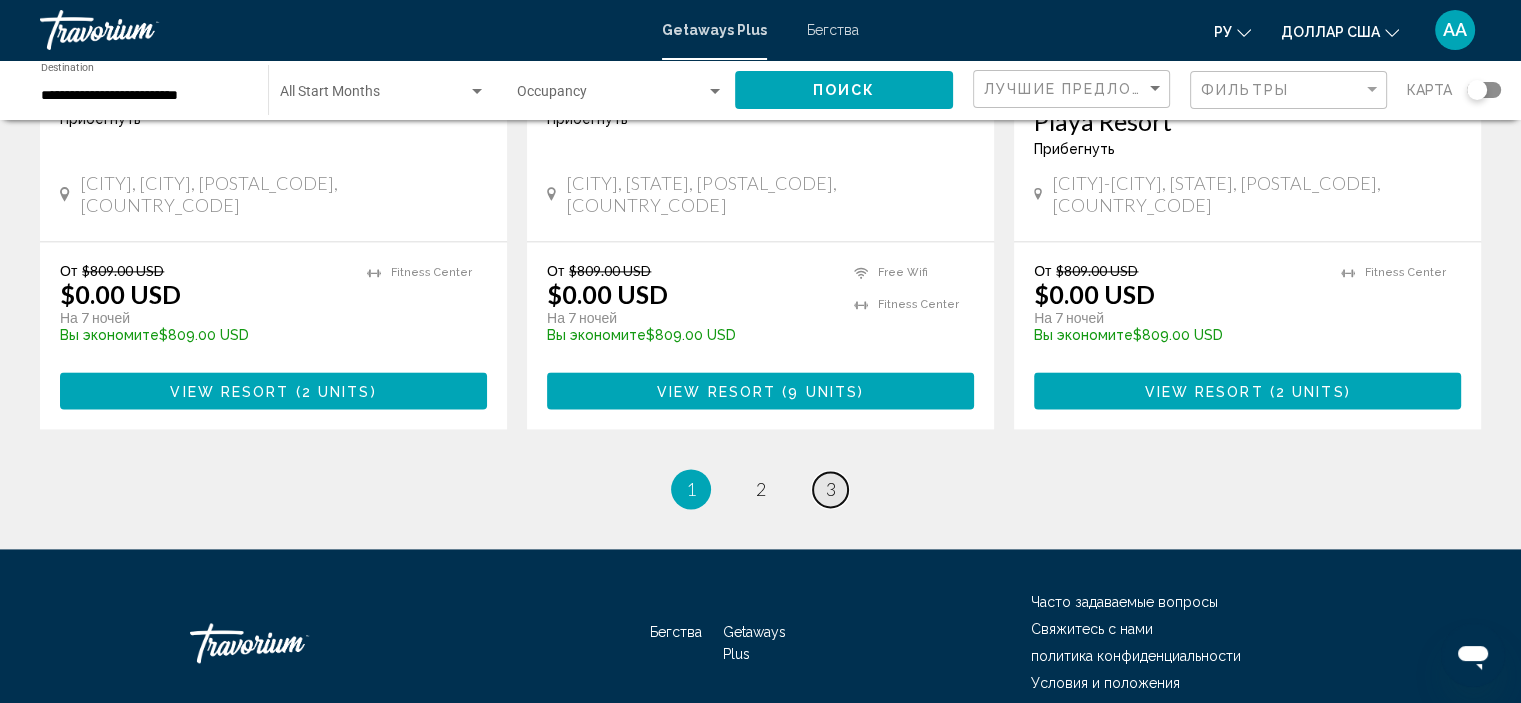 click on "page  3" at bounding box center (830, 489) 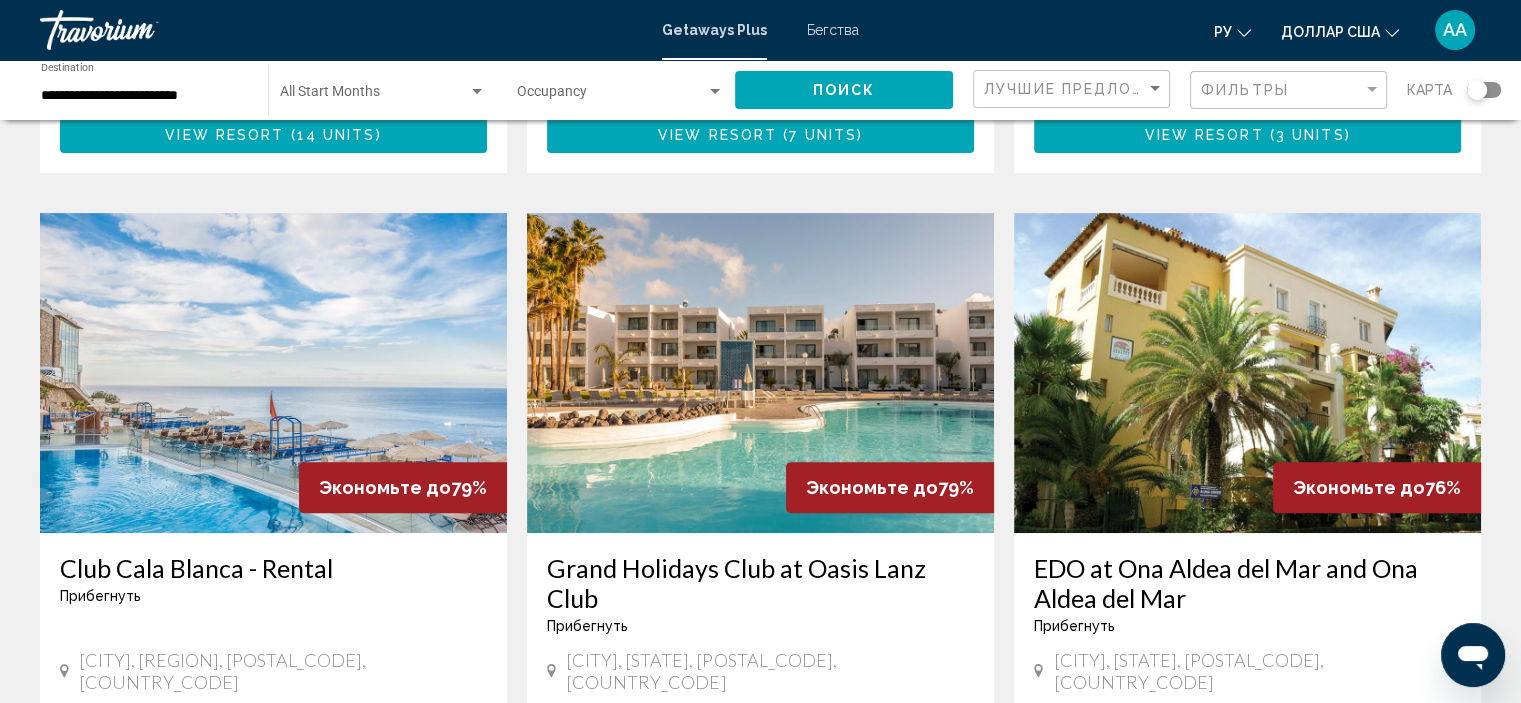 scroll, scrollTop: 1300, scrollLeft: 0, axis: vertical 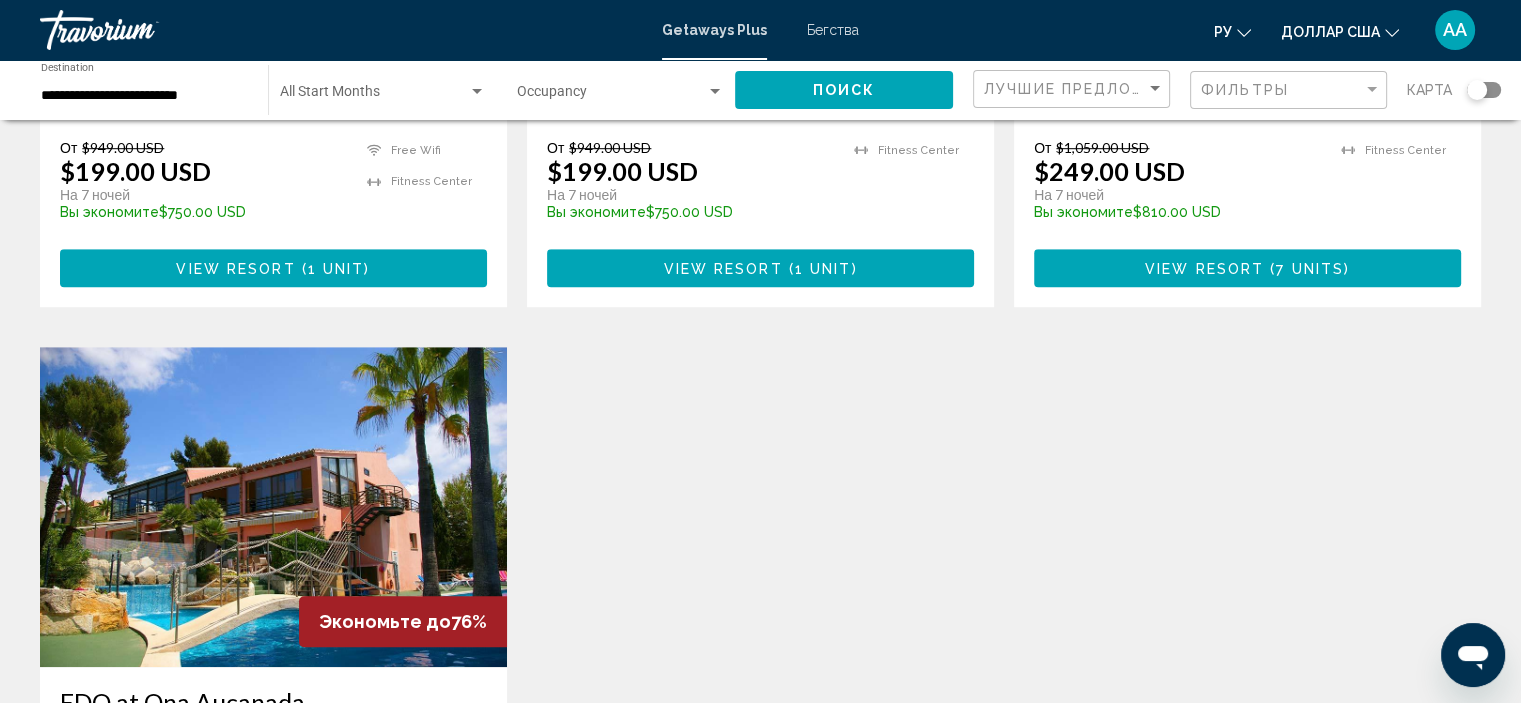 click at bounding box center (477, 91) 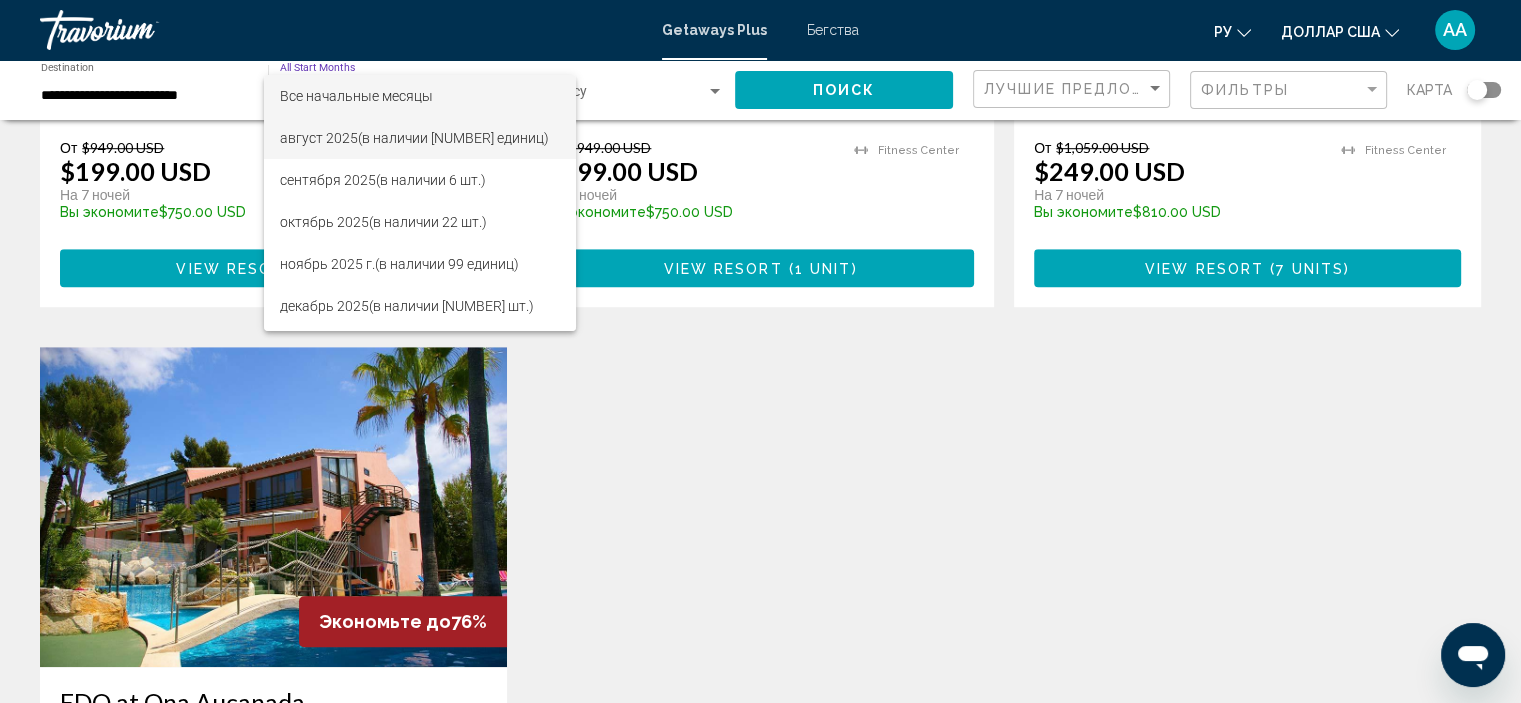 click on "(в наличии [NUMBER] единиц)" at bounding box center (453, 138) 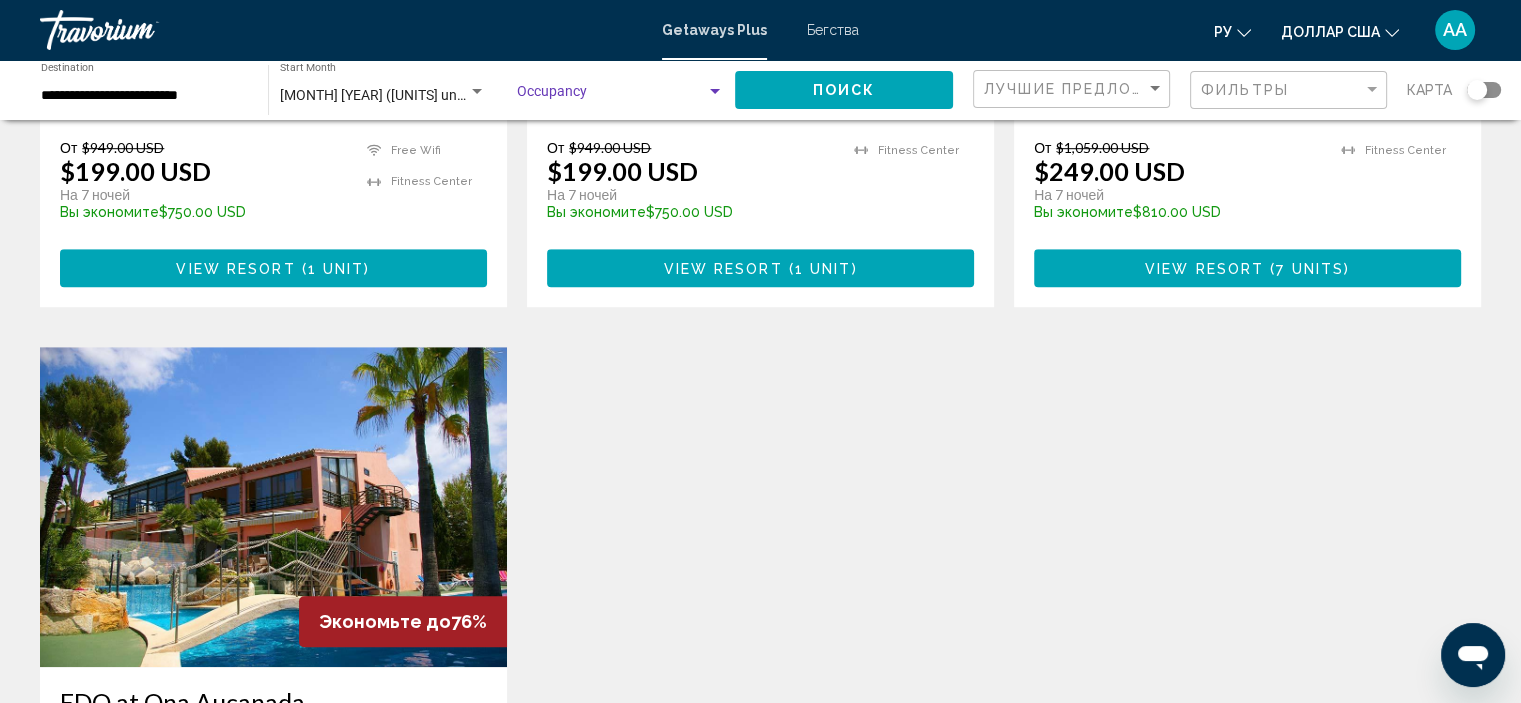 click at bounding box center [611, 96] 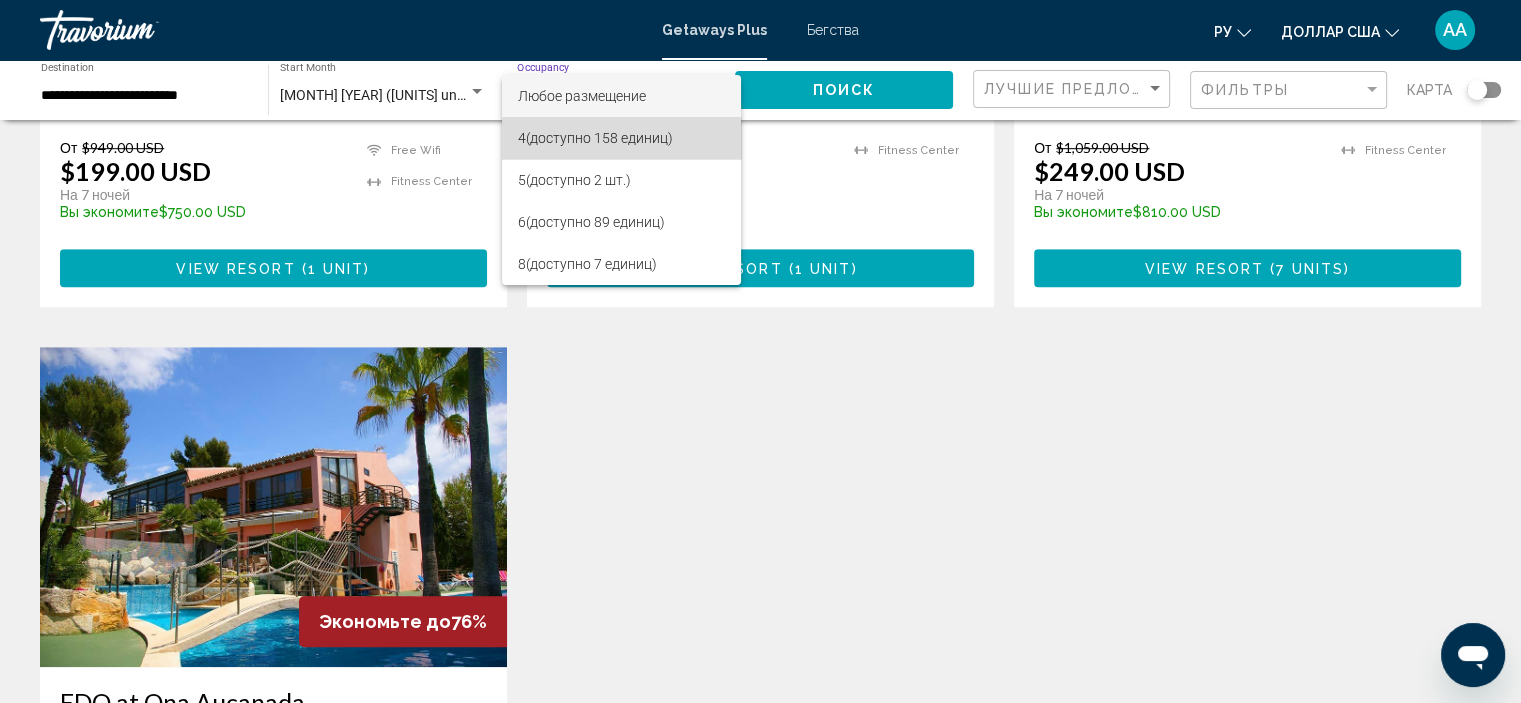 click on "(доступно 158 единиц)" at bounding box center (599, 138) 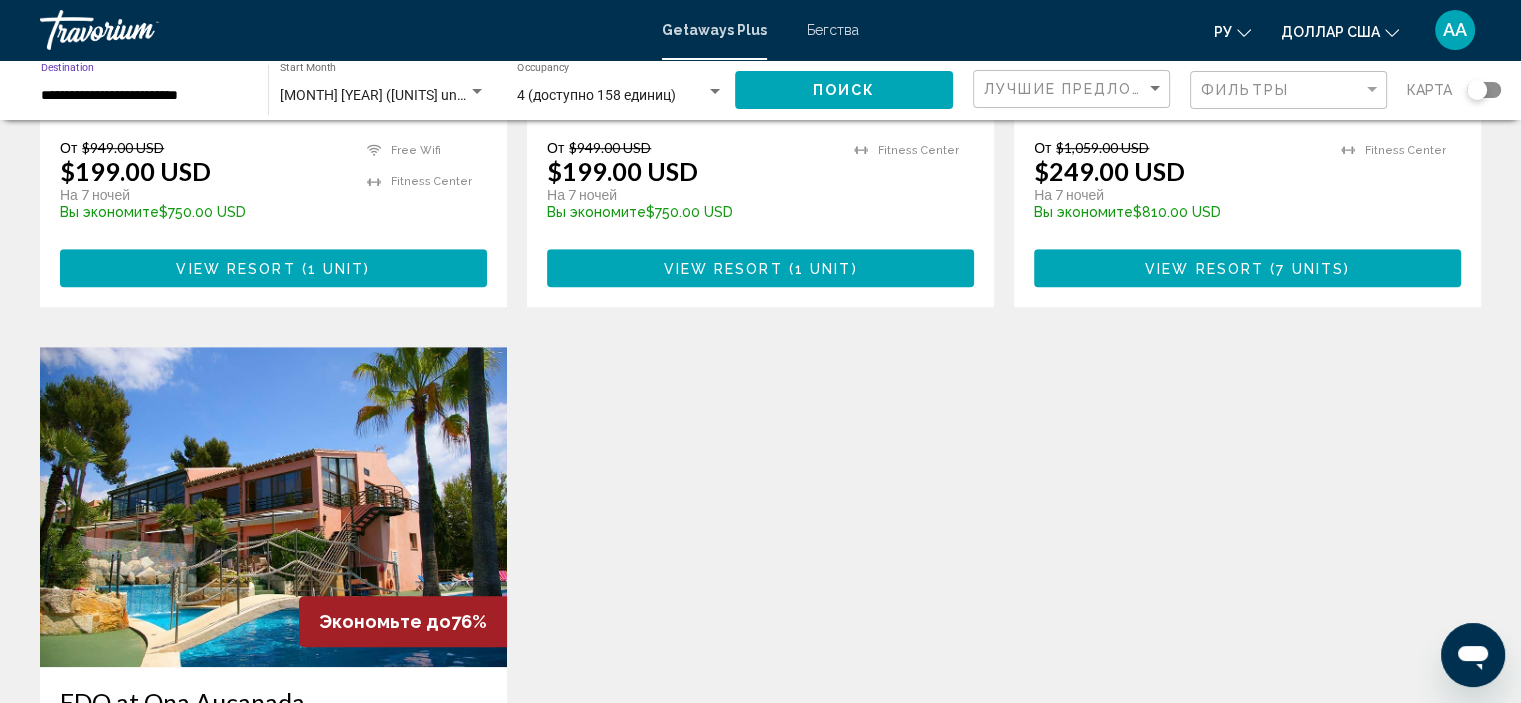 click on "**********" at bounding box center [144, 96] 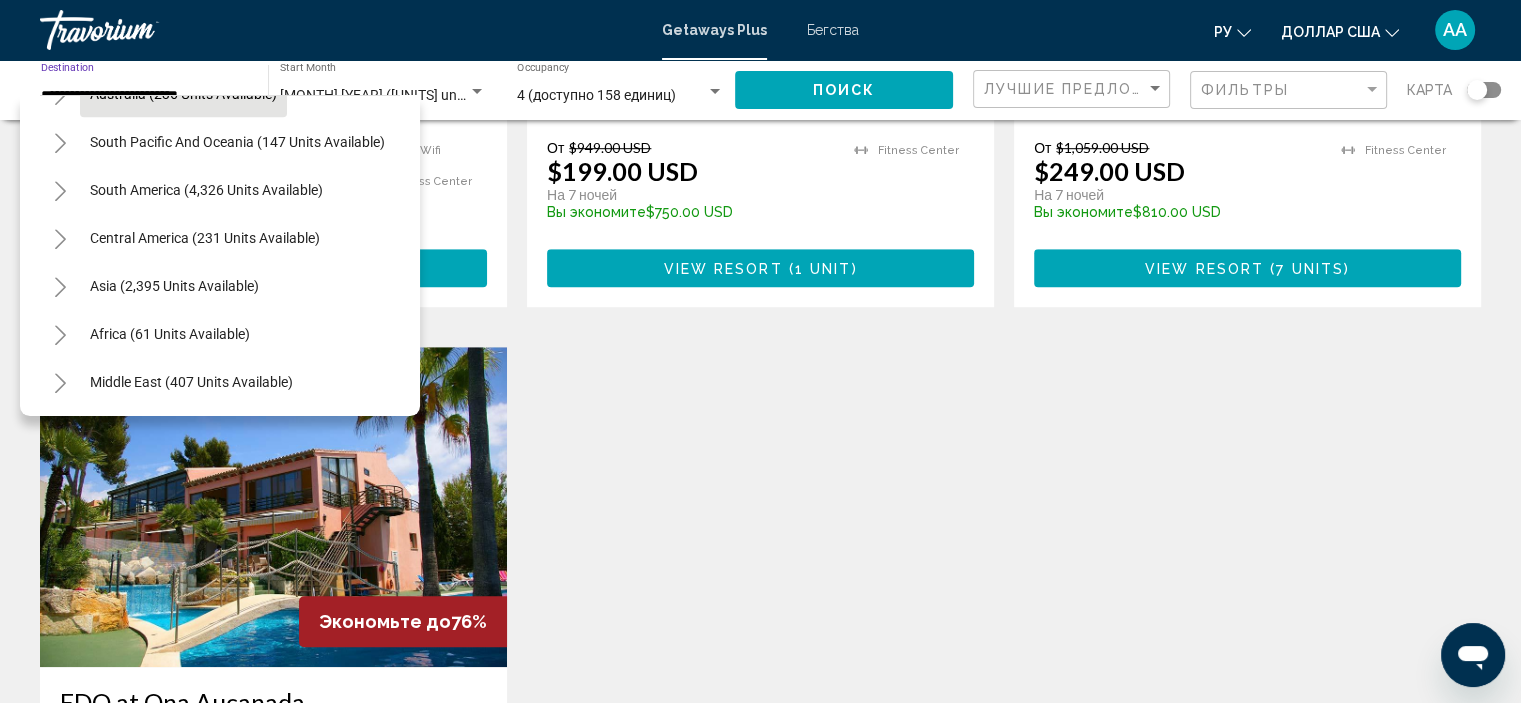 scroll, scrollTop: 1155, scrollLeft: 0, axis: vertical 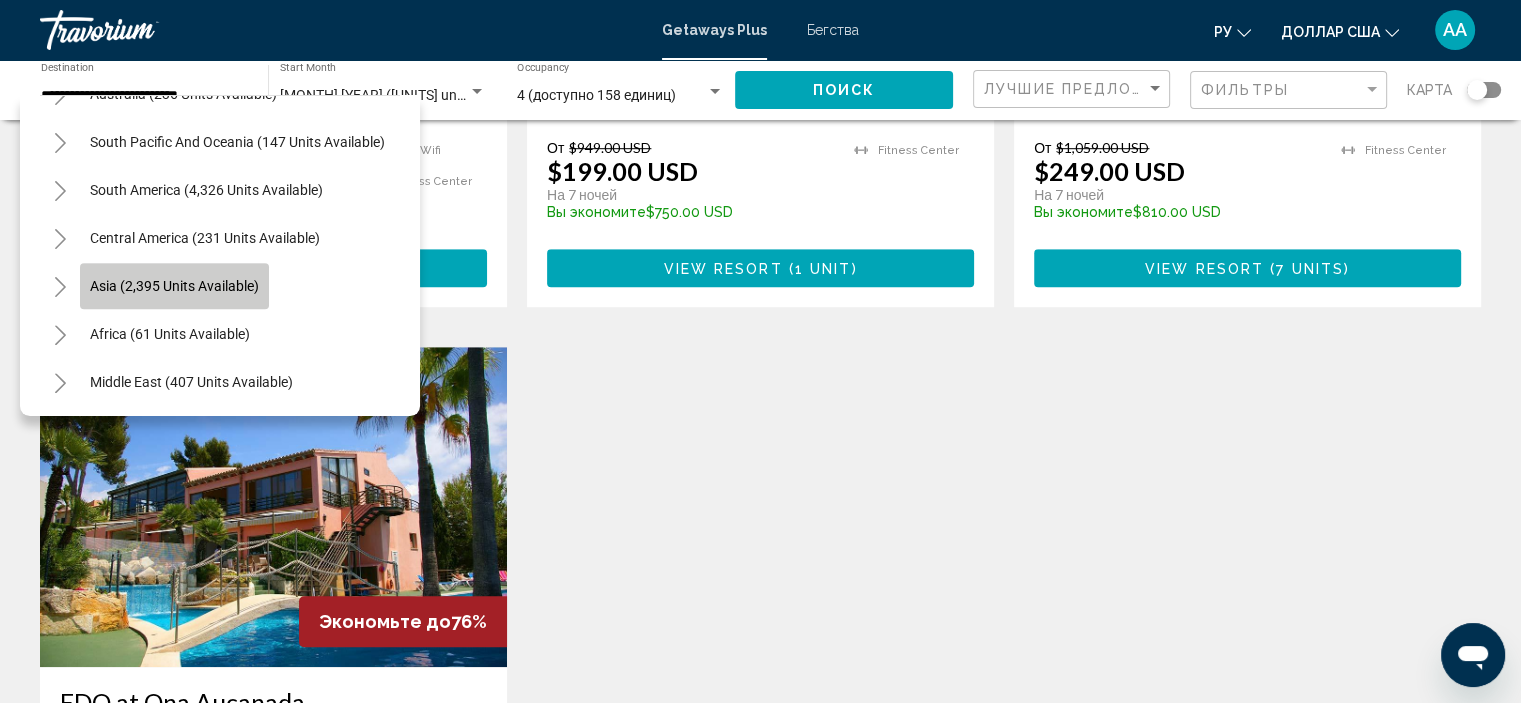 click on "Asia (2,395 units available)" 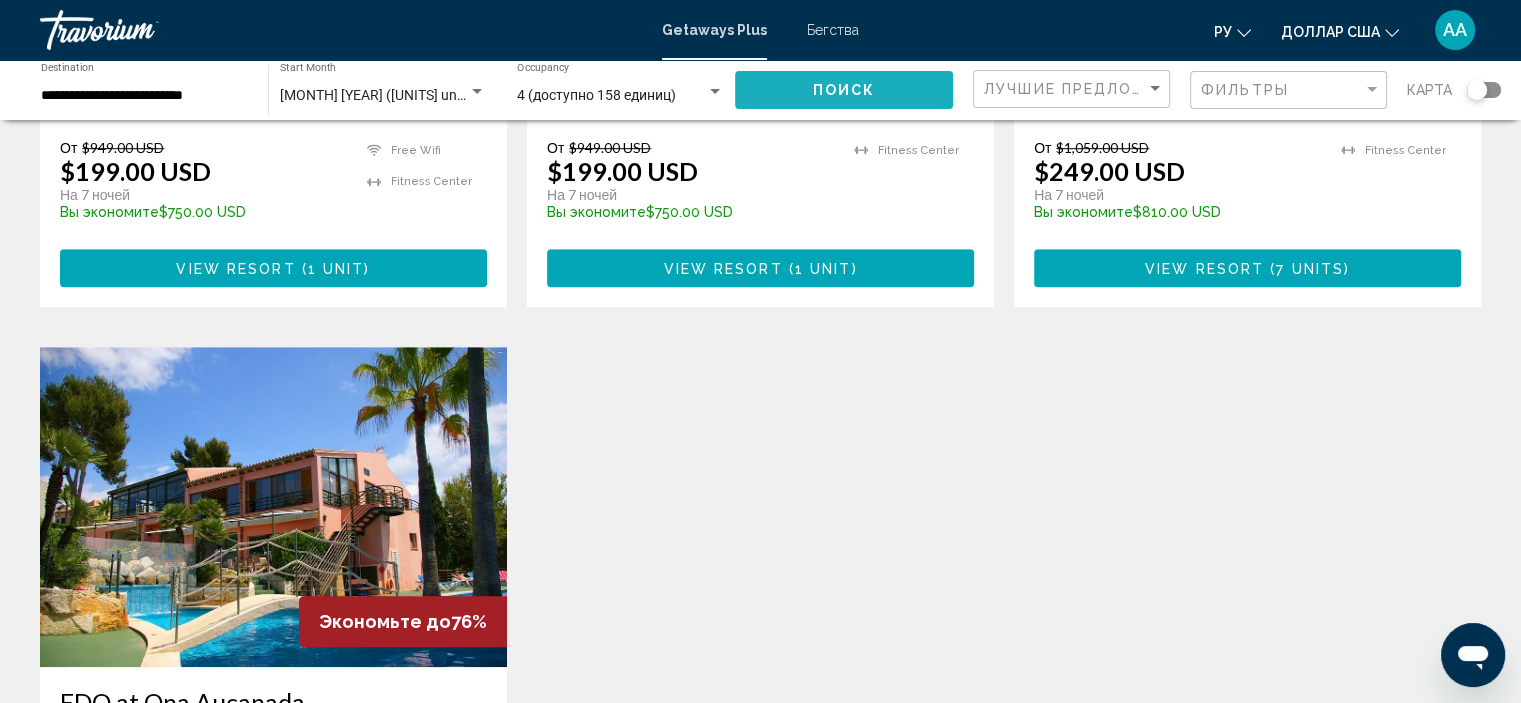 click on "Поиск" 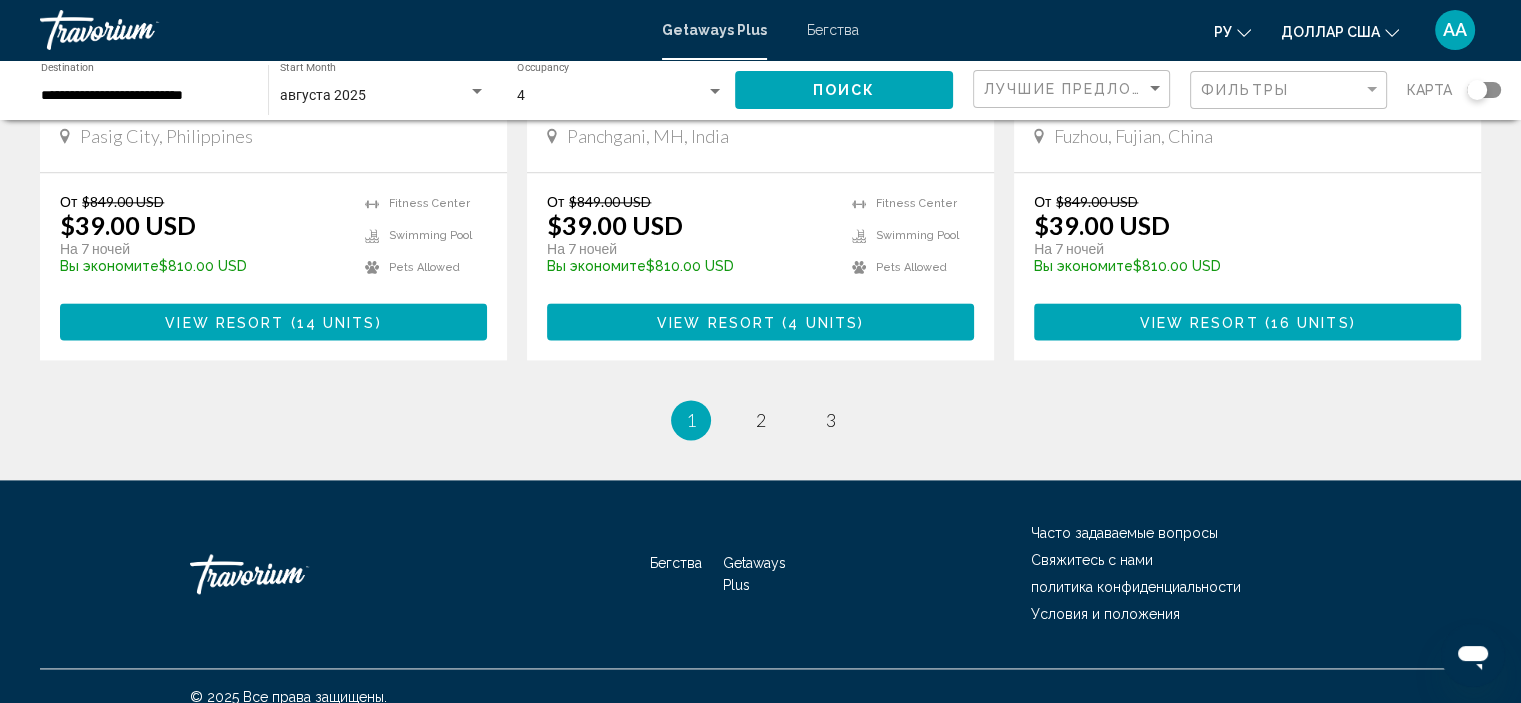 scroll, scrollTop: 2600, scrollLeft: 0, axis: vertical 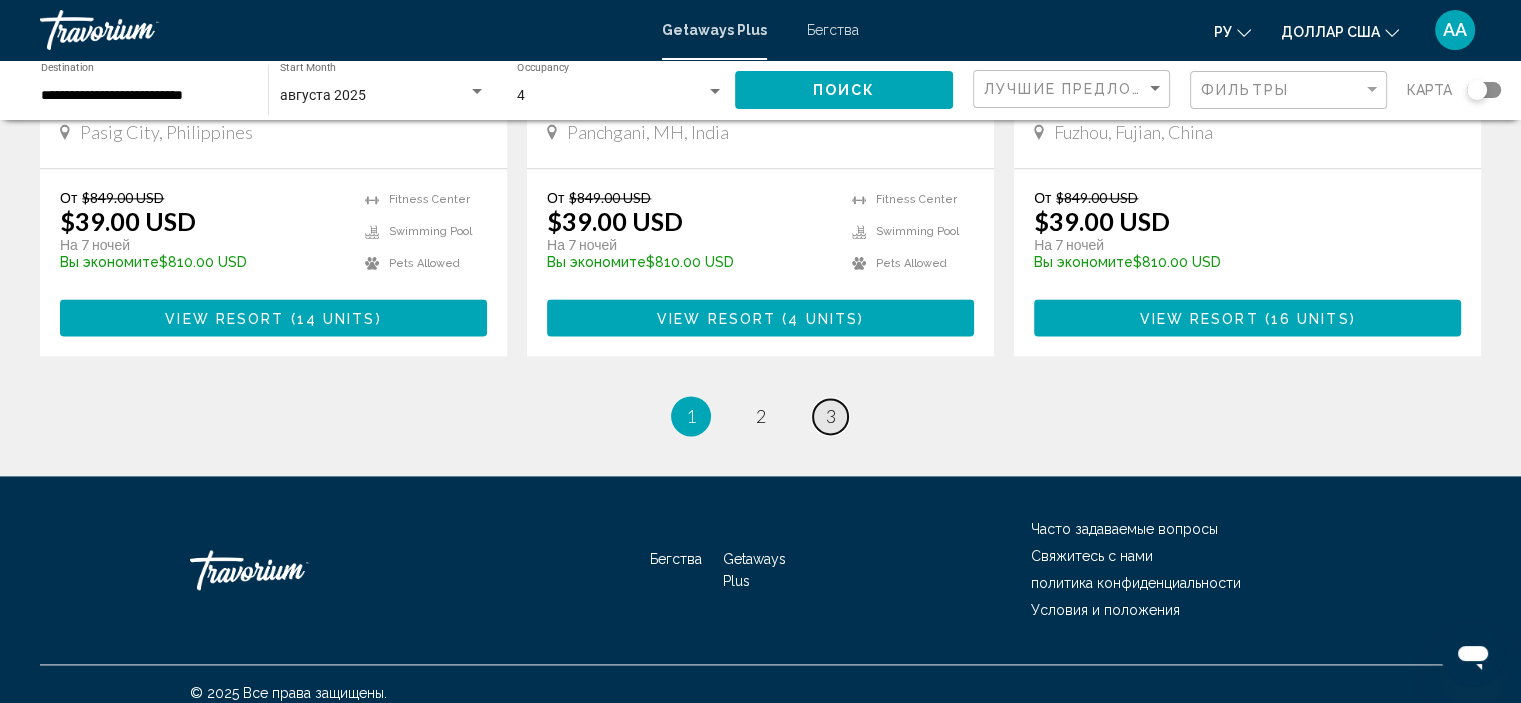 click on "3" at bounding box center (831, 416) 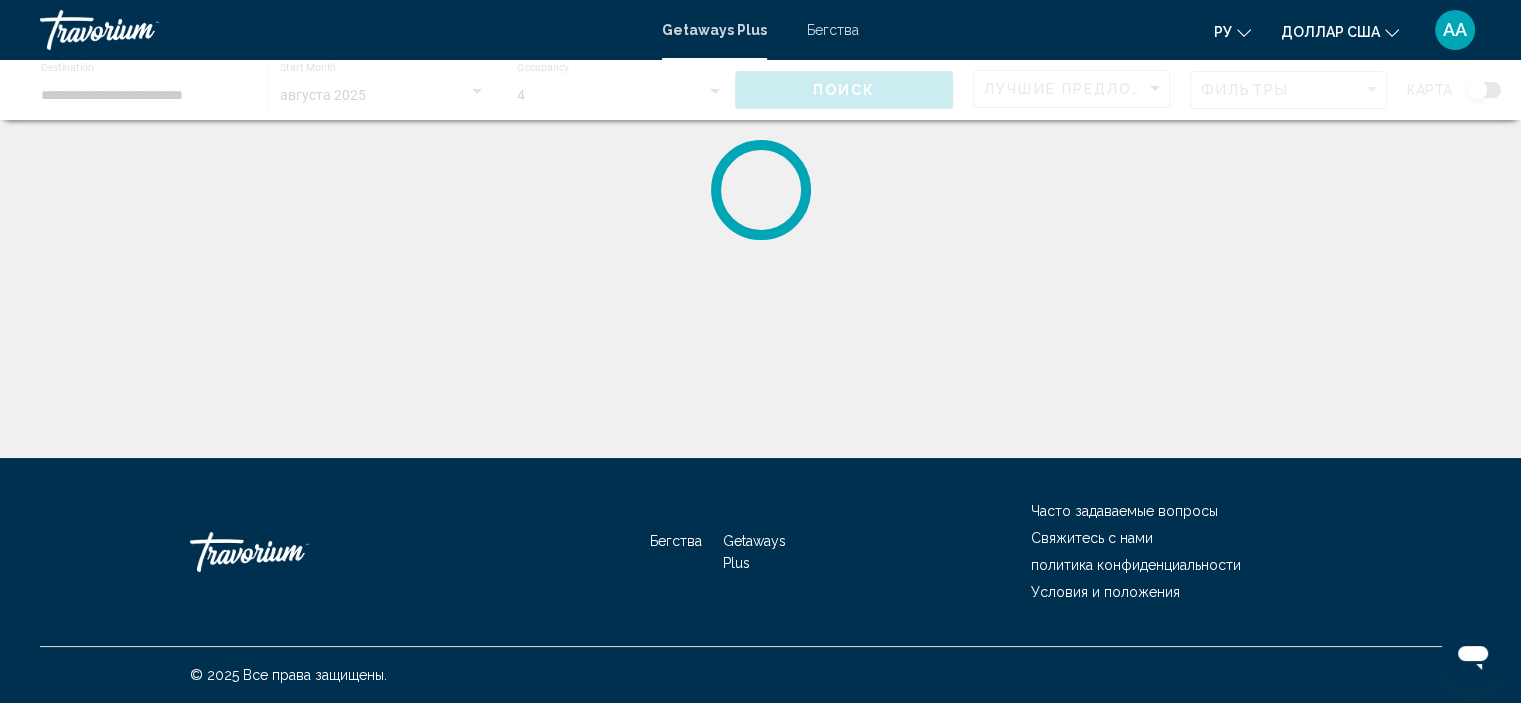 scroll, scrollTop: 0, scrollLeft: 0, axis: both 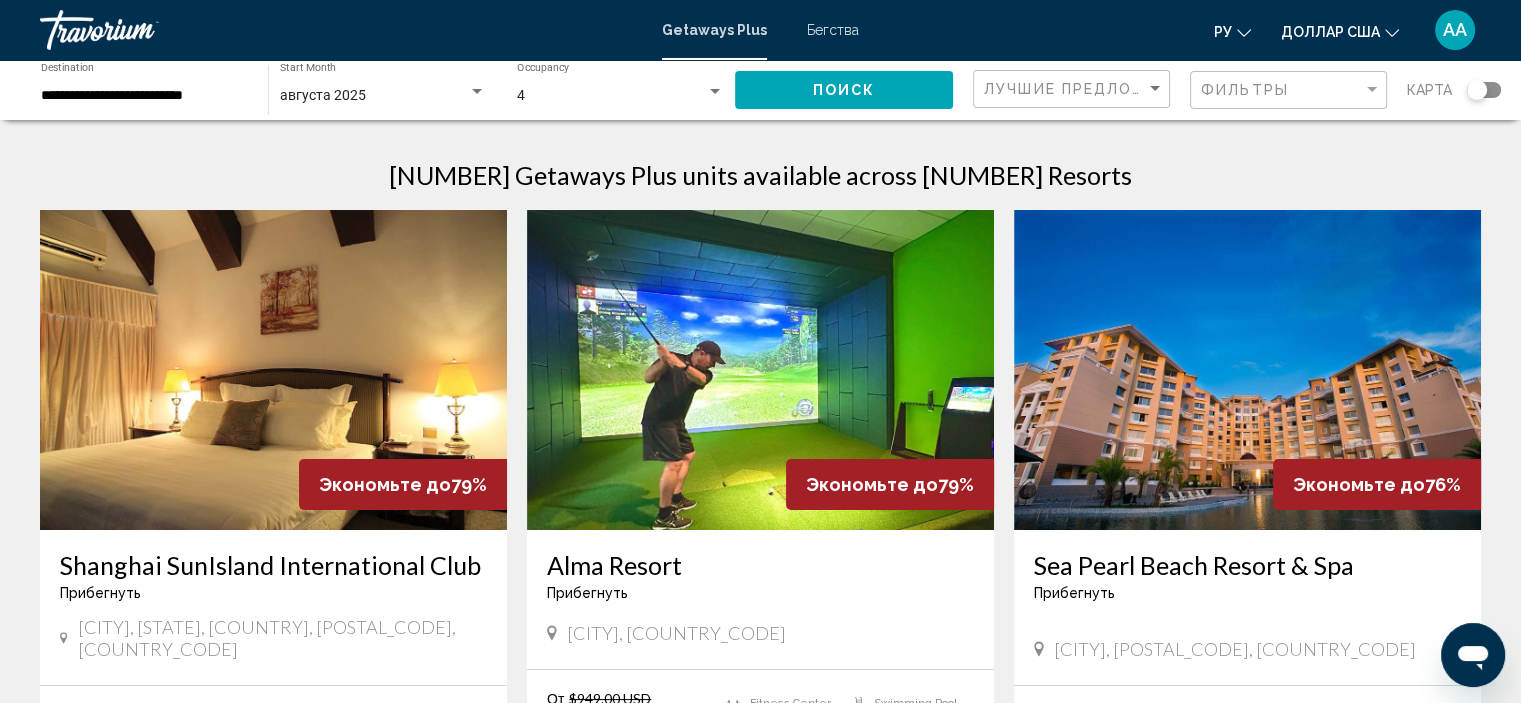 click at bounding box center (760, 370) 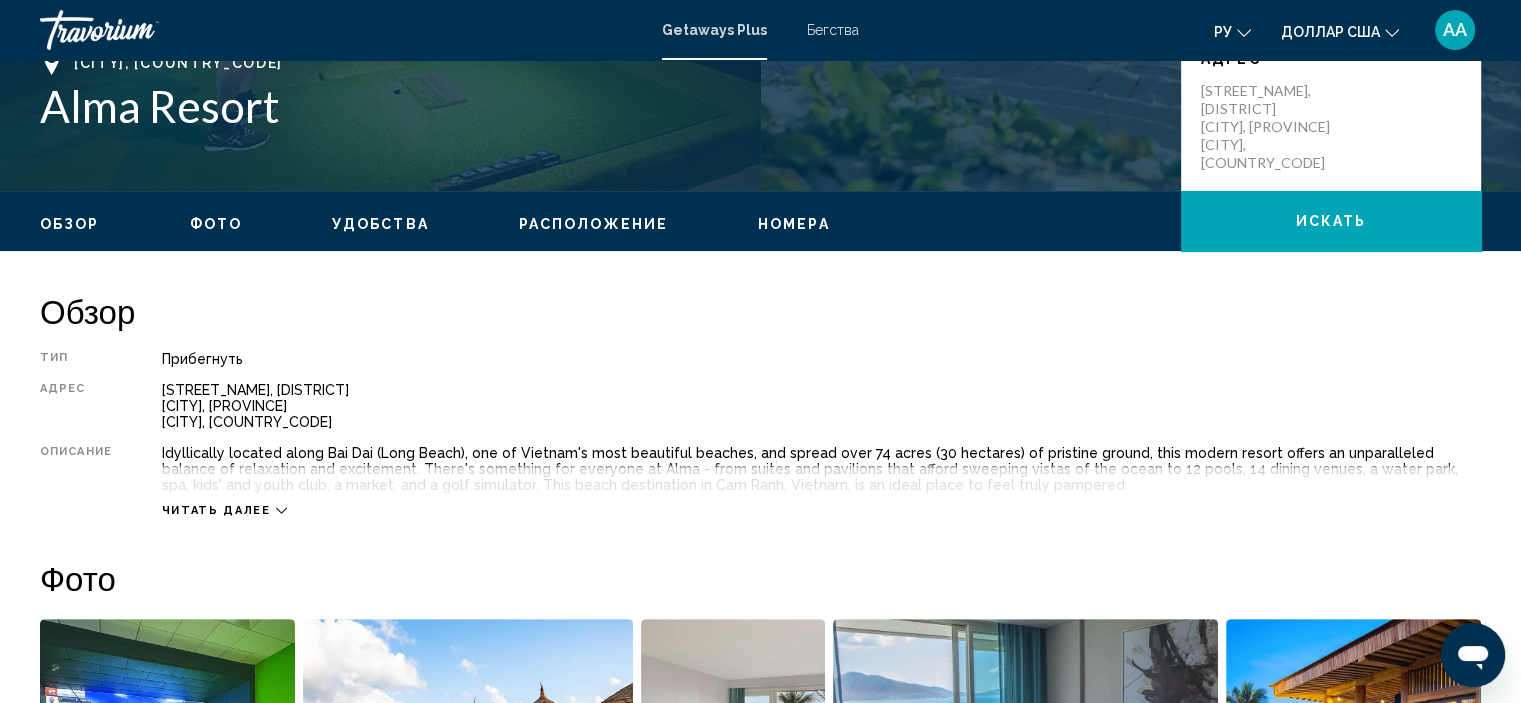 scroll, scrollTop: 600, scrollLeft: 0, axis: vertical 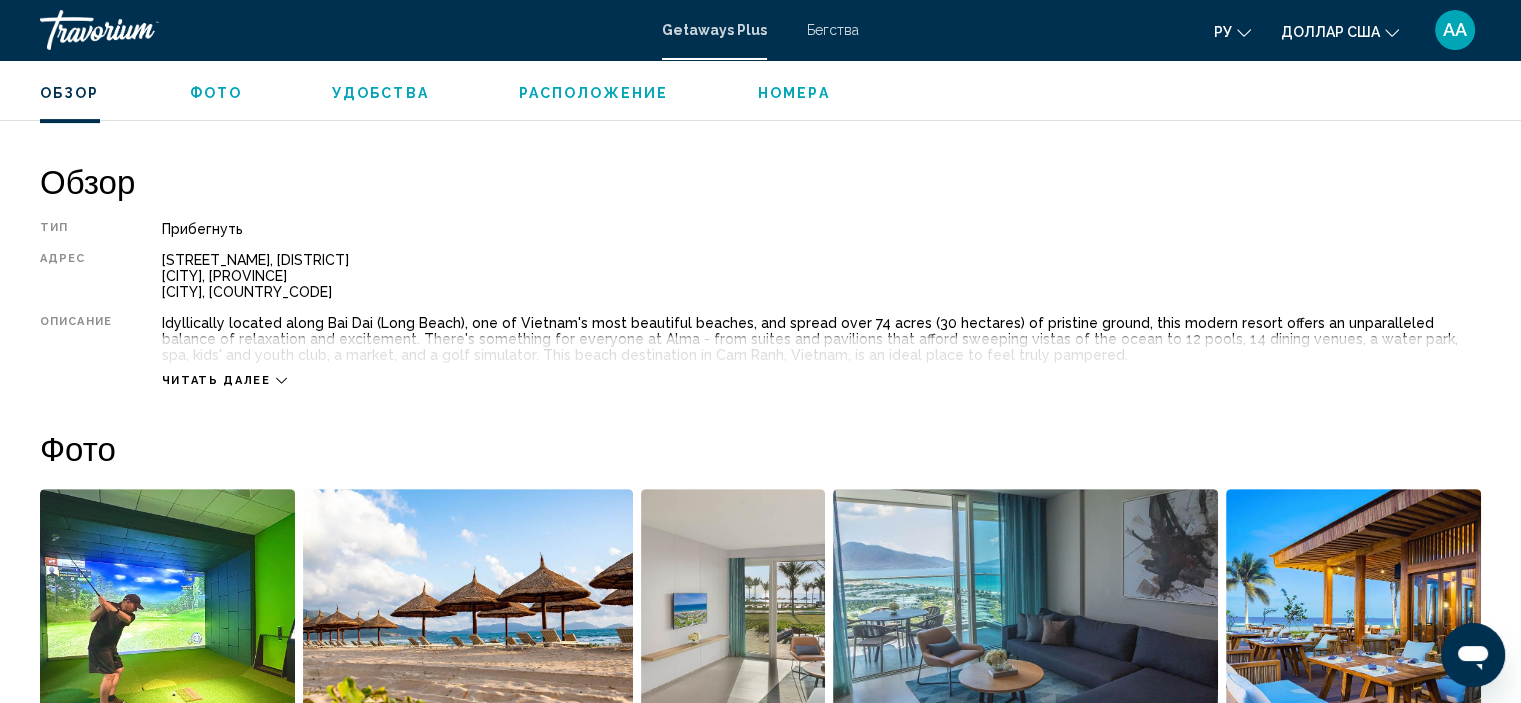 click 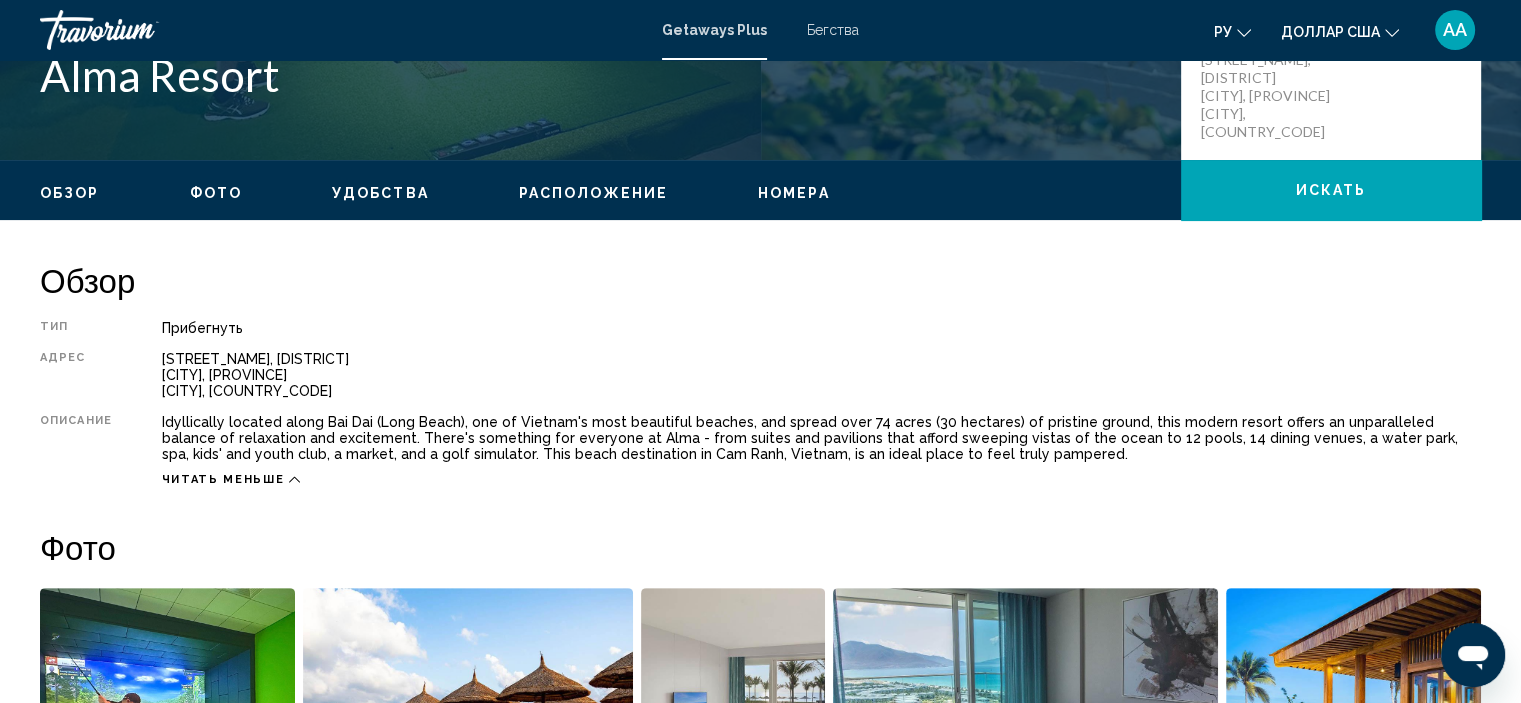 scroll, scrollTop: 600, scrollLeft: 0, axis: vertical 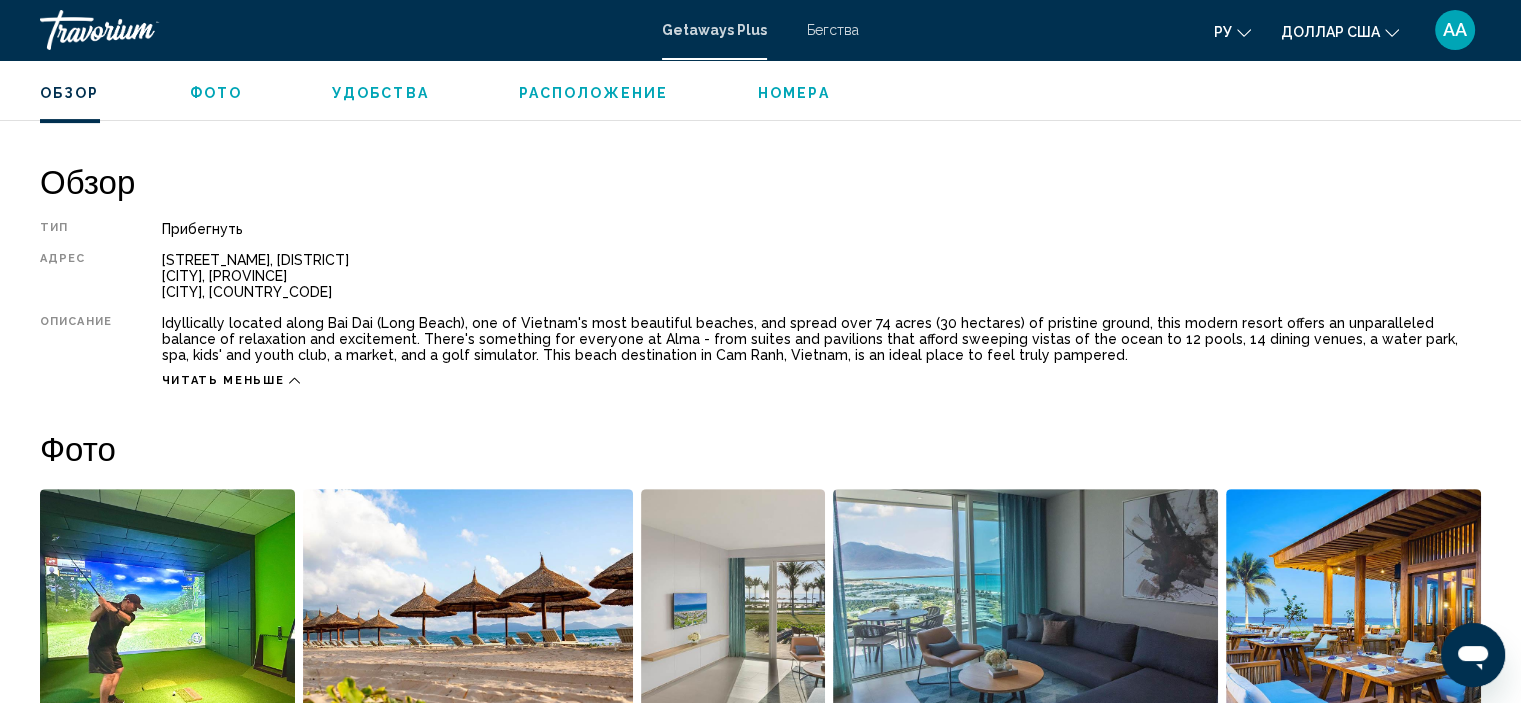 click on "Читать меньше" at bounding box center [223, 380] 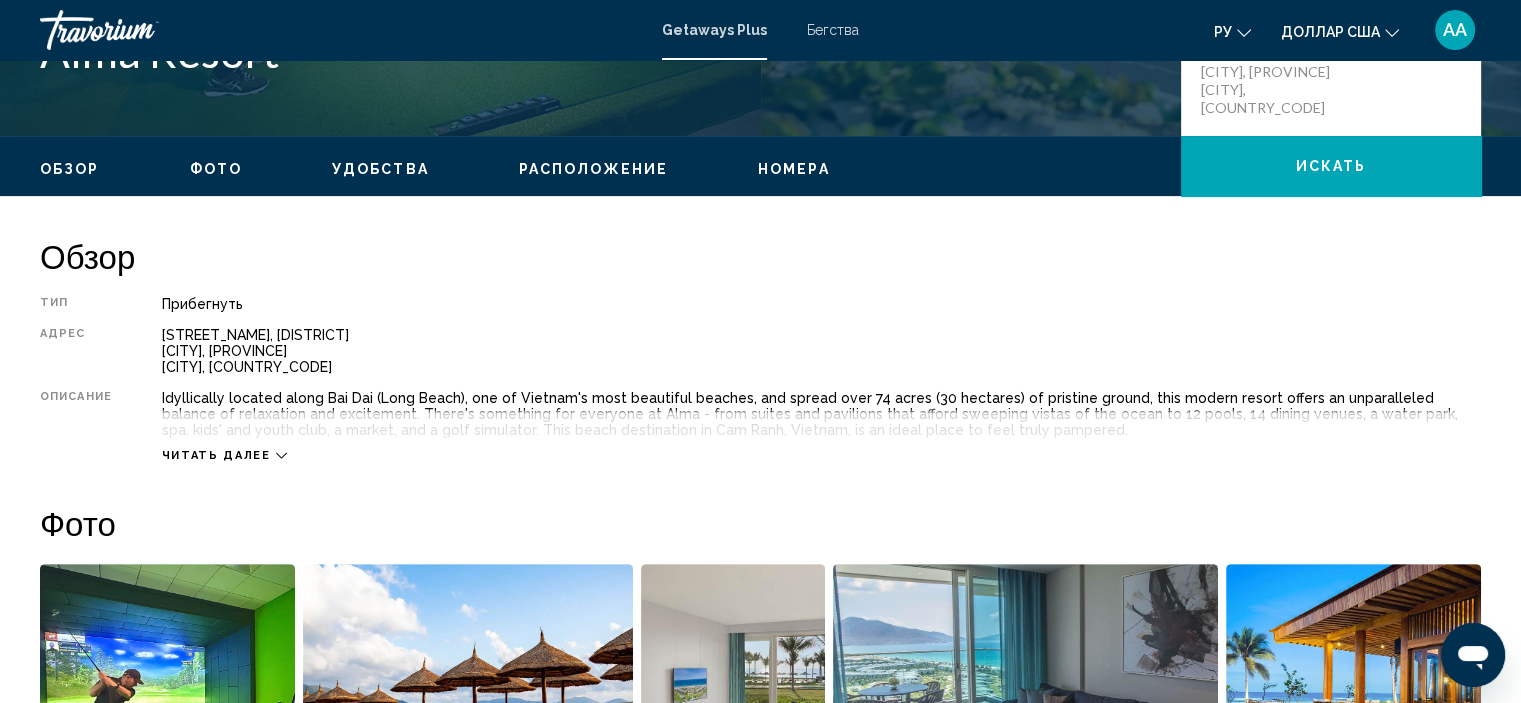 scroll, scrollTop: 589, scrollLeft: 0, axis: vertical 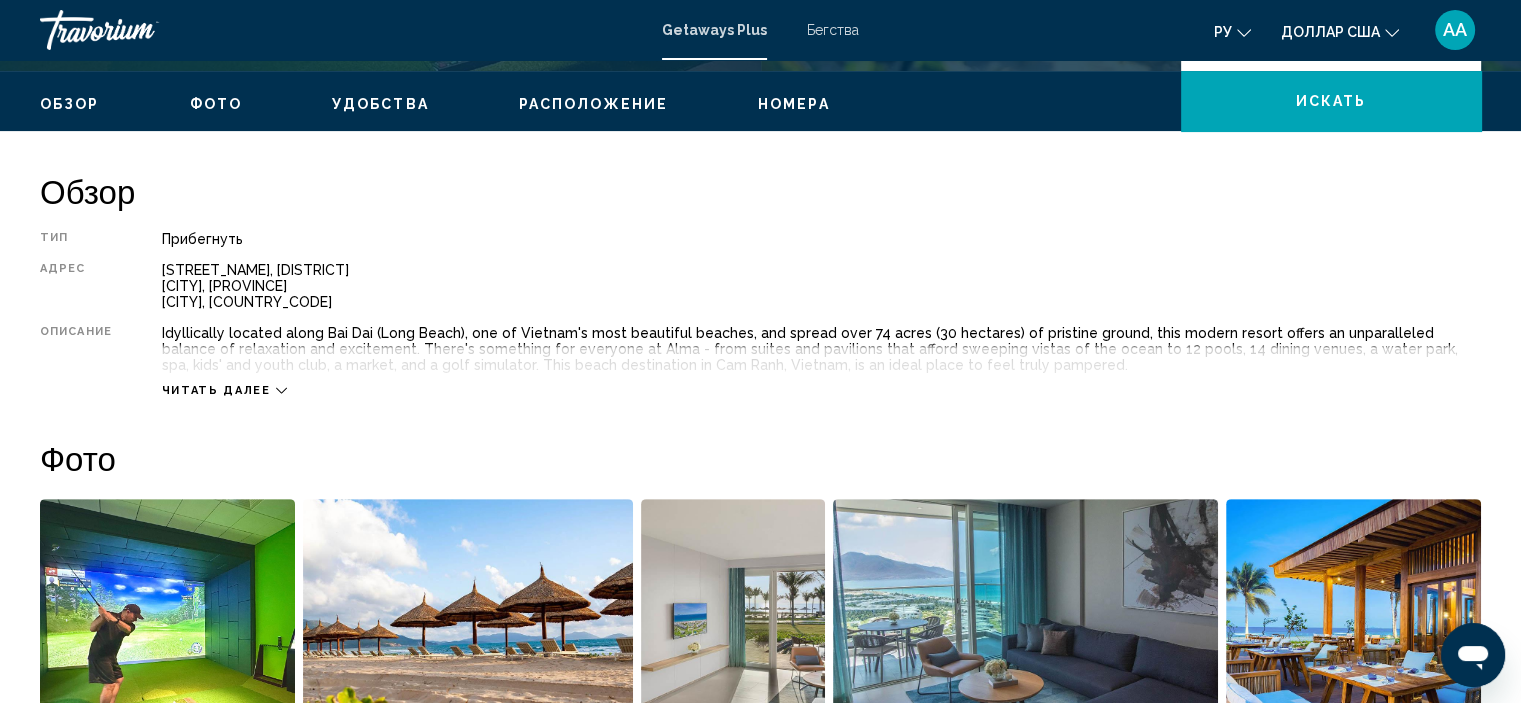 click on "Читать далее" at bounding box center (216, 390) 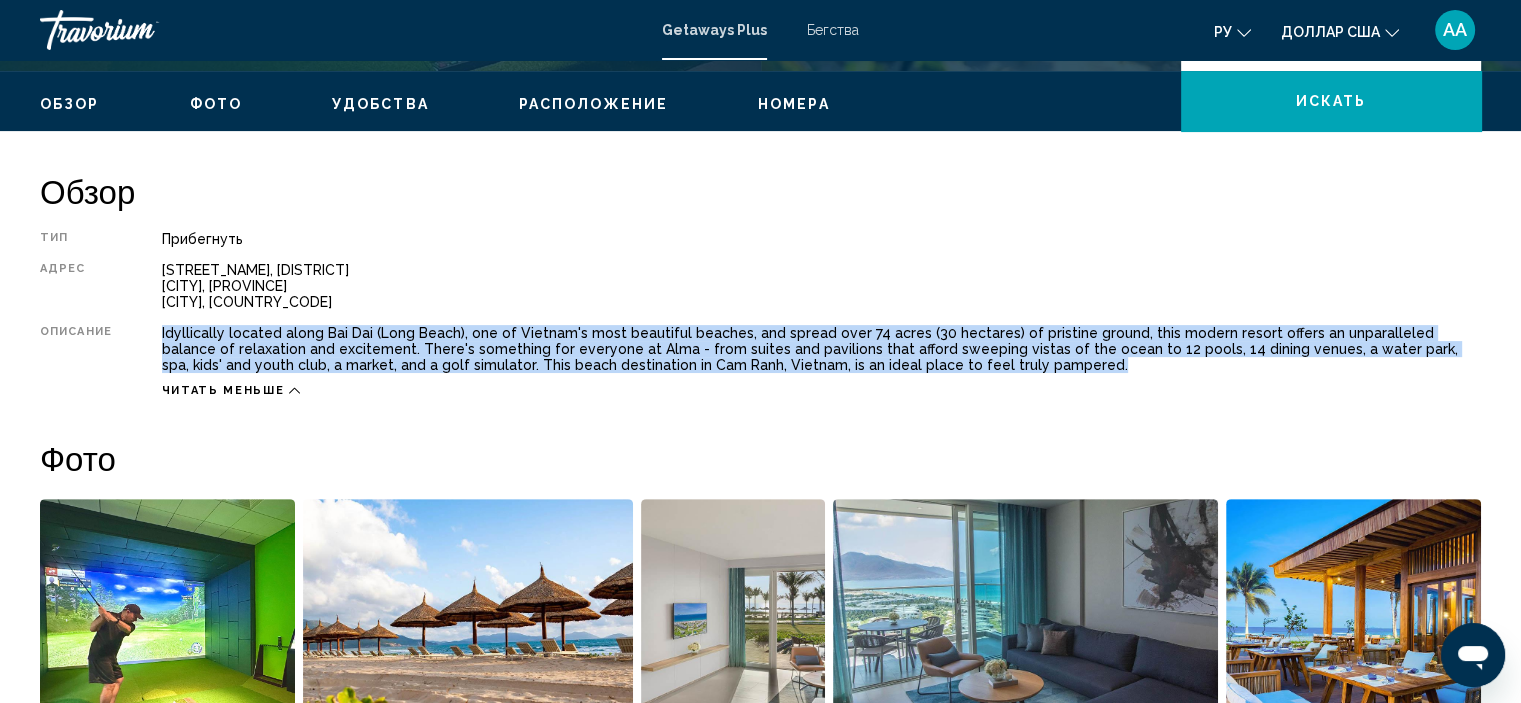 drag, startPoint x: 163, startPoint y: 329, endPoint x: 1046, endPoint y: 363, distance: 883.65436 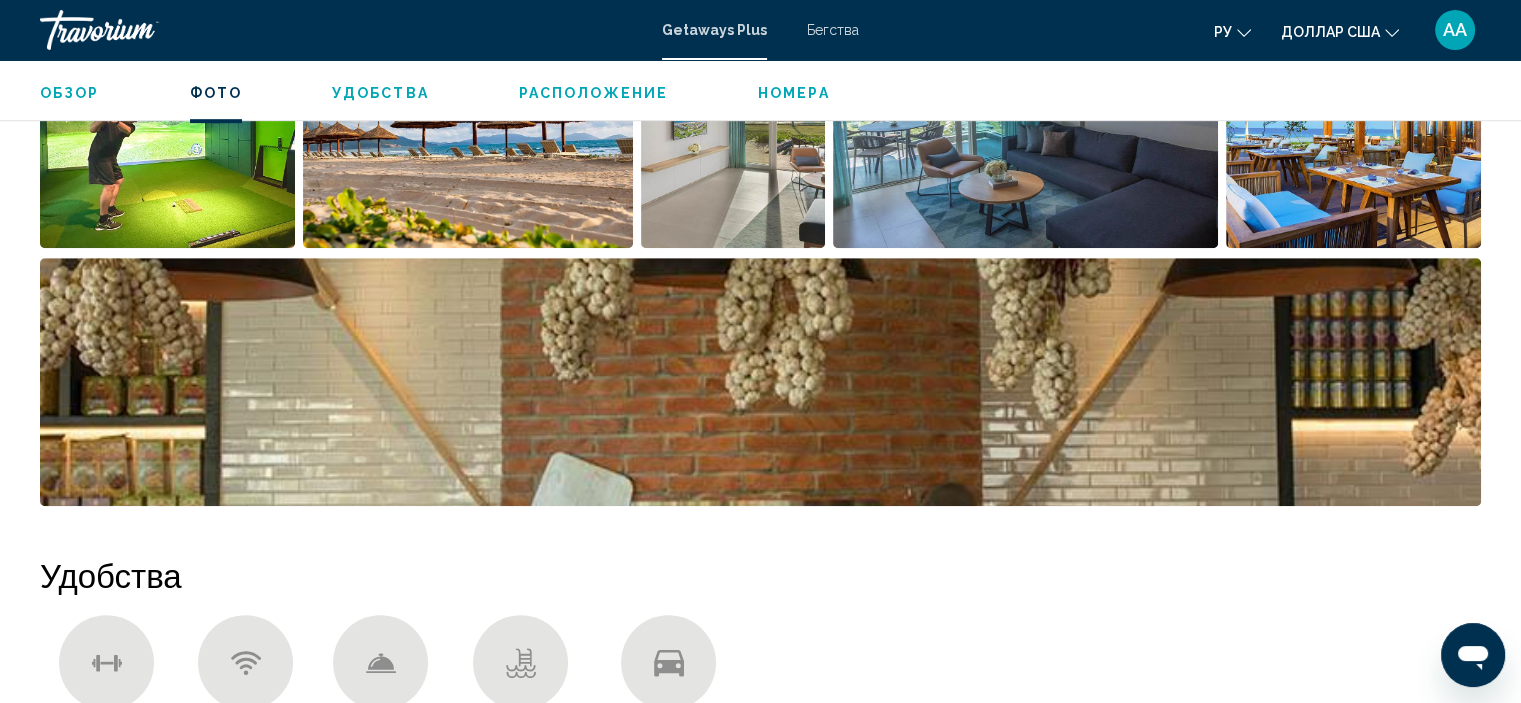 scroll, scrollTop: 1489, scrollLeft: 0, axis: vertical 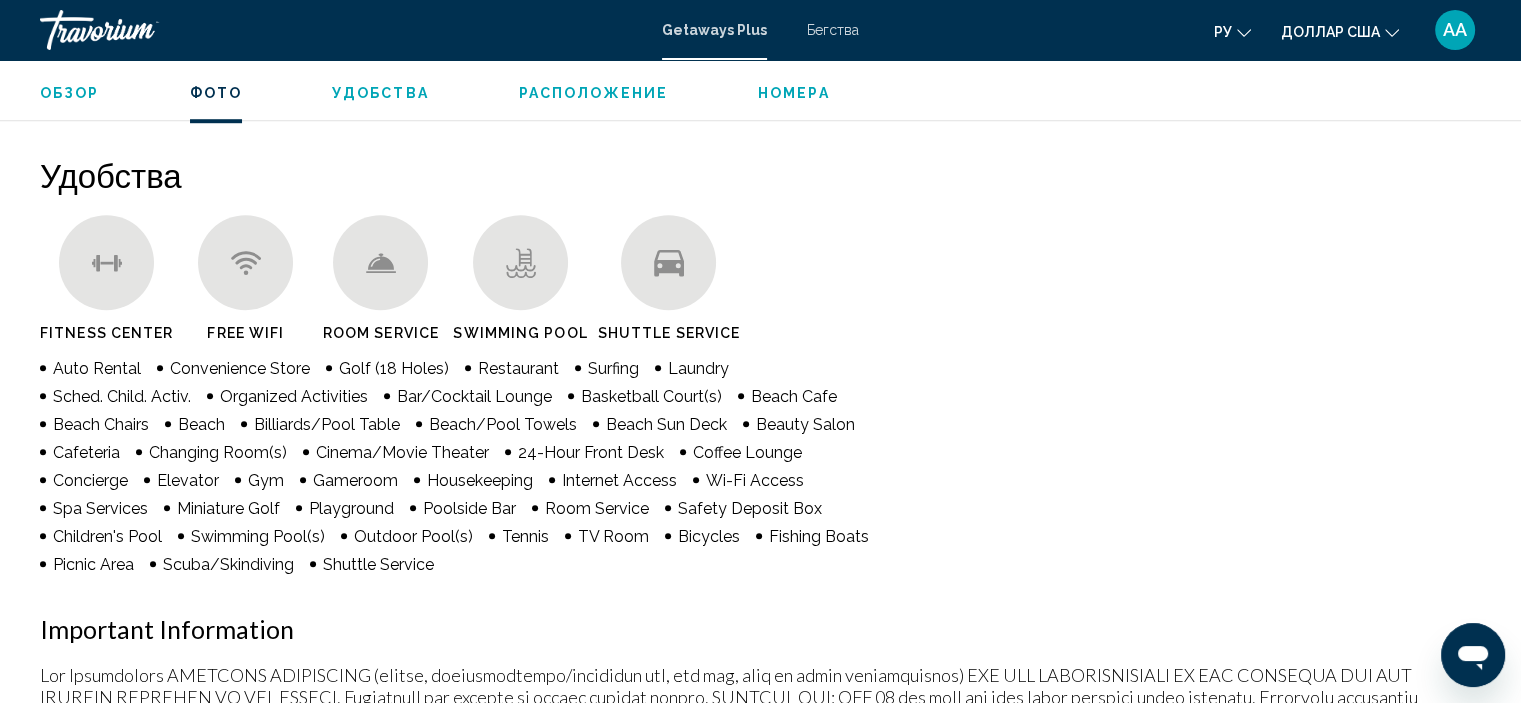 click on "Удобства
Fitness Center
Free Wifi
Room Service
Swimming Pool
Shuttle Service Auto Rental Convenience Store Golf (18 Holes) Restaurant Surfing Laundry Sched. Child. Activ. Organized Activities Bar/Cocktail Lounge Basketball Court(s) Beach Cafe Beach Chairs Beach Billiards/Pool Table Beach/Pool Towels Beach Sun Deck Beauty Salon Cafeteria Changing Room(s) Cinema/Movie Theater 24-Hour Front Desk Coffee Lounge Concierge Elevator Gym Gameroom Housekeeping Internet Access Wi-Fi Access Spa Services Miniature Golf Playground Poolside Bar Room Service Safety Deposit Box Children's Pool Swimming Pool(s) Outdoor Pool(s) Tennis Bicycles Fishing Boats Picnic Area Scuba/Skindiving Shuttle Service Нет доступных удобств." at bounding box center [760, 618] 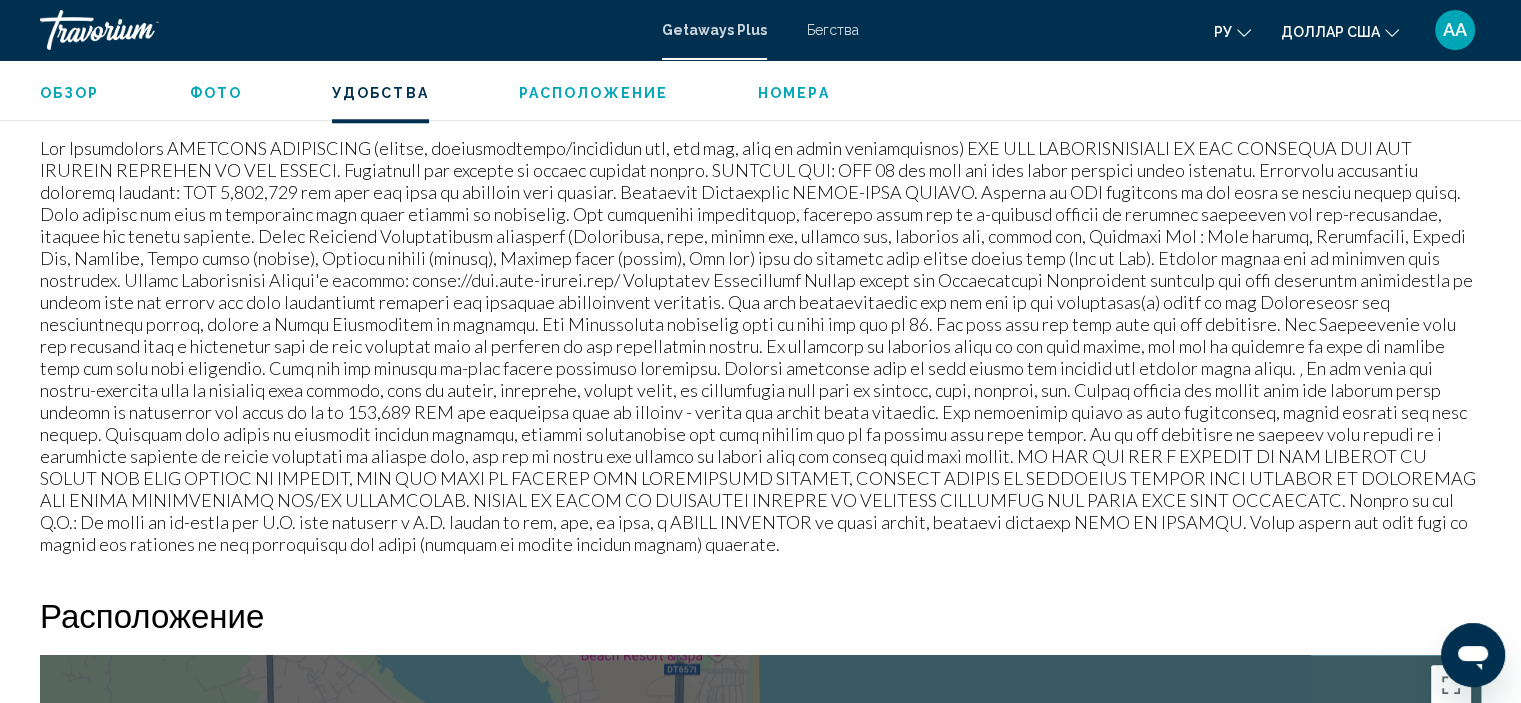 scroll, scrollTop: 1916, scrollLeft: 0, axis: vertical 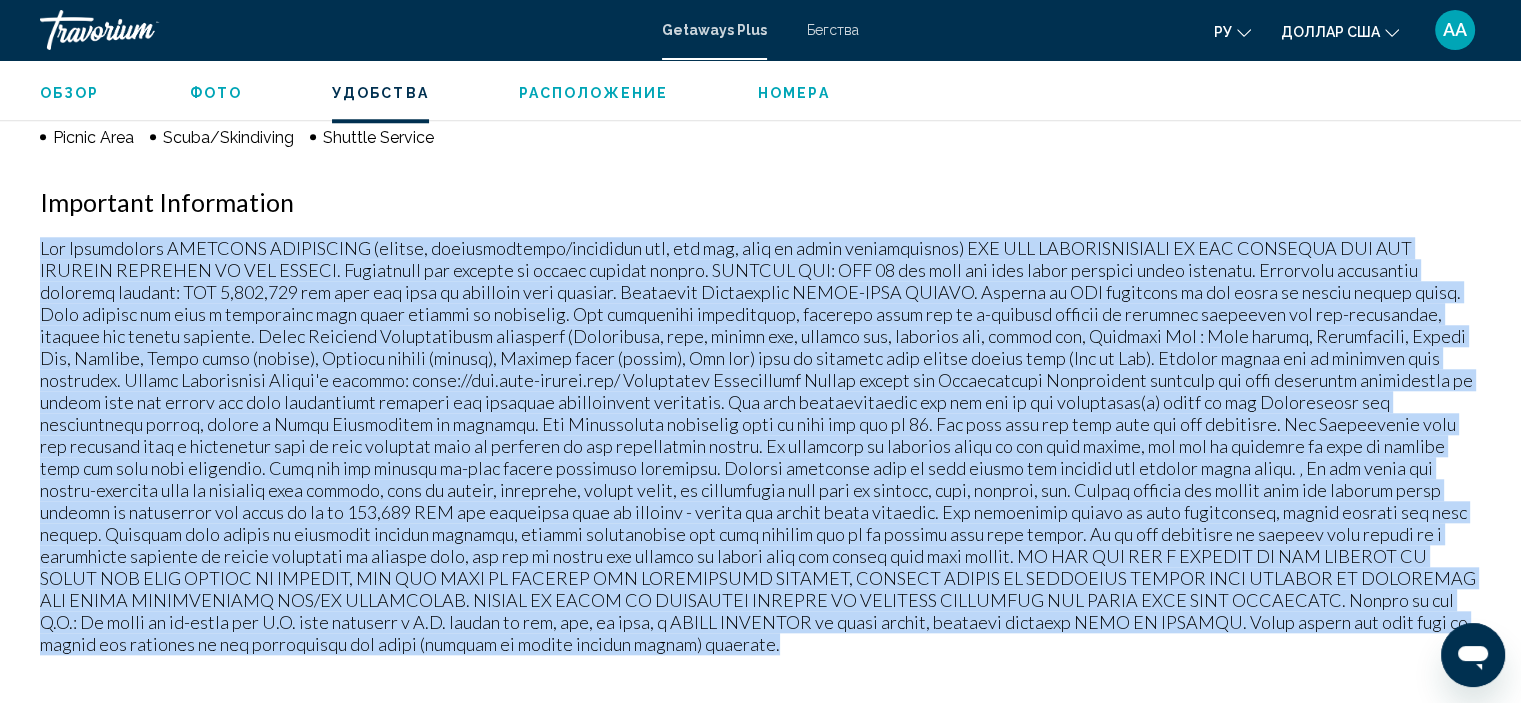 drag, startPoint x: 40, startPoint y: 247, endPoint x: 356, endPoint y: 646, distance: 508.9764 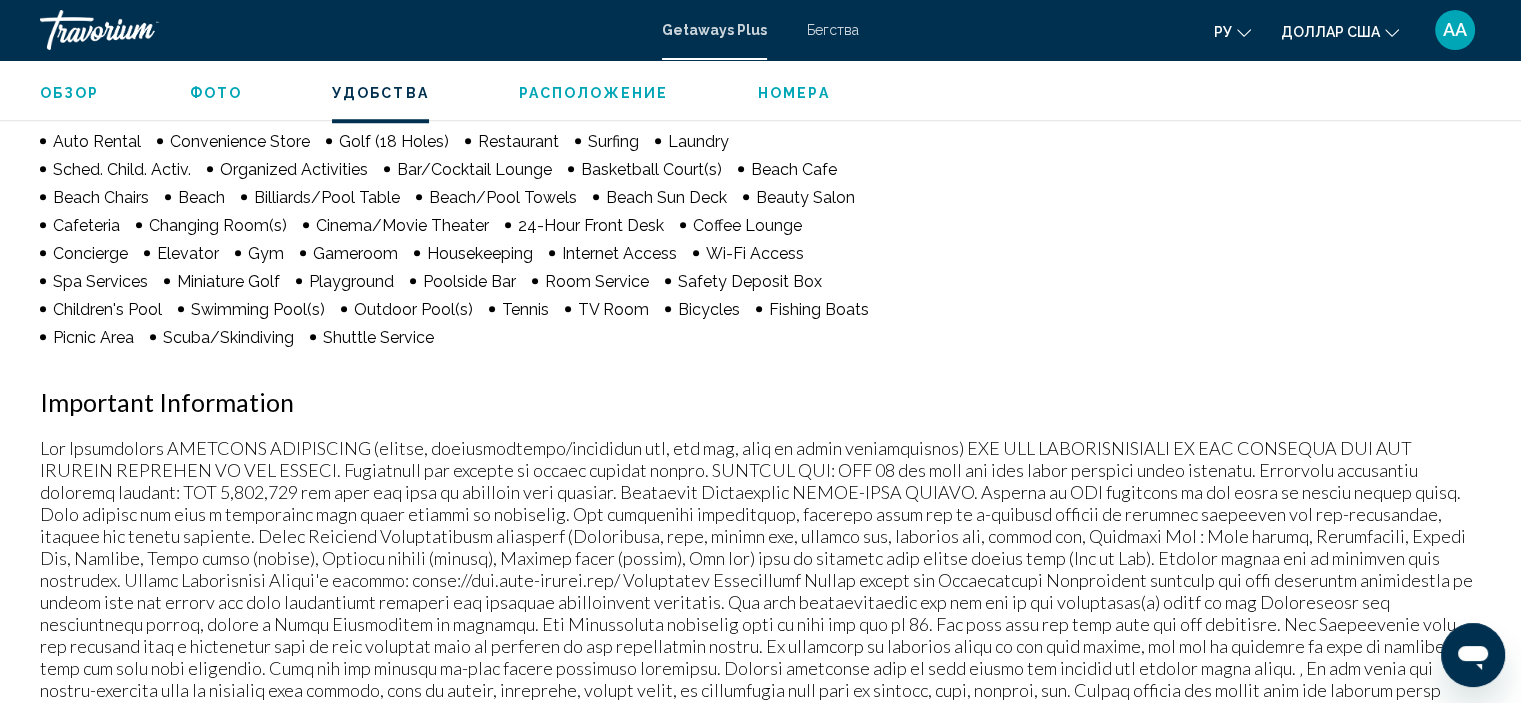click on "Удобства
Fitness Center
Free Wifi
Room Service
Swimming Pool
Shuttle Service Auto Rental Convenience Store Golf (18 Holes) Restaurant Surfing Laundry Sched. Child. Activ. Organized Activities Bar/Cocktail Lounge Basketball Court(s) Beach Cafe Beach Chairs Beach Billiards/Pool Table Beach/Pool Towels Beach Sun Deck Beauty Salon Cafeteria Changing Room(s) Cinema/Movie Theater 24-Hour Front Desk Coffee Lounge Concierge Elevator Gym Gameroom Housekeeping Internet Access Wi-Fi Access Spa Services Miniature Golf Playground Poolside Bar Room Service Safety Deposit Box Children's Pool Swimming Pool(s) Outdoor Pool(s) Tennis Bicycles Fishing Boats Picnic Area Scuba/Skindiving Shuttle Service Нет доступных удобств." at bounding box center [760, 391] 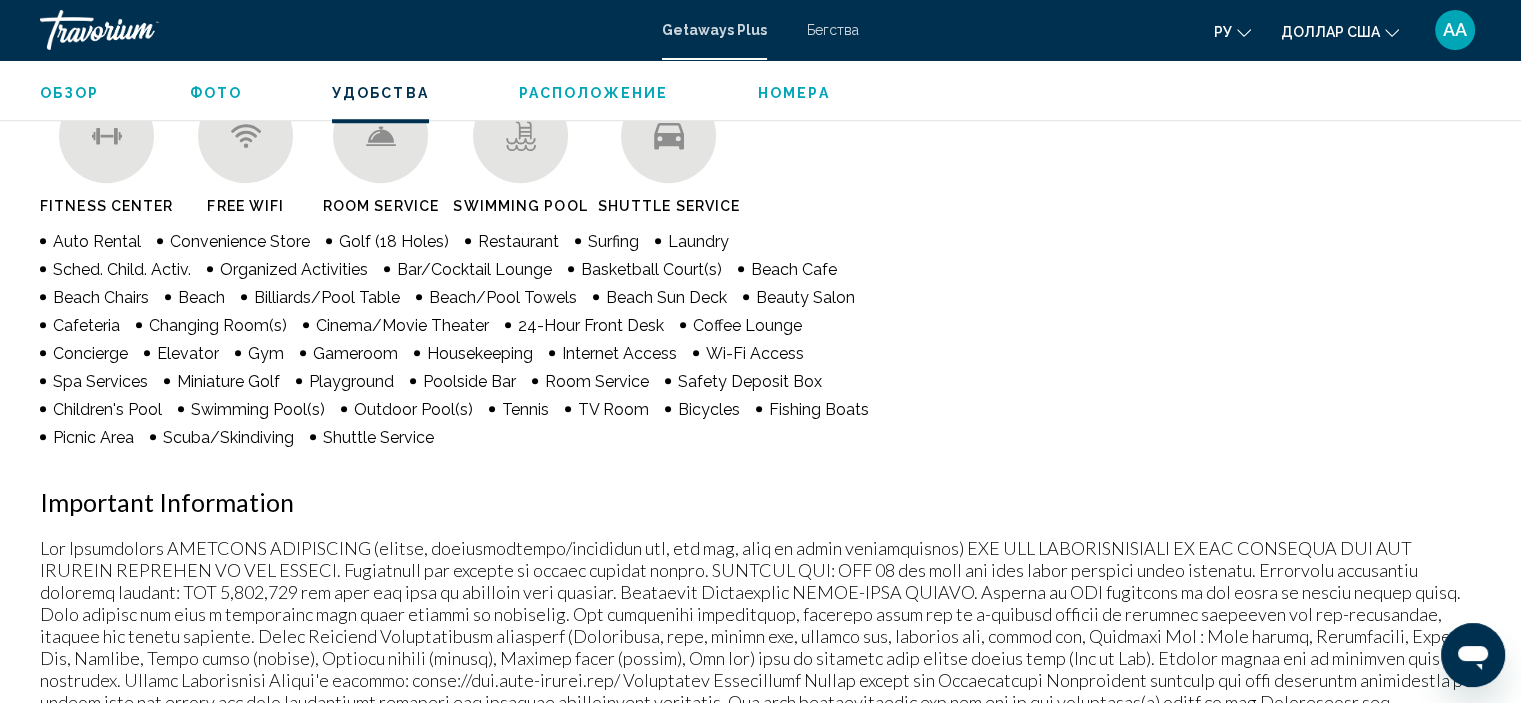scroll, scrollTop: 1516, scrollLeft: 0, axis: vertical 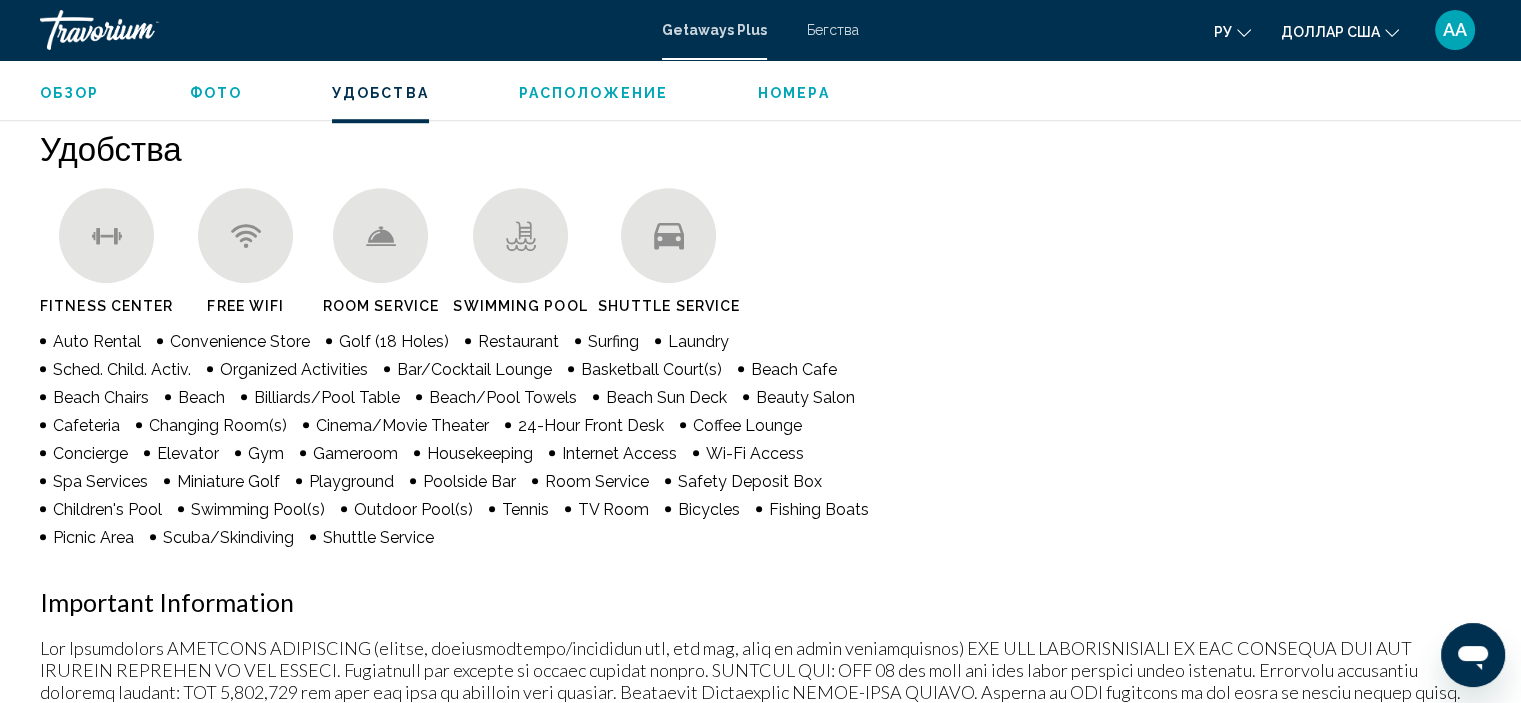 click on "Расположение" at bounding box center (593, 93) 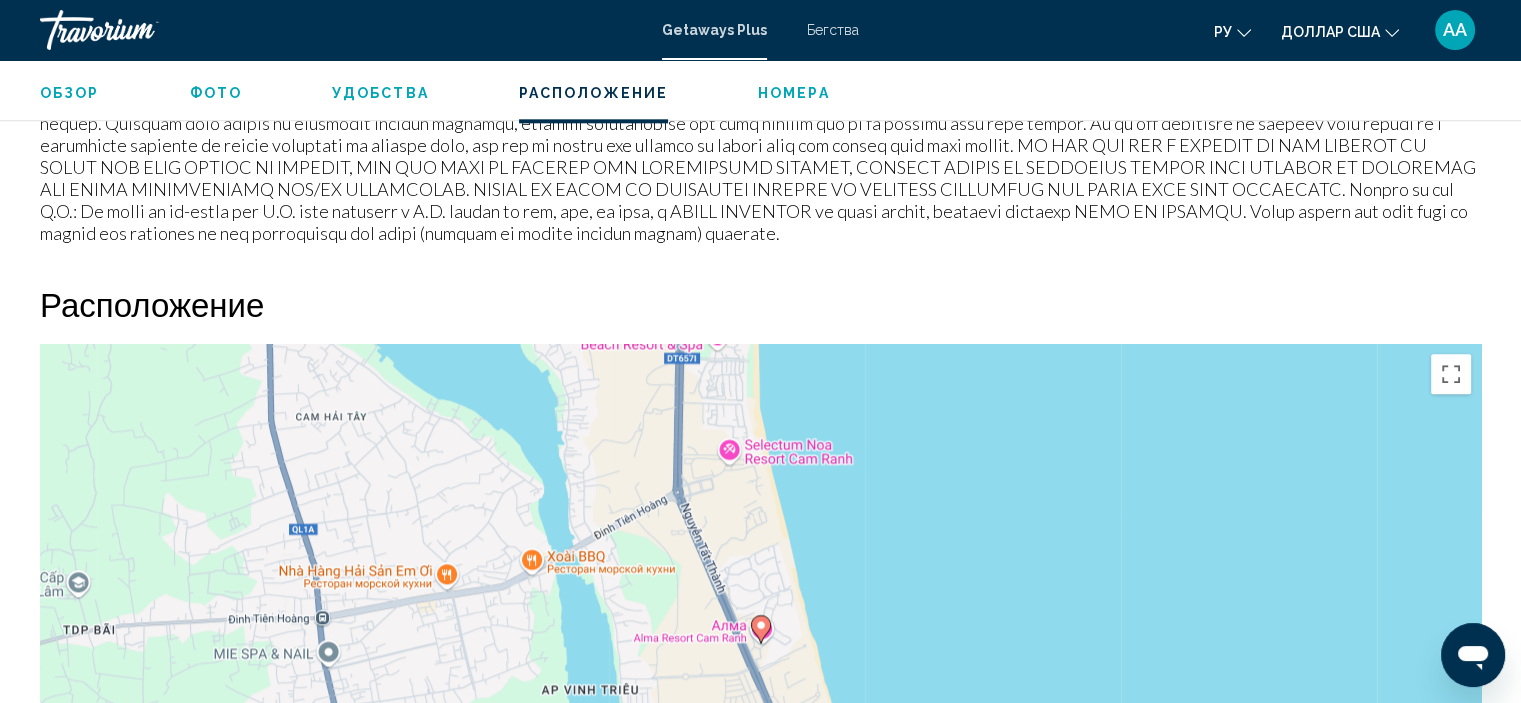 scroll, scrollTop: 2491, scrollLeft: 0, axis: vertical 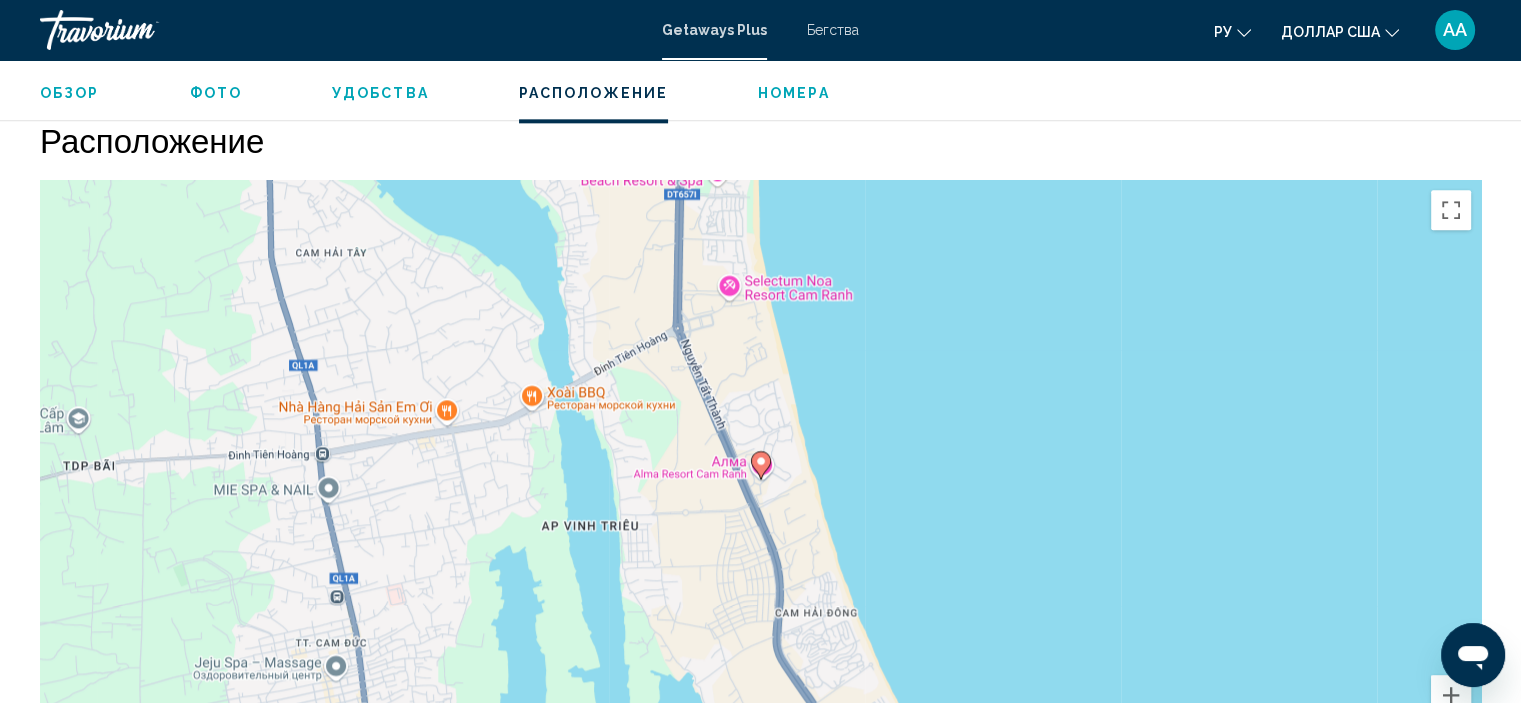 click on "Номера" at bounding box center [794, 93] 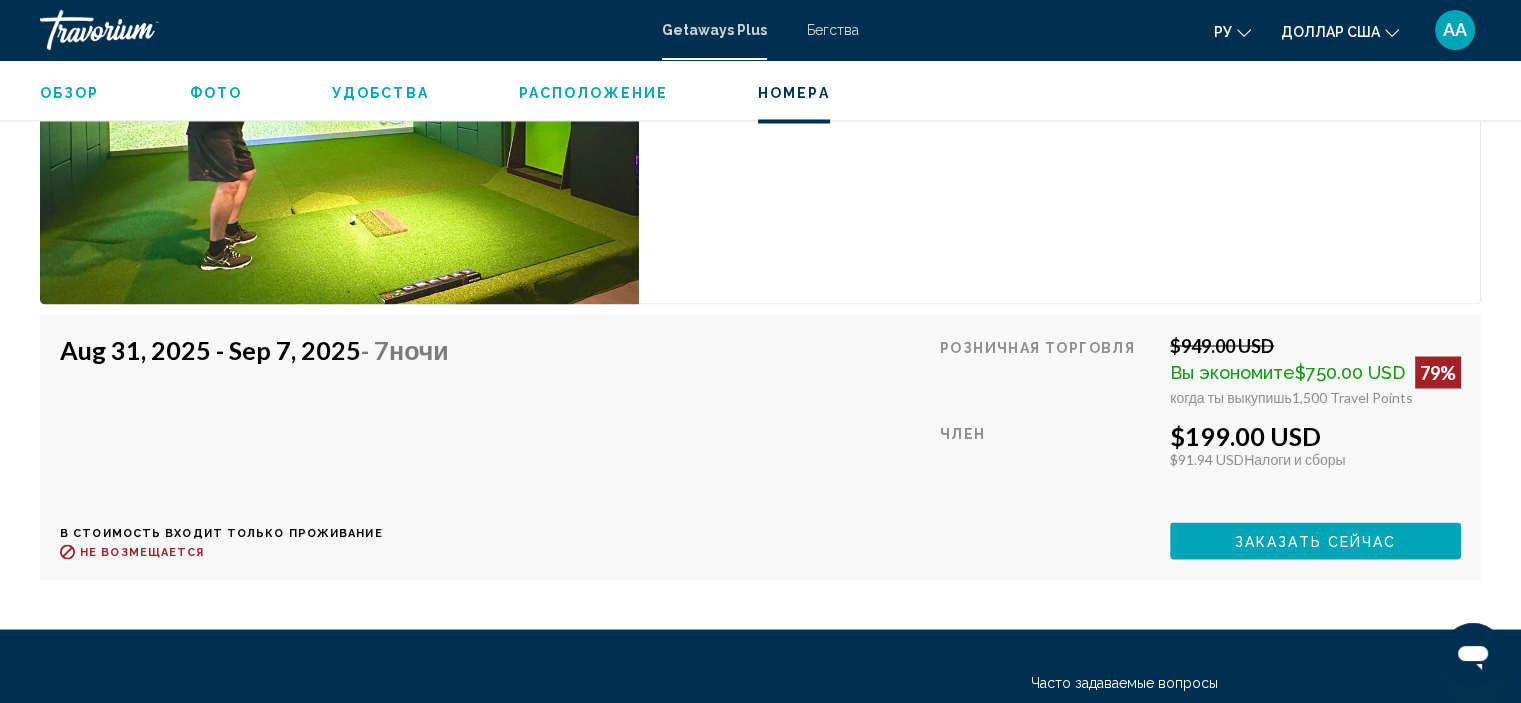 scroll, scrollTop: 3691, scrollLeft: 0, axis: vertical 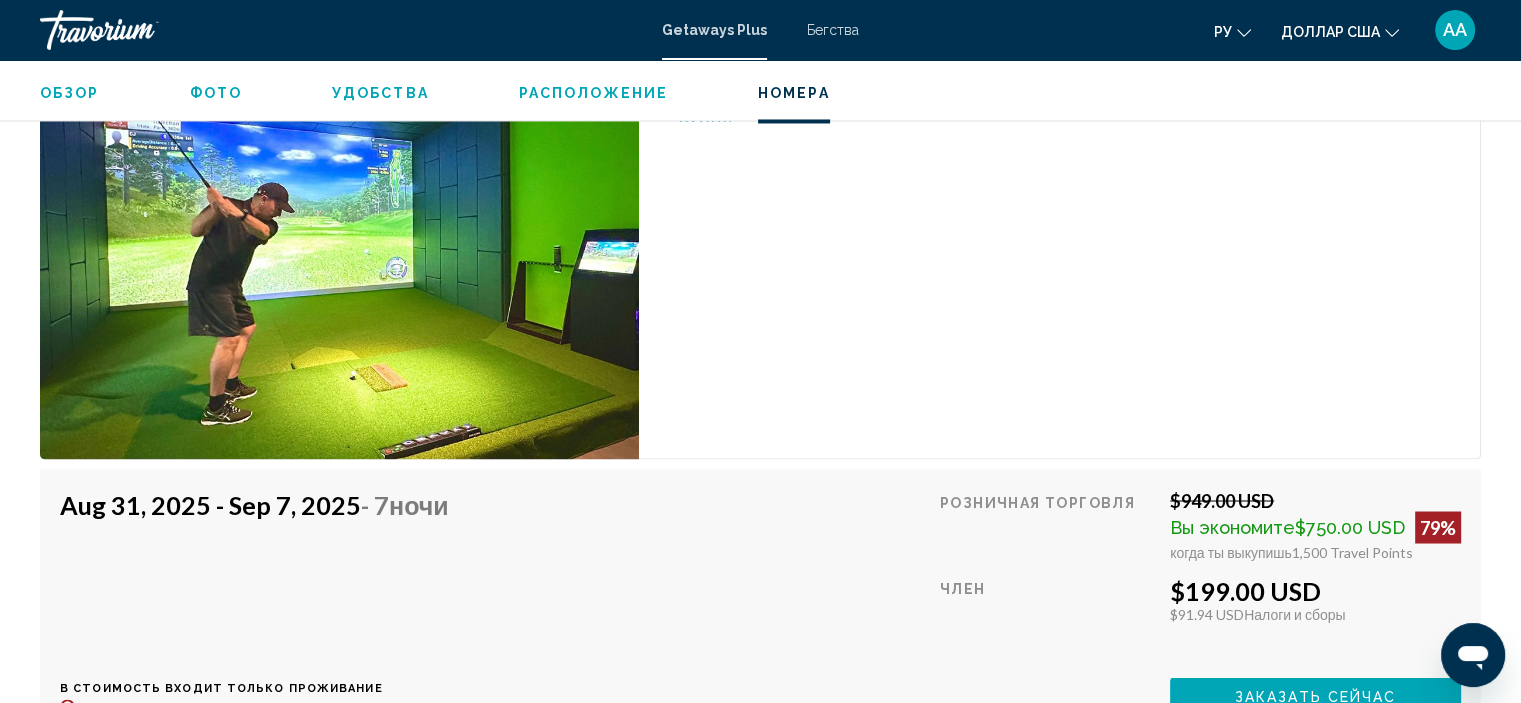 click on "Удобства" at bounding box center [380, 93] 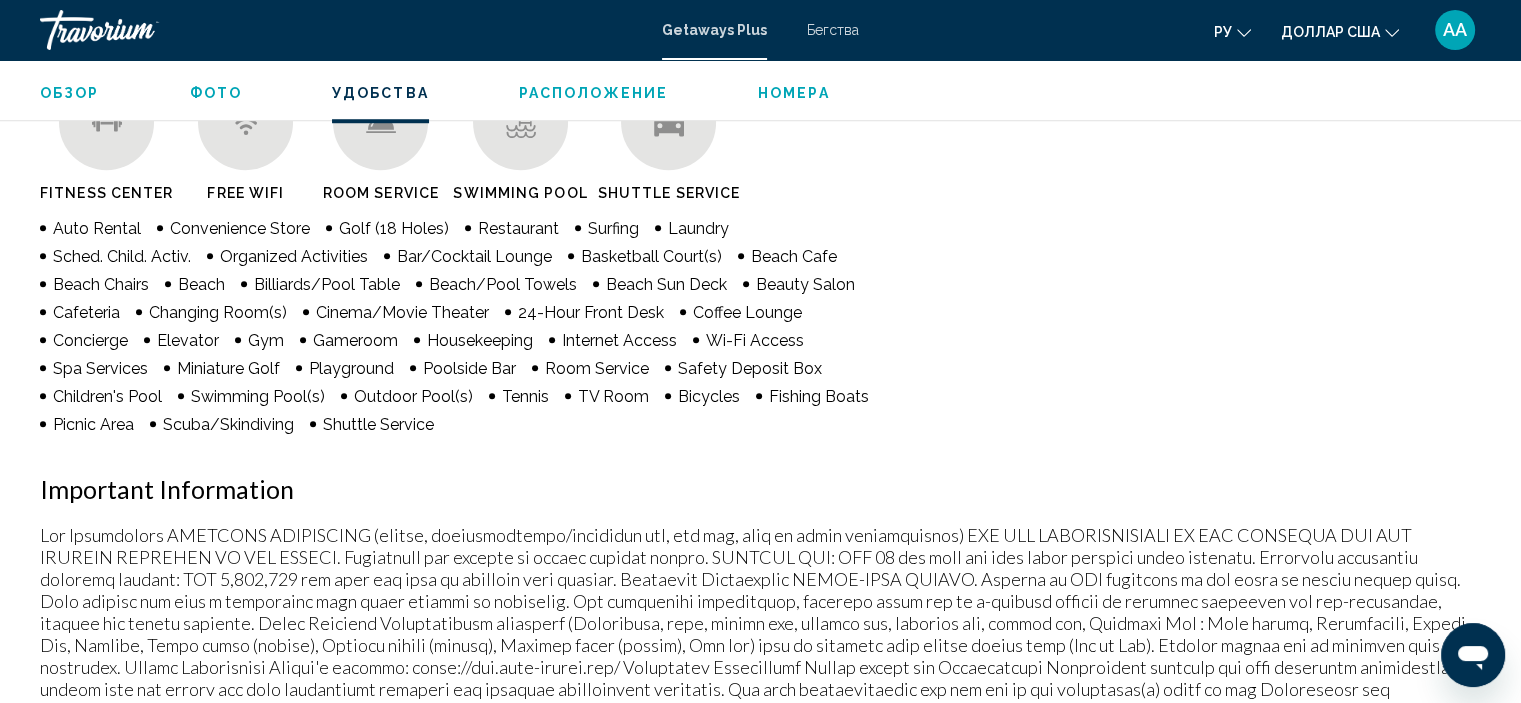 scroll, scrollTop: 1524, scrollLeft: 0, axis: vertical 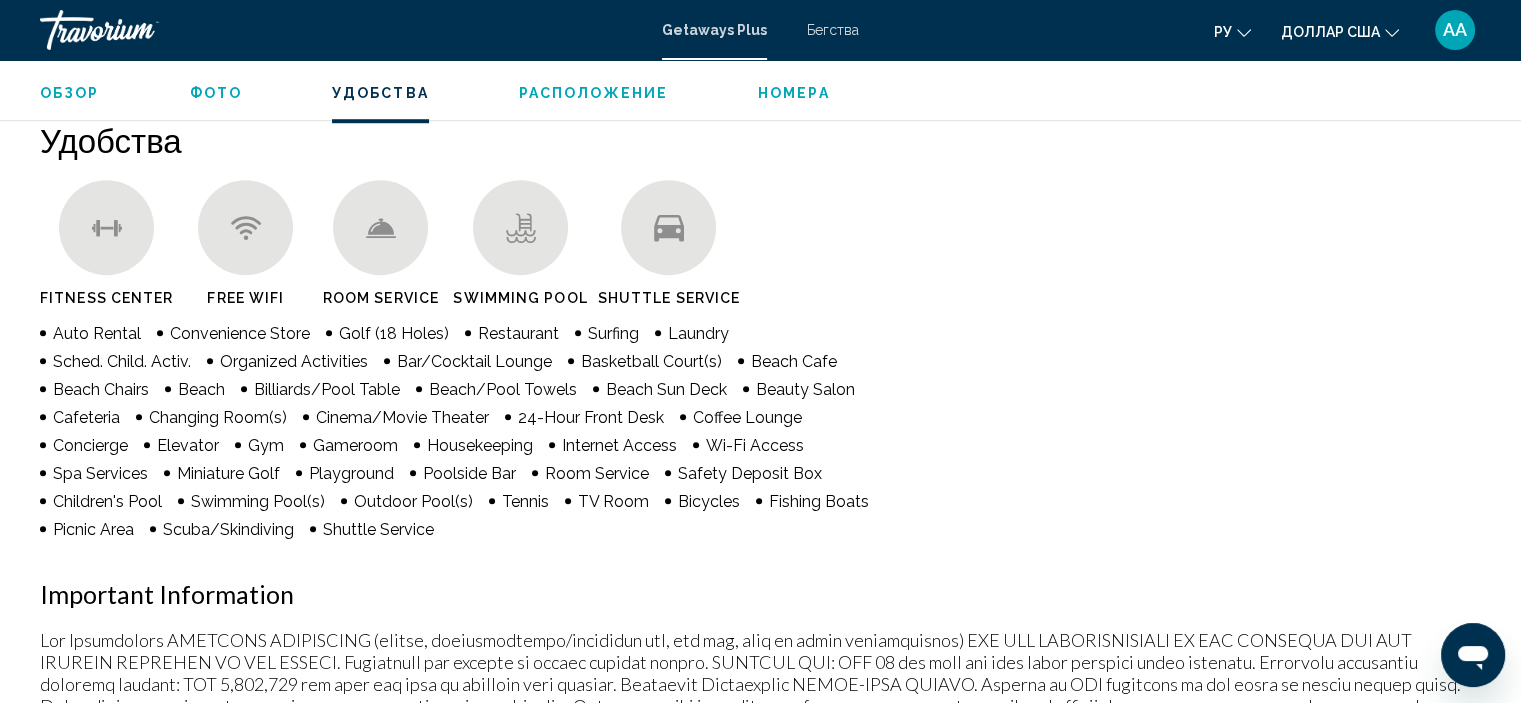 click on "Обзор
Фото
Удобства
Расположение
Номера
искать" 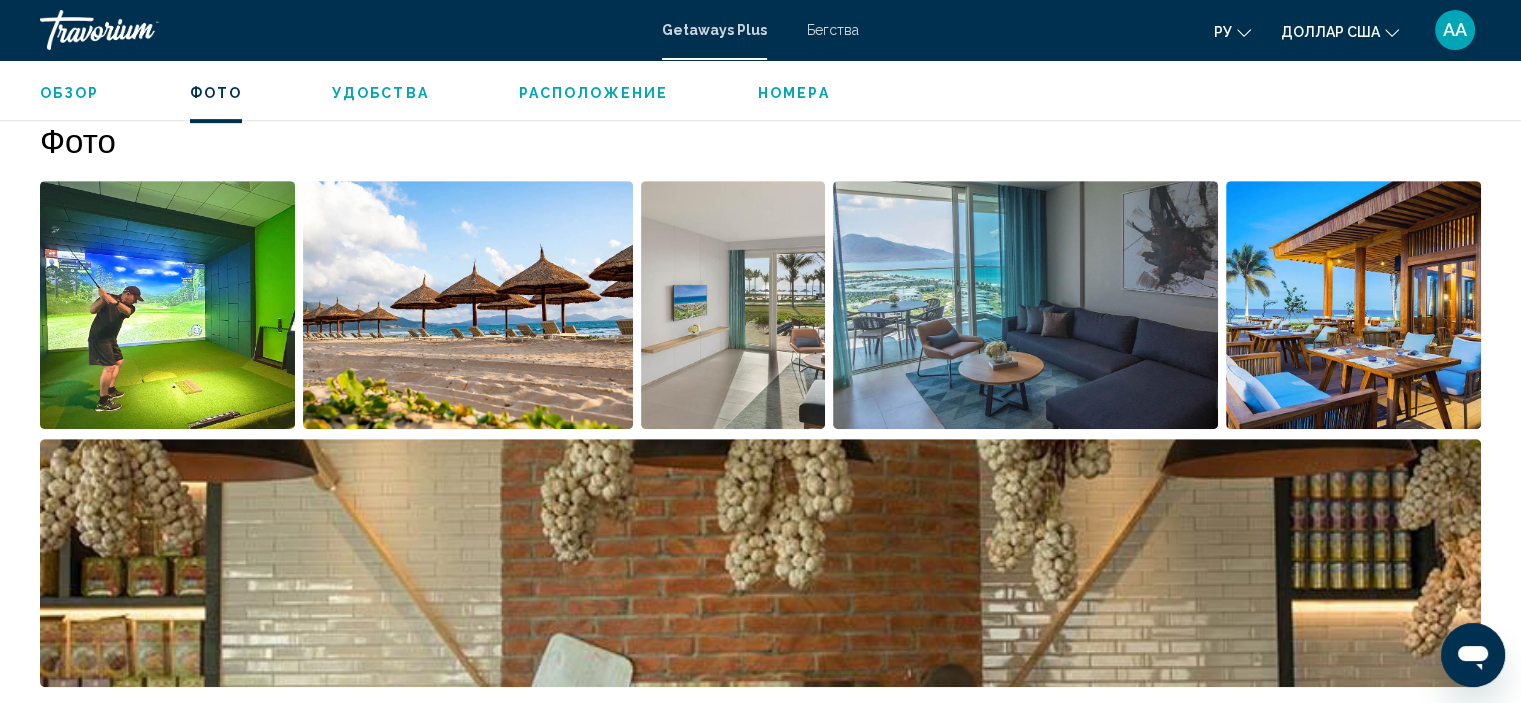 scroll, scrollTop: 908, scrollLeft: 0, axis: vertical 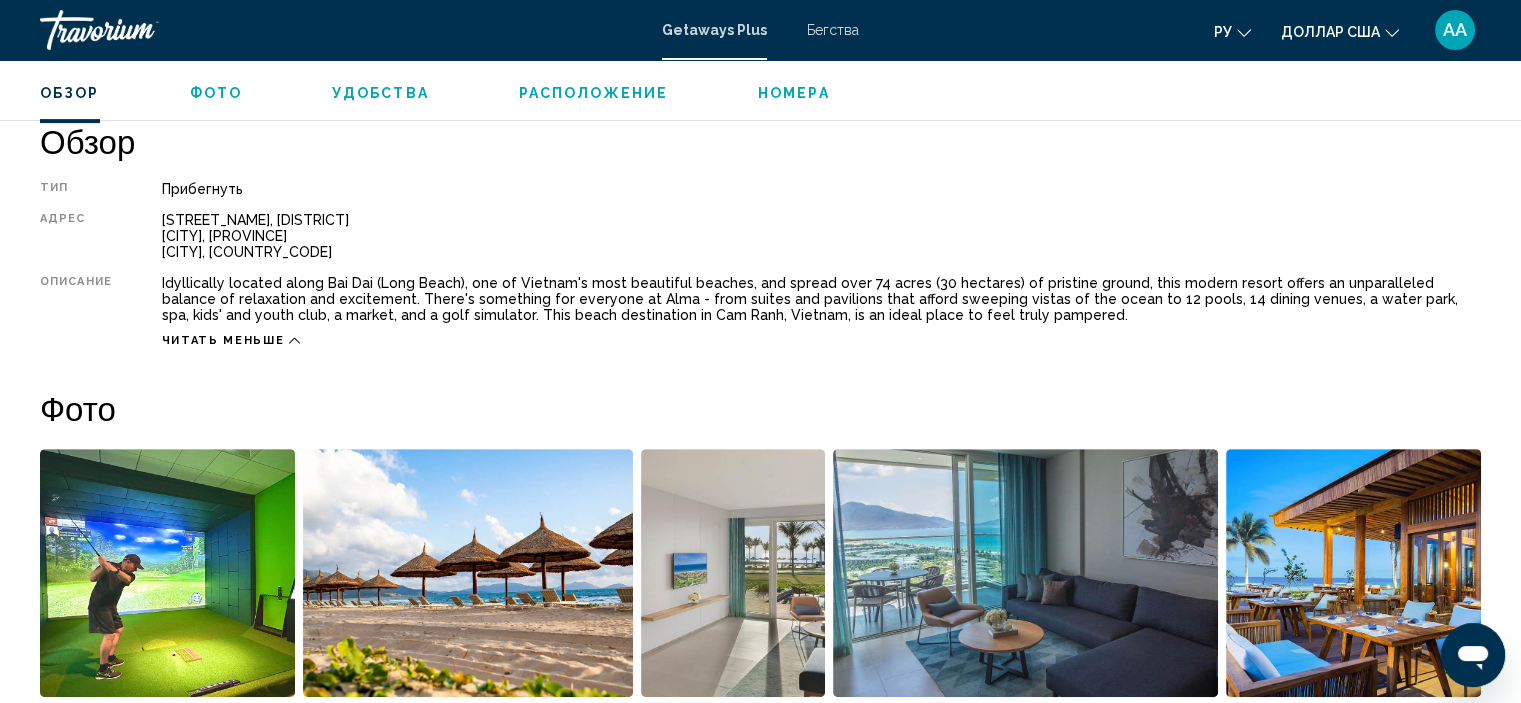 click on "Фото" at bounding box center [216, 93] 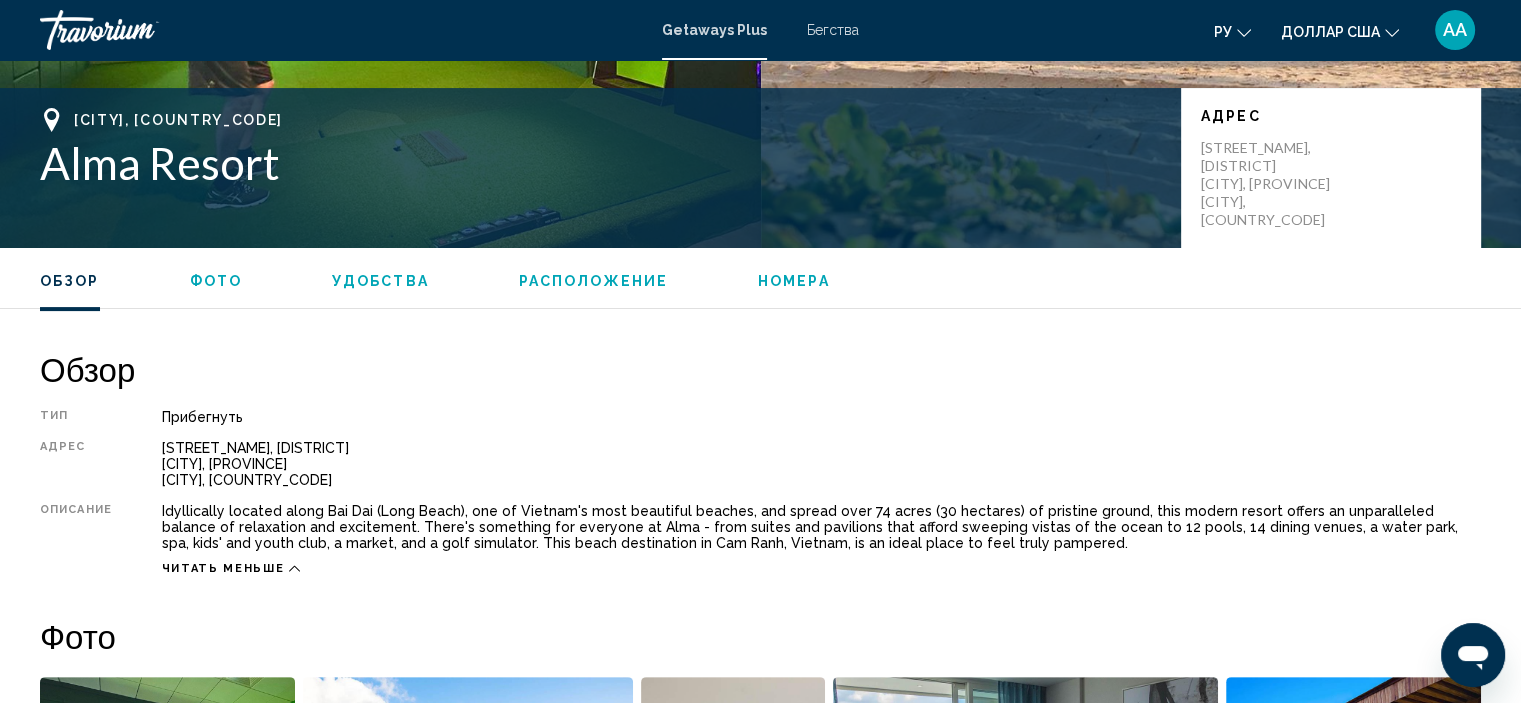 scroll, scrollTop: 408, scrollLeft: 0, axis: vertical 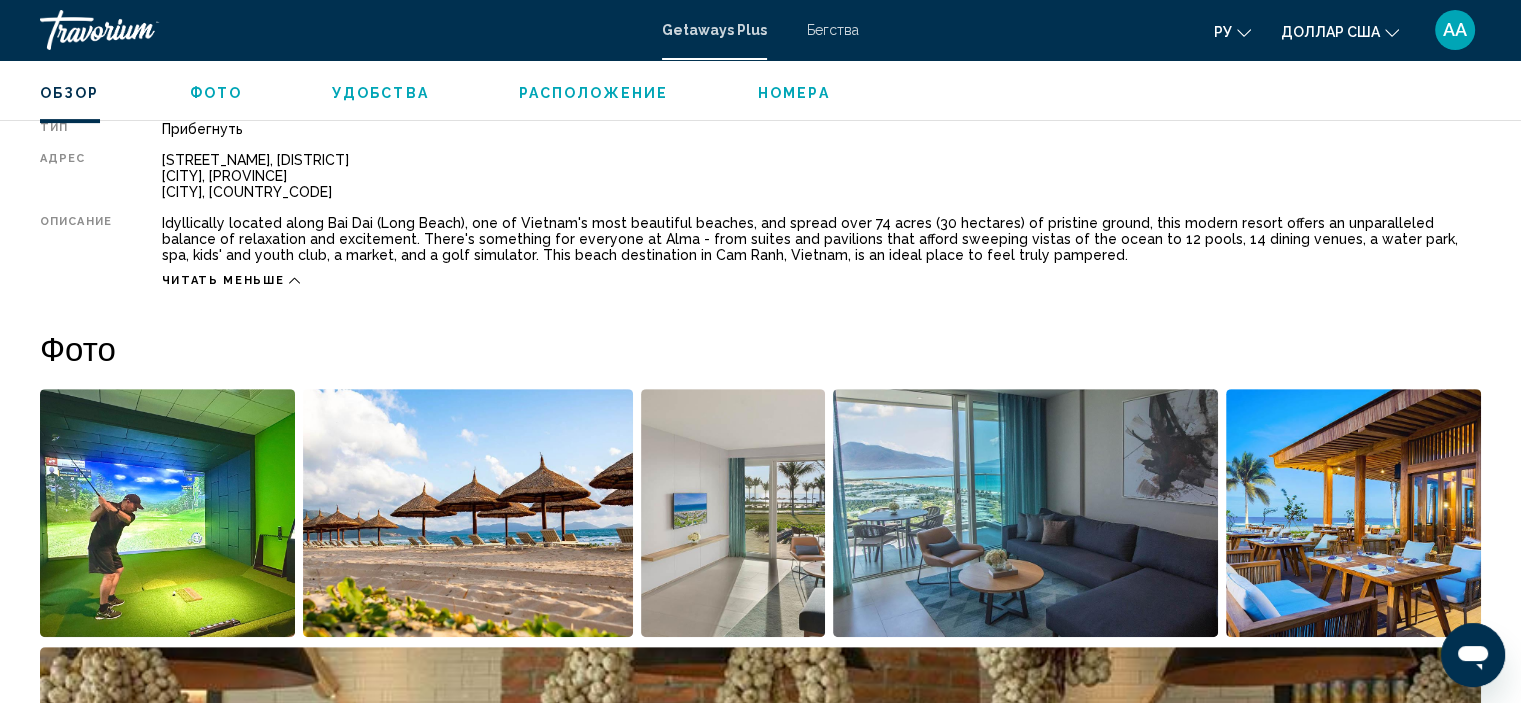click at bounding box center (167, 513) 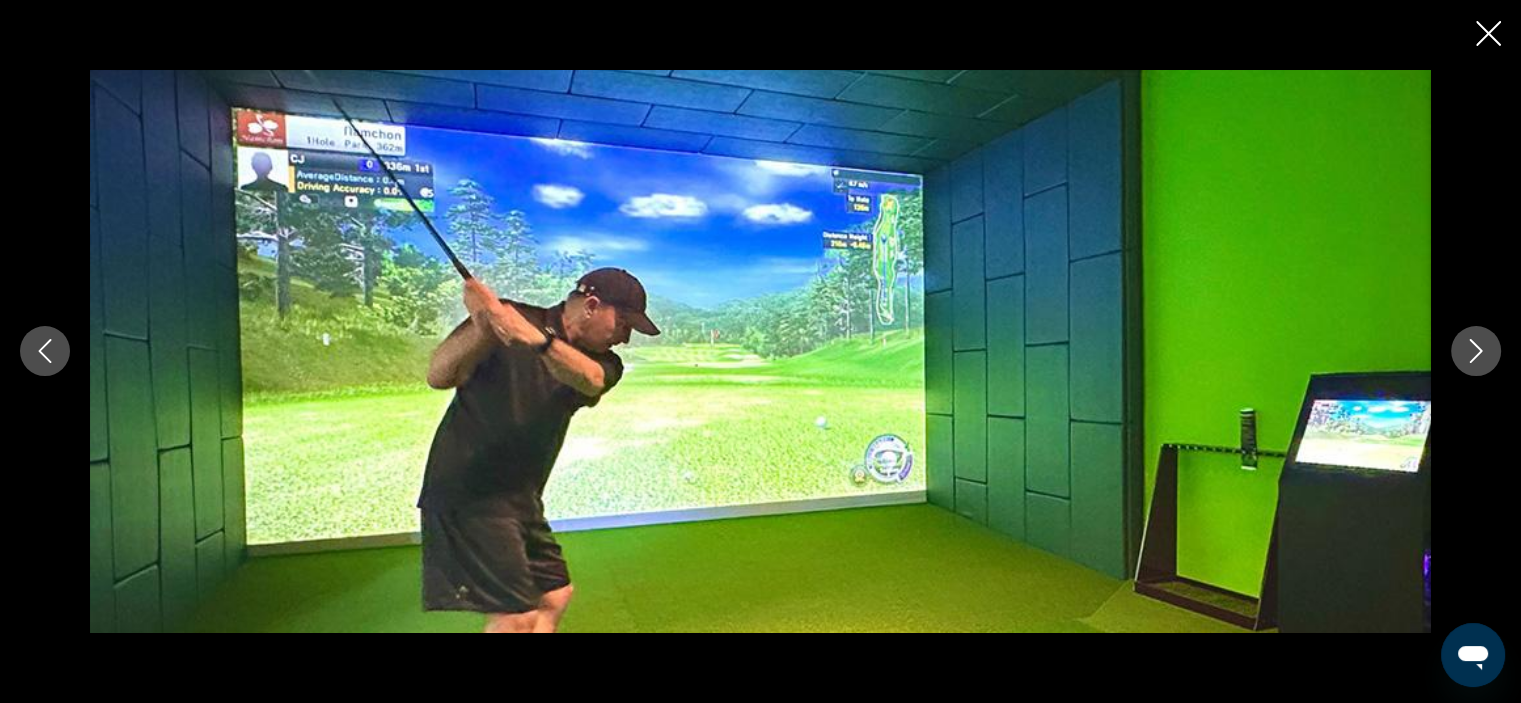 click 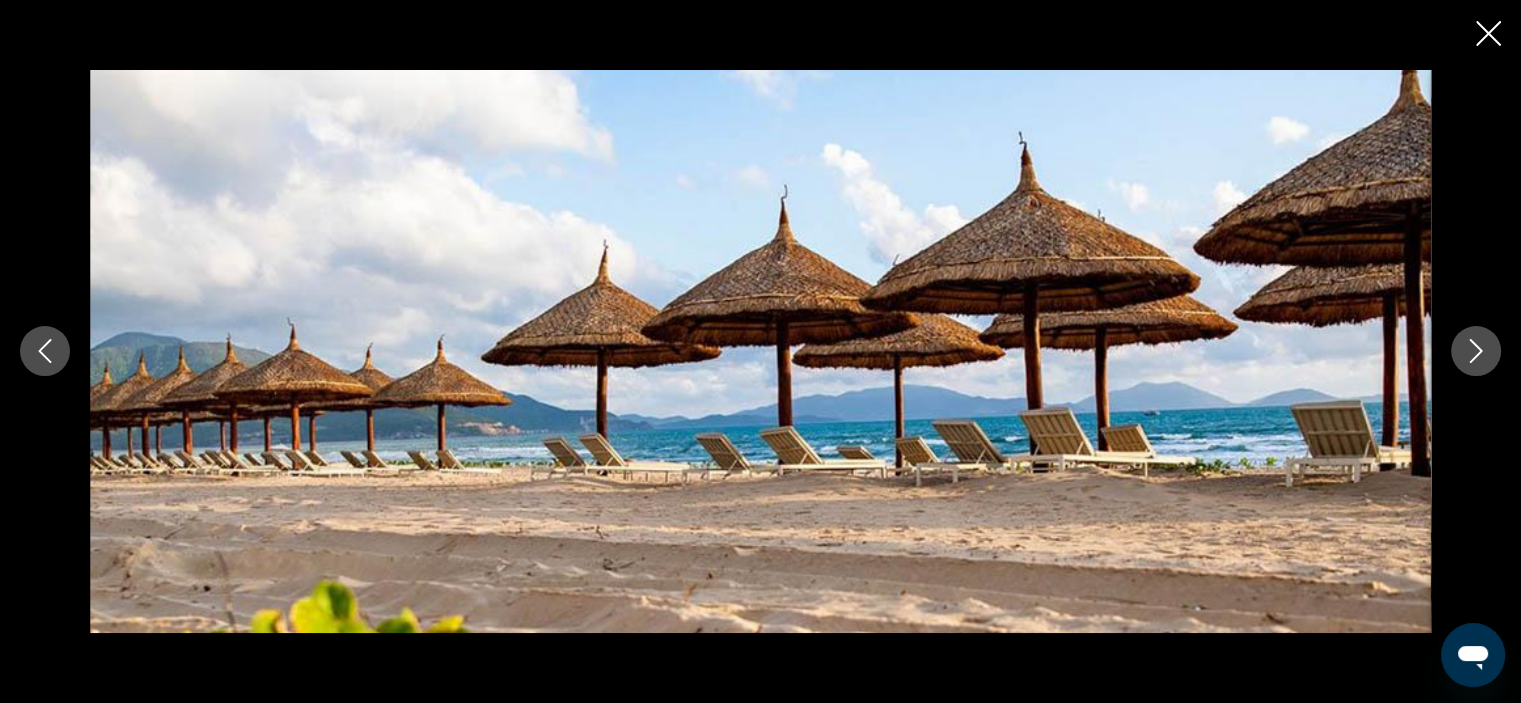 click 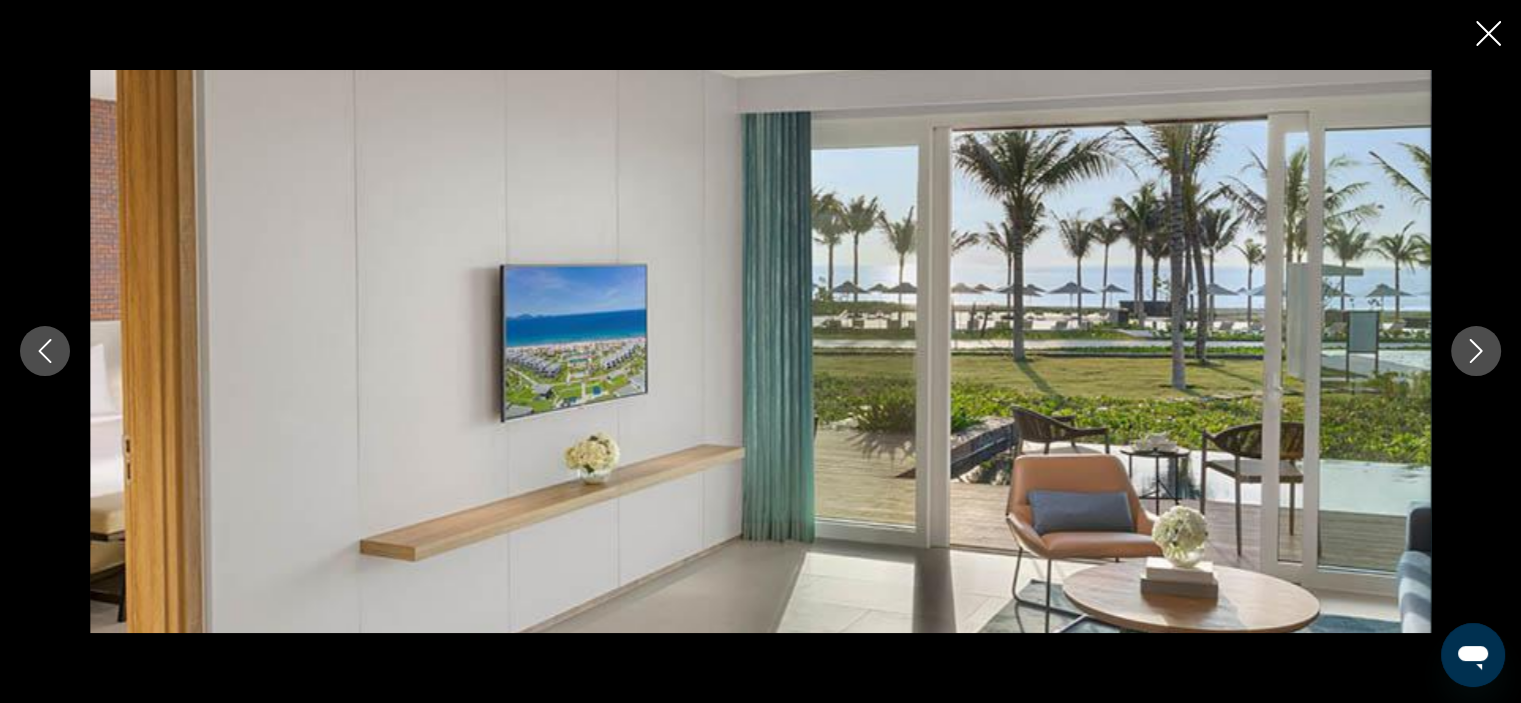 click 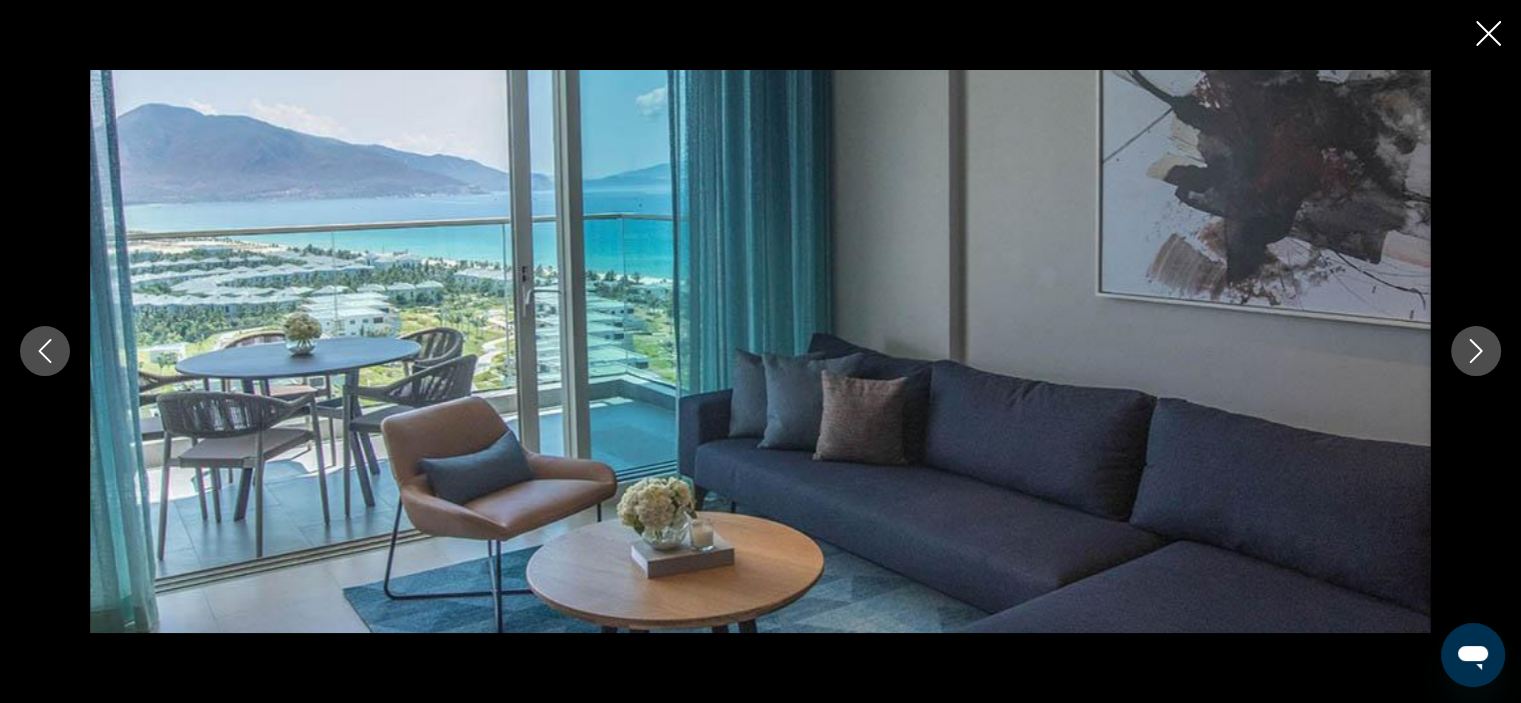 click 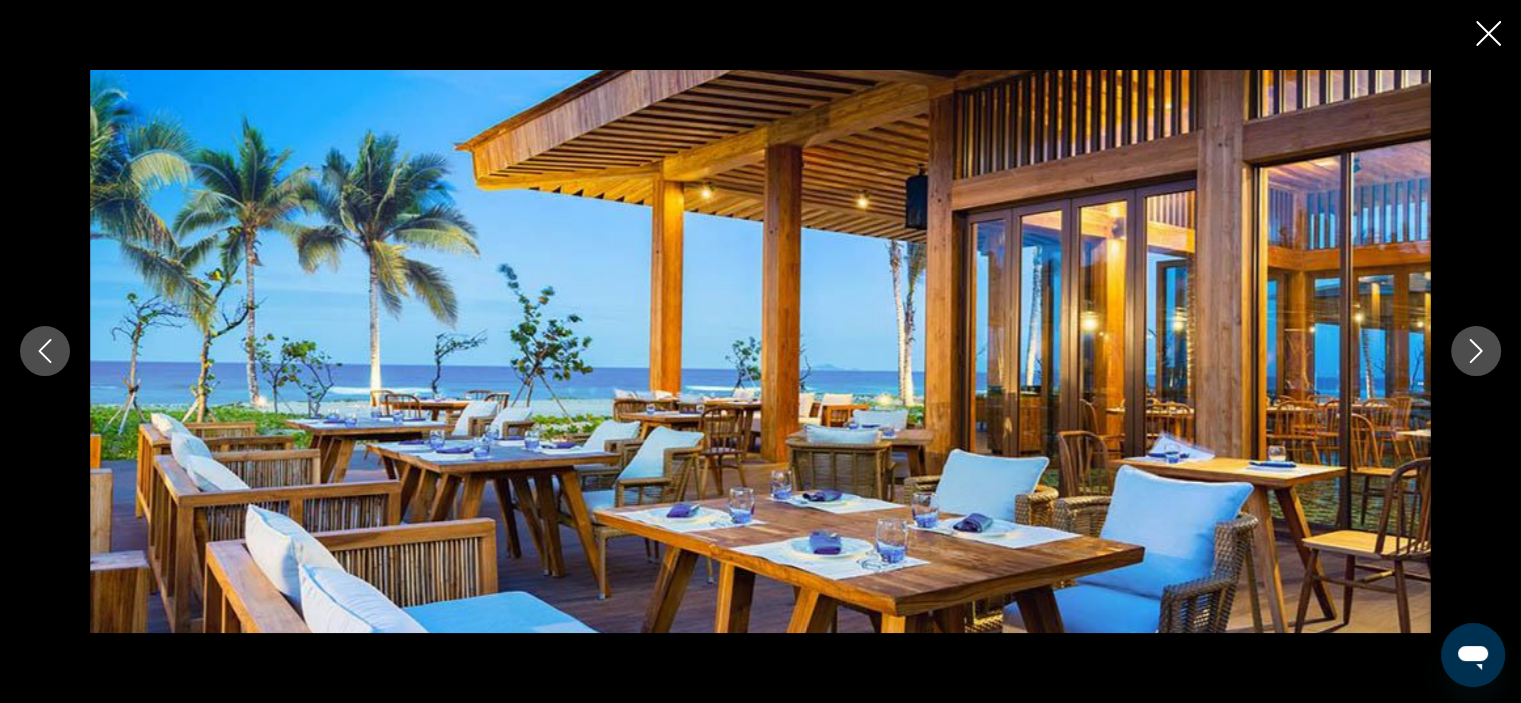 click 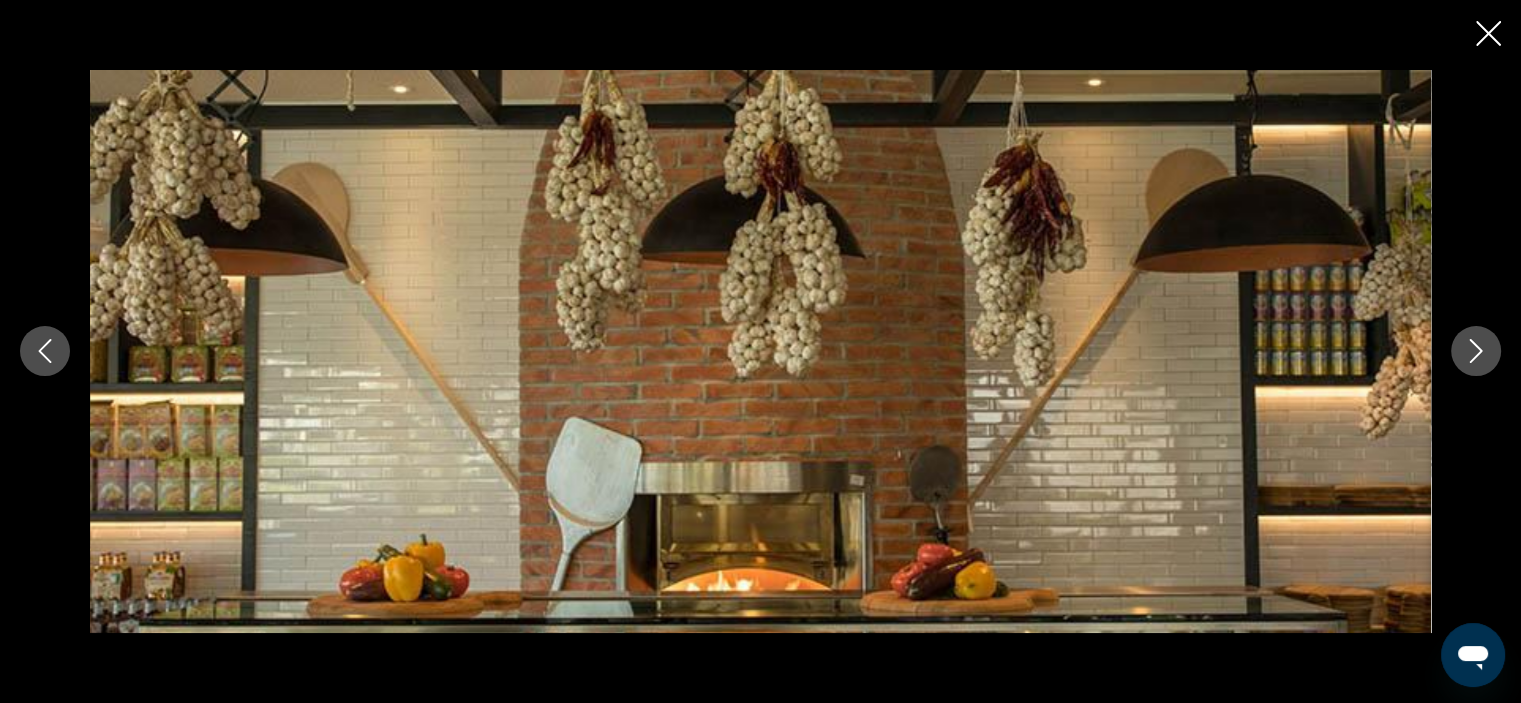 click 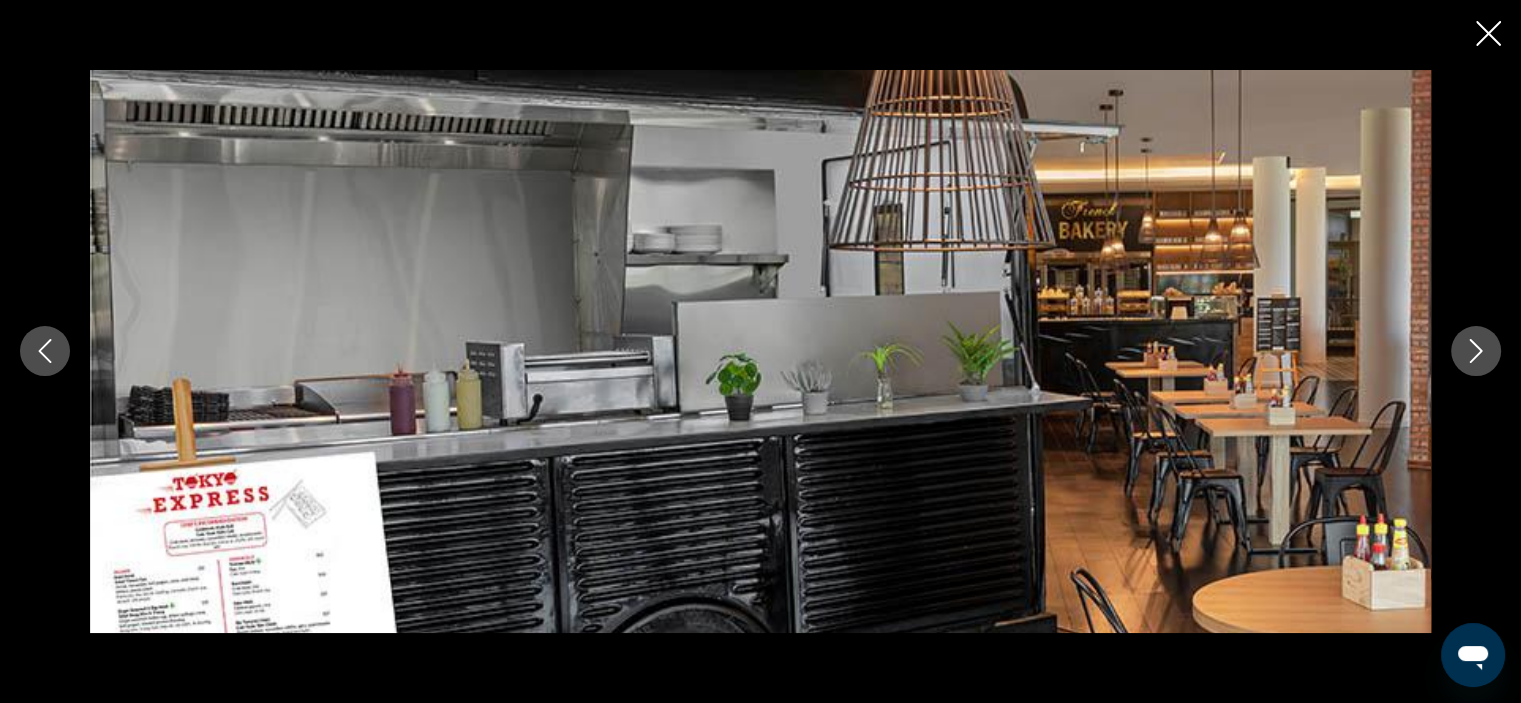 click 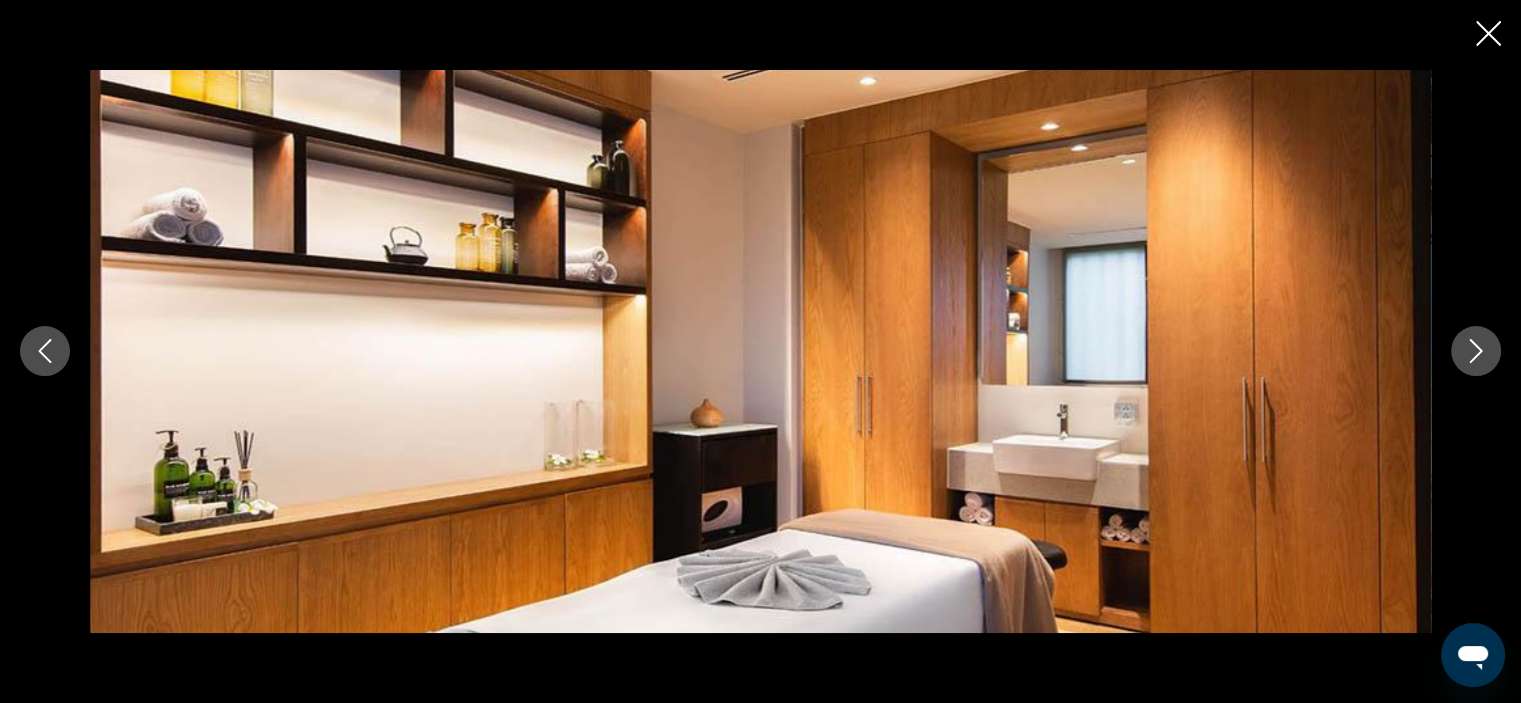 click 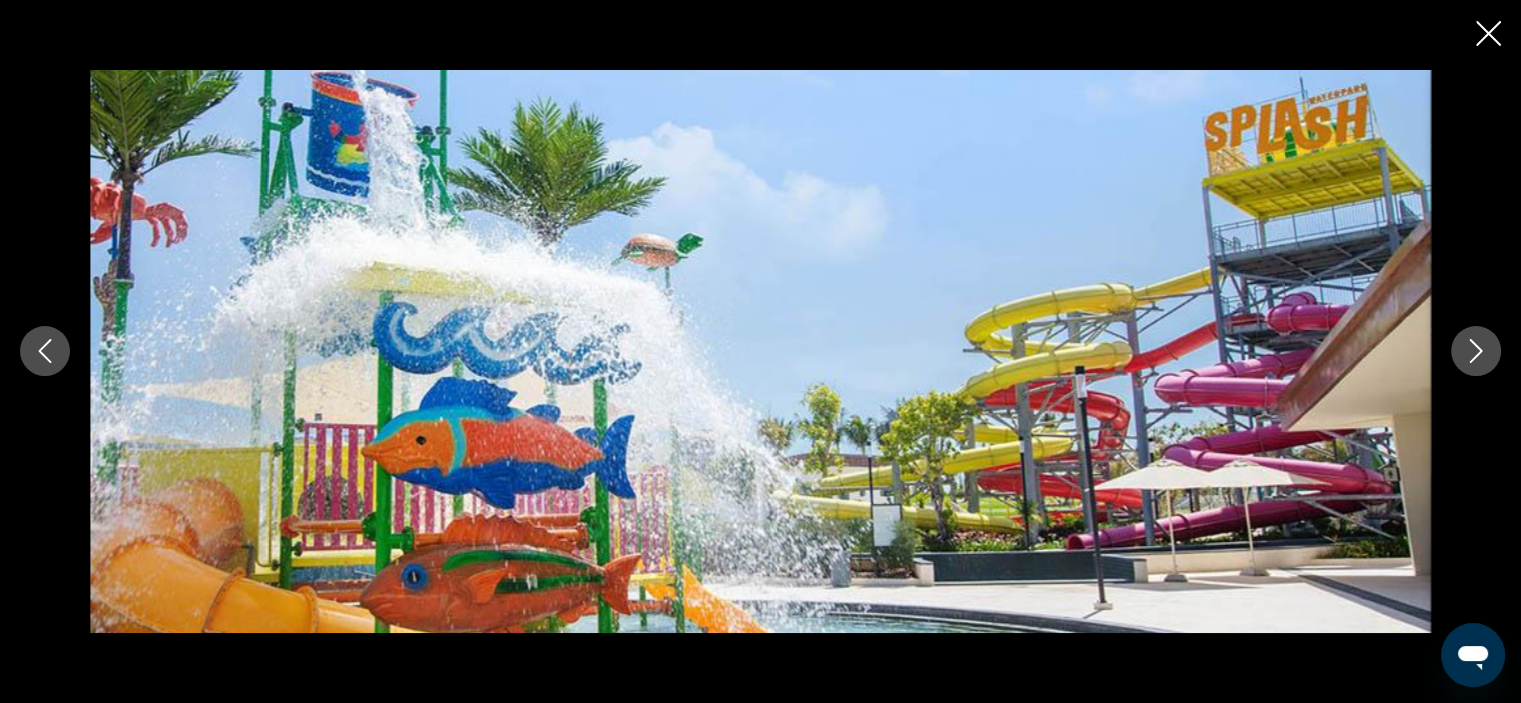 click 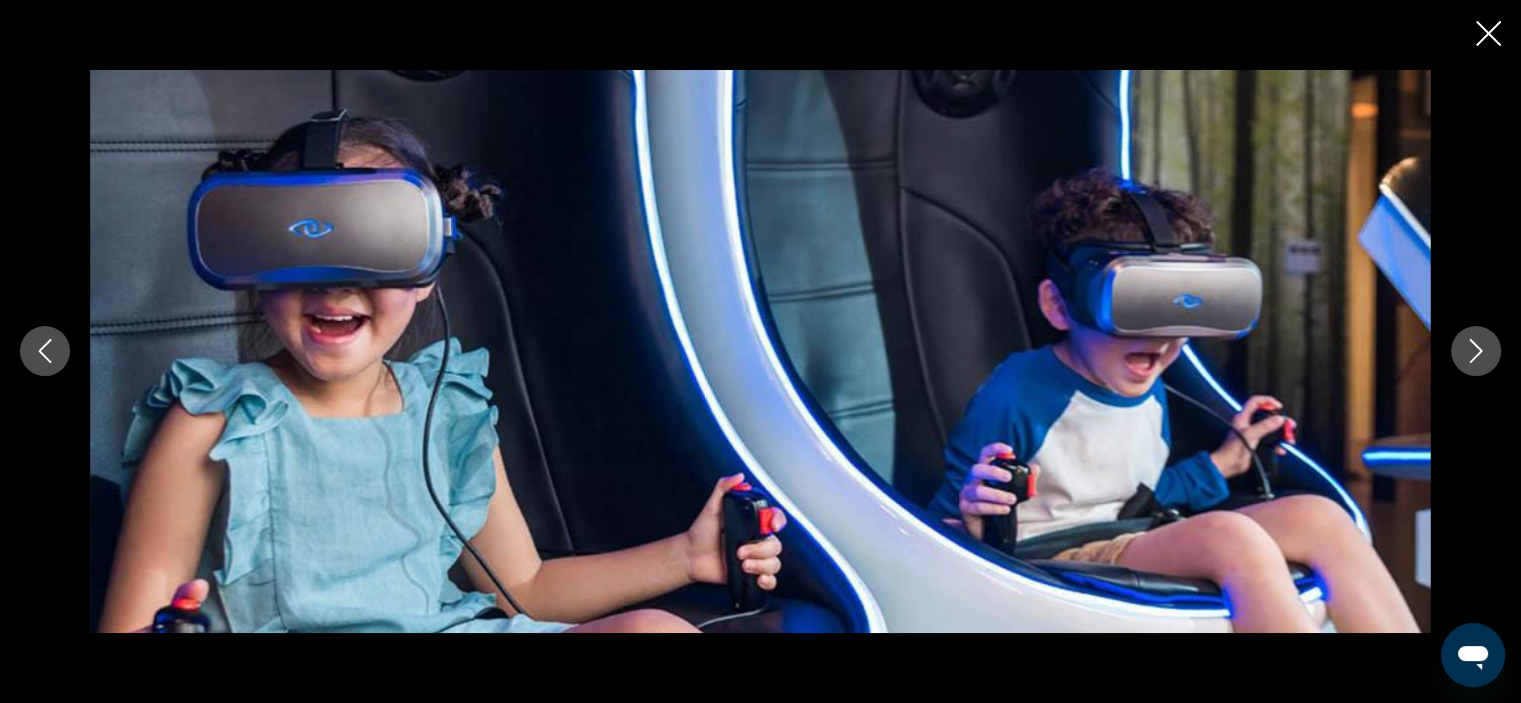 click 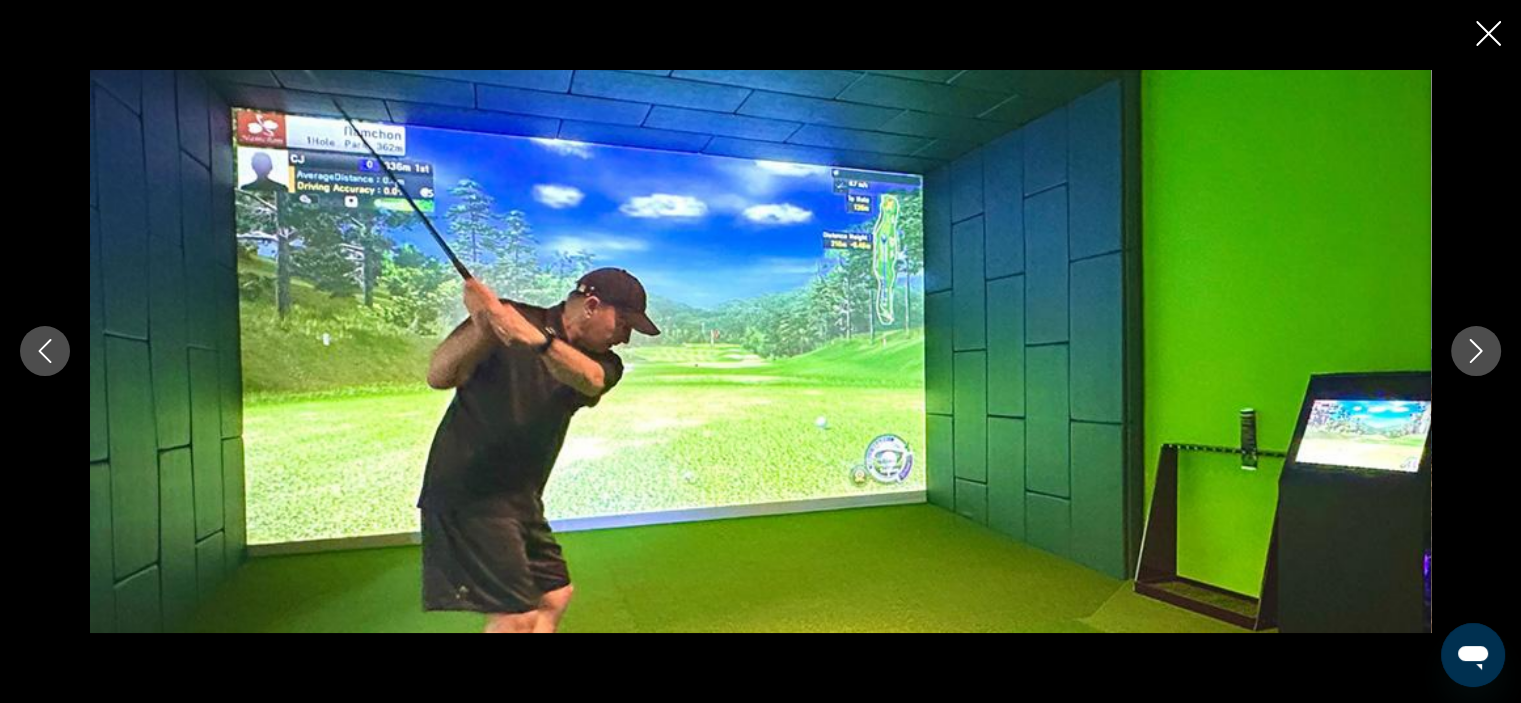 click at bounding box center [1476, 351] 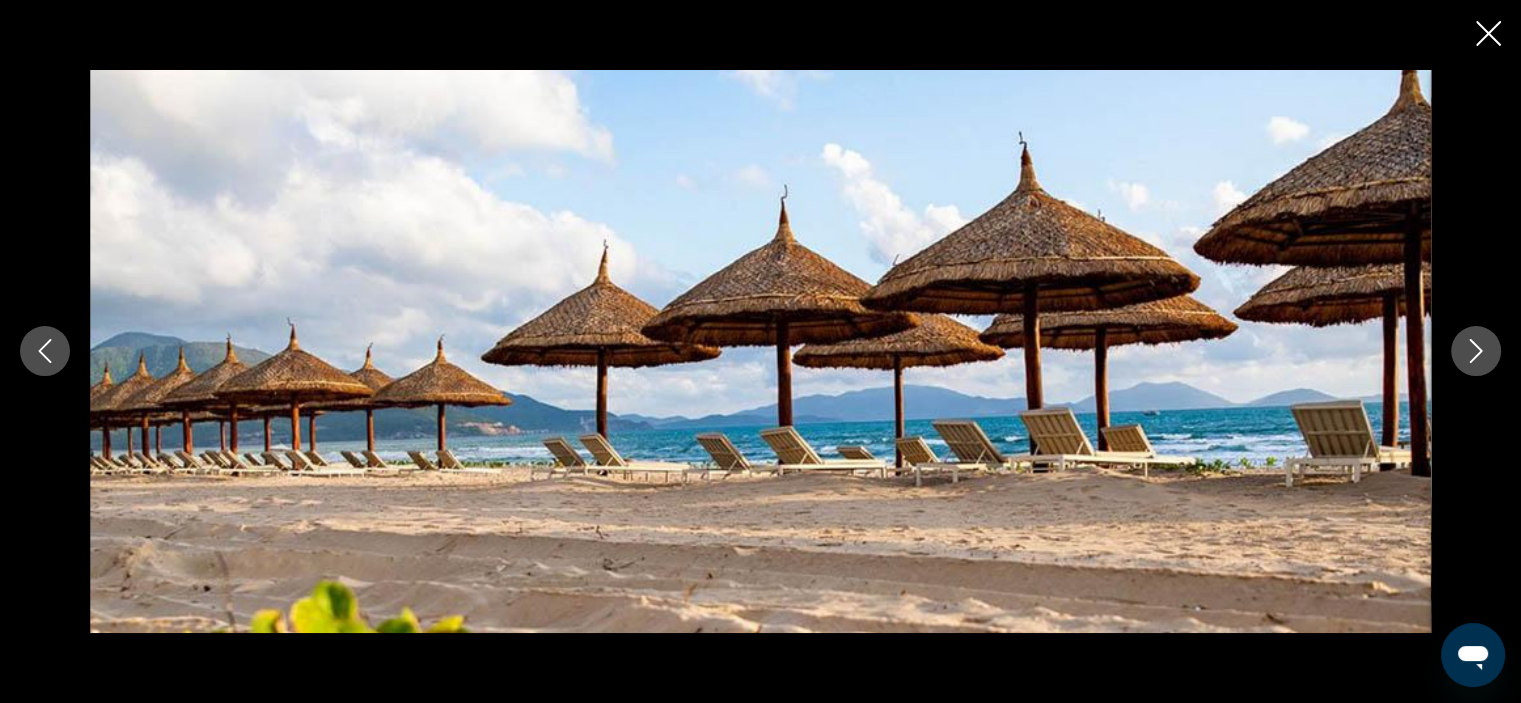 click at bounding box center (1476, 351) 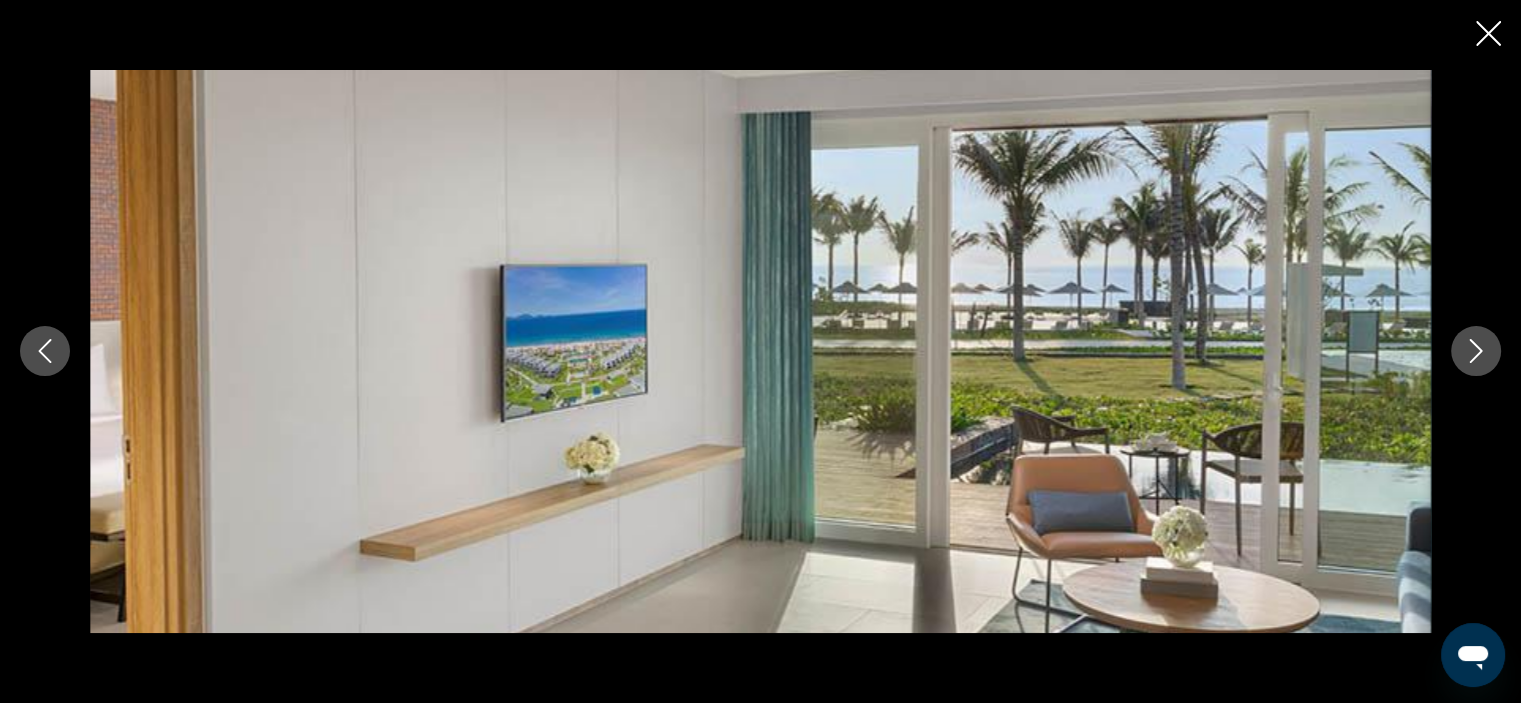 click at bounding box center [1476, 351] 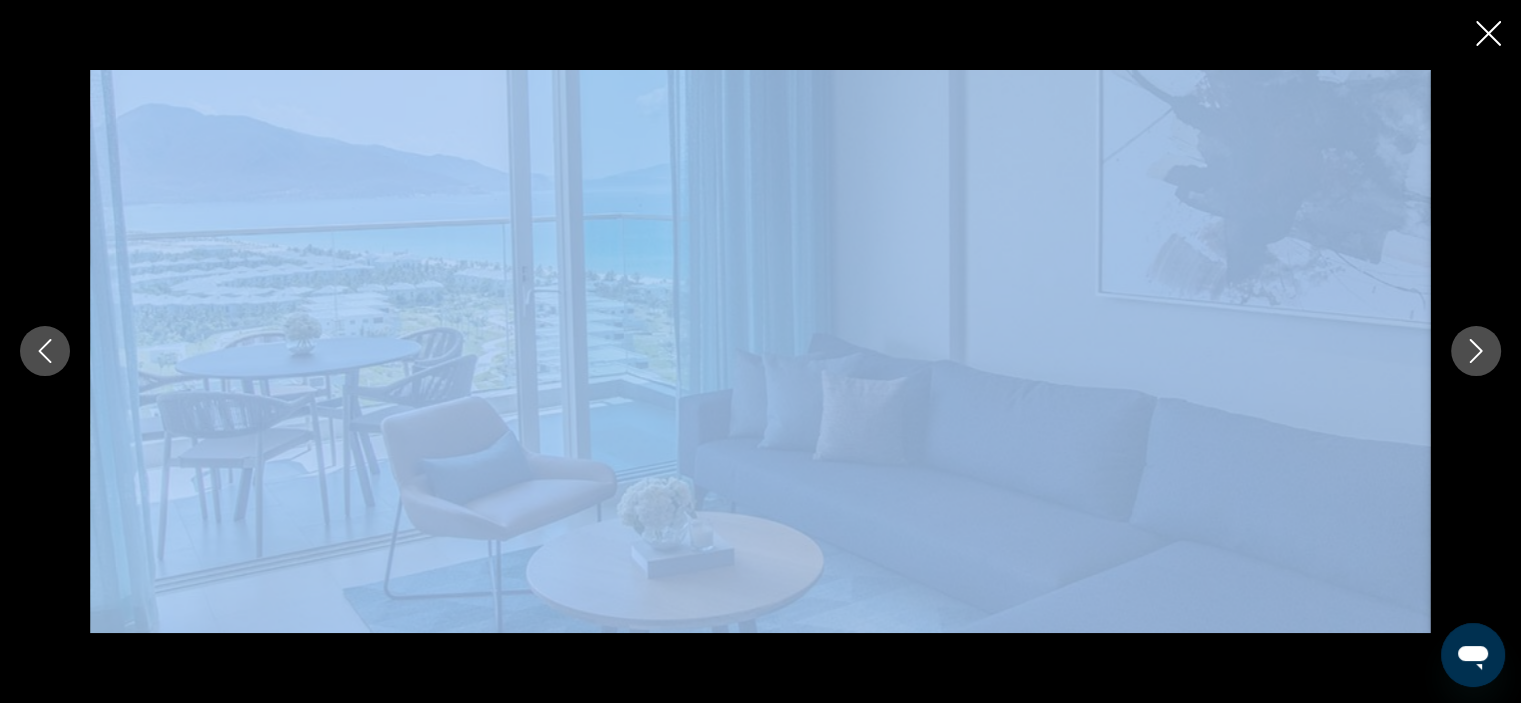 click at bounding box center (760, 351) 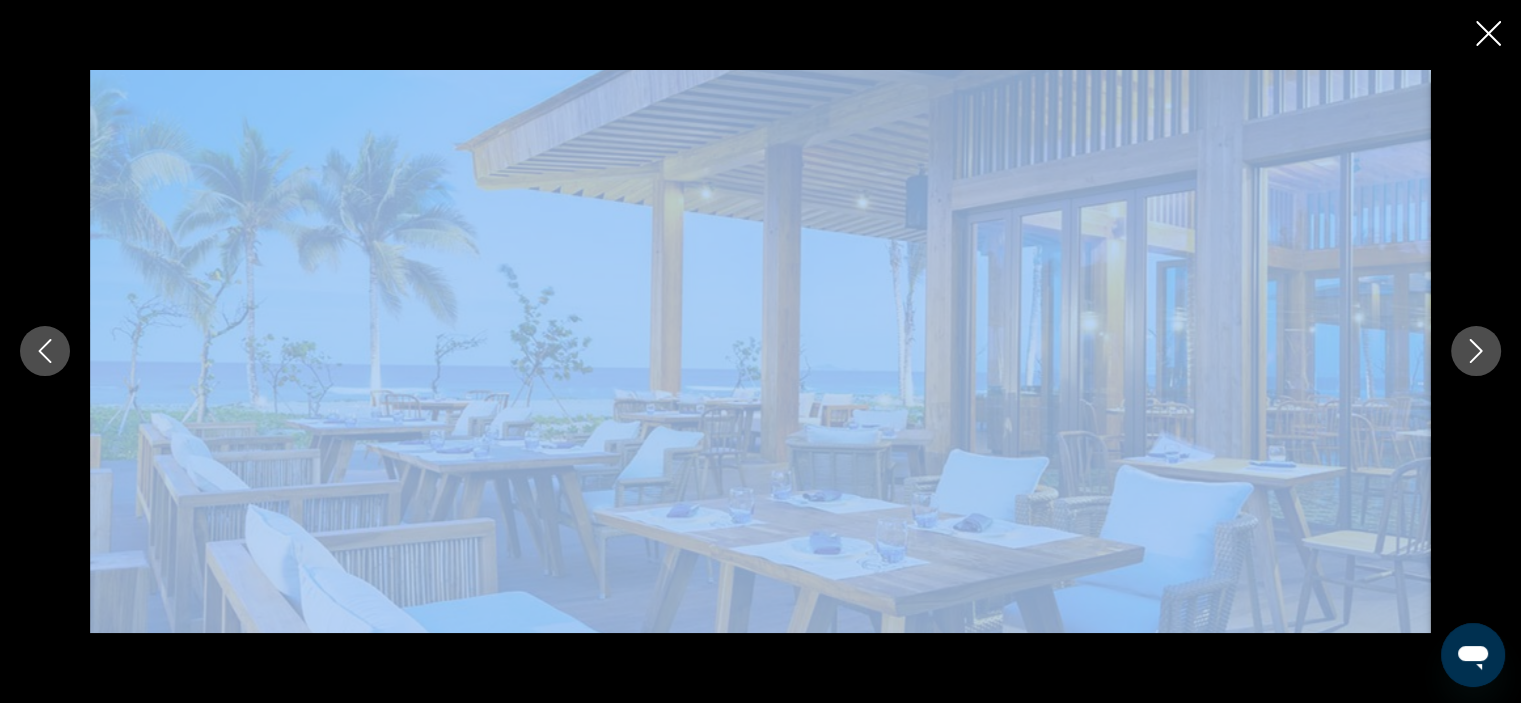 click at bounding box center (760, 351) 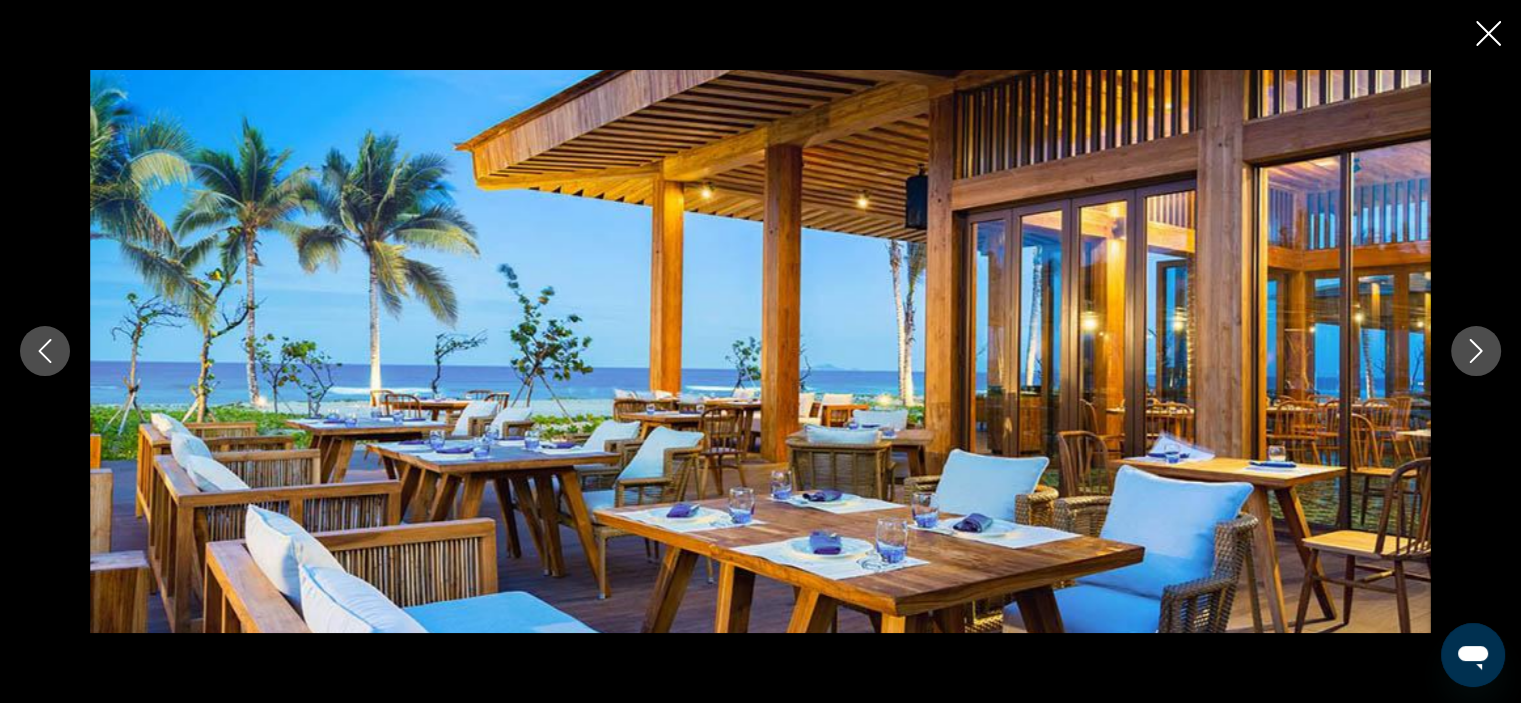 click at bounding box center [760, 351] 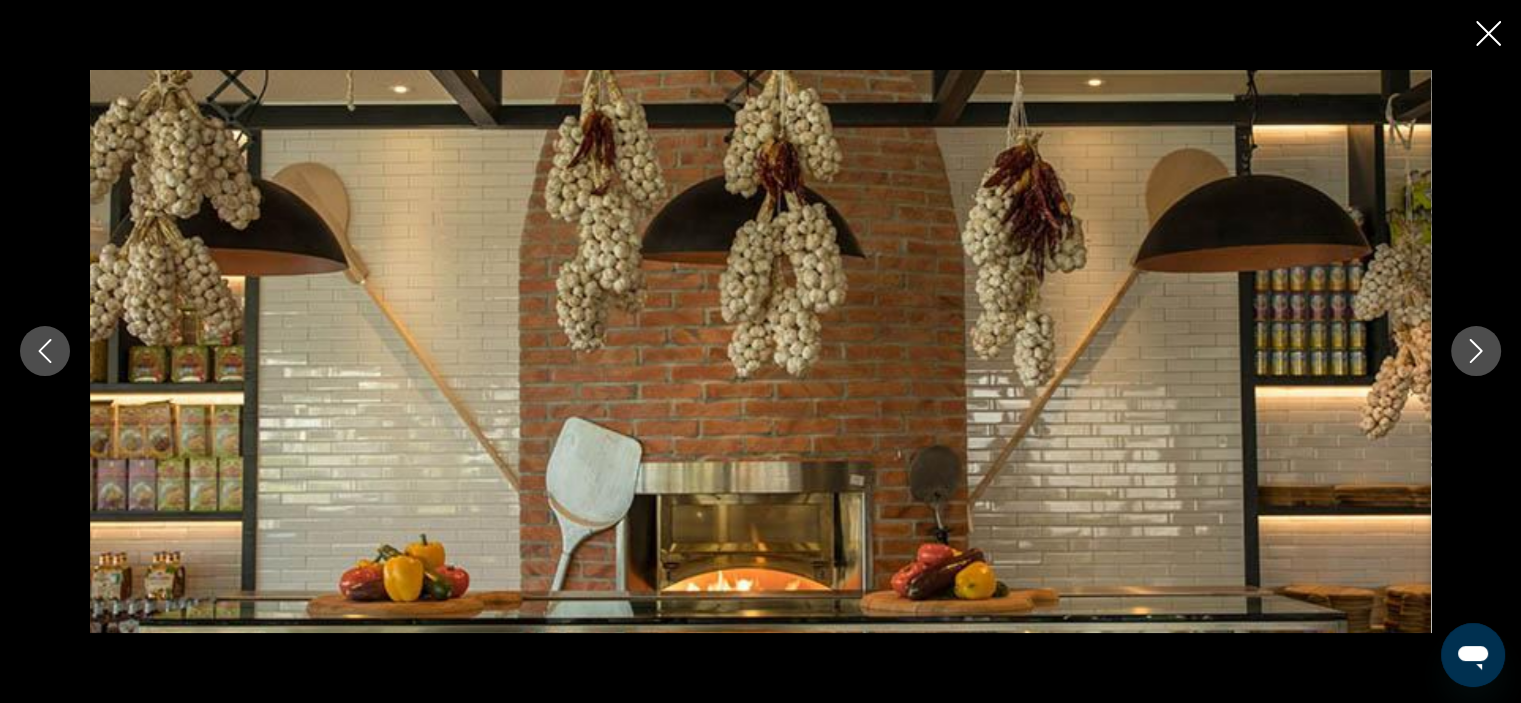 click 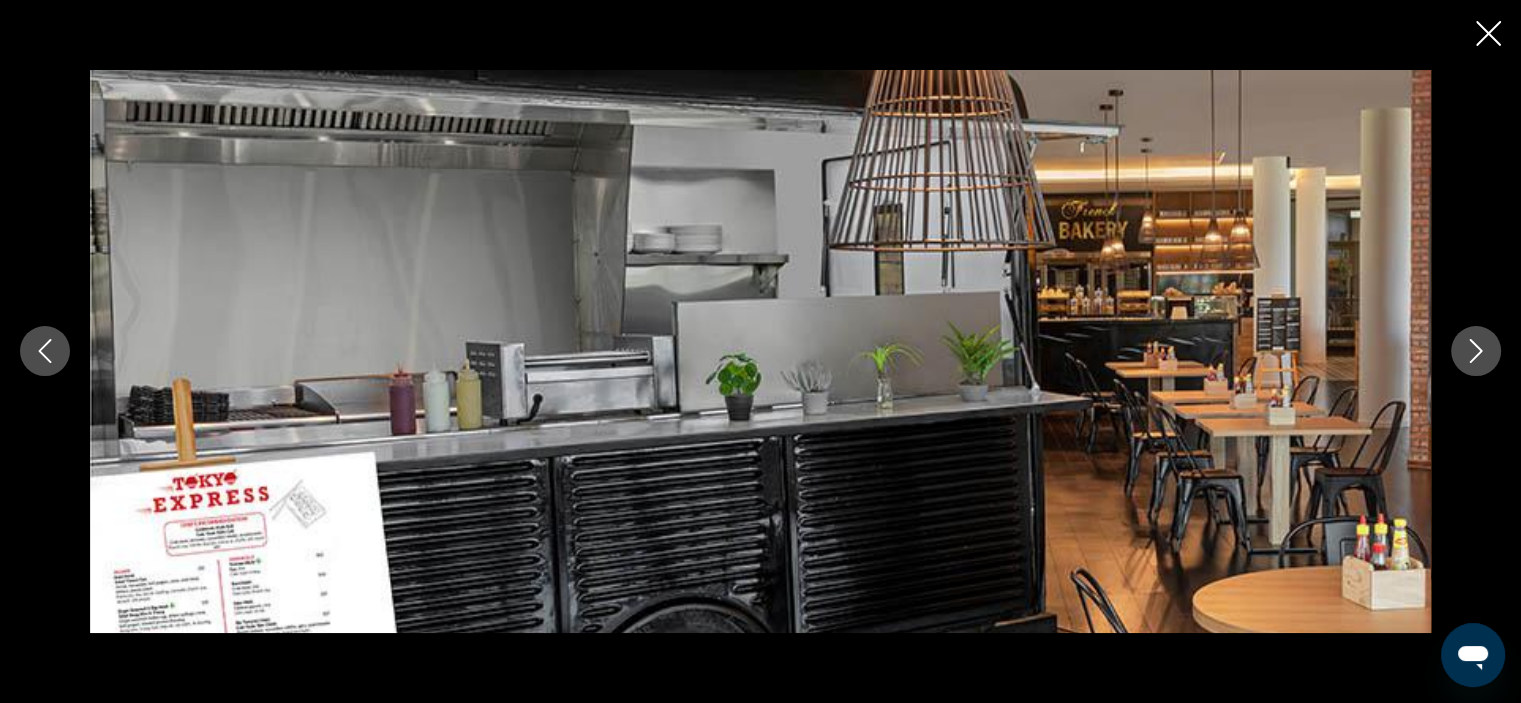 click 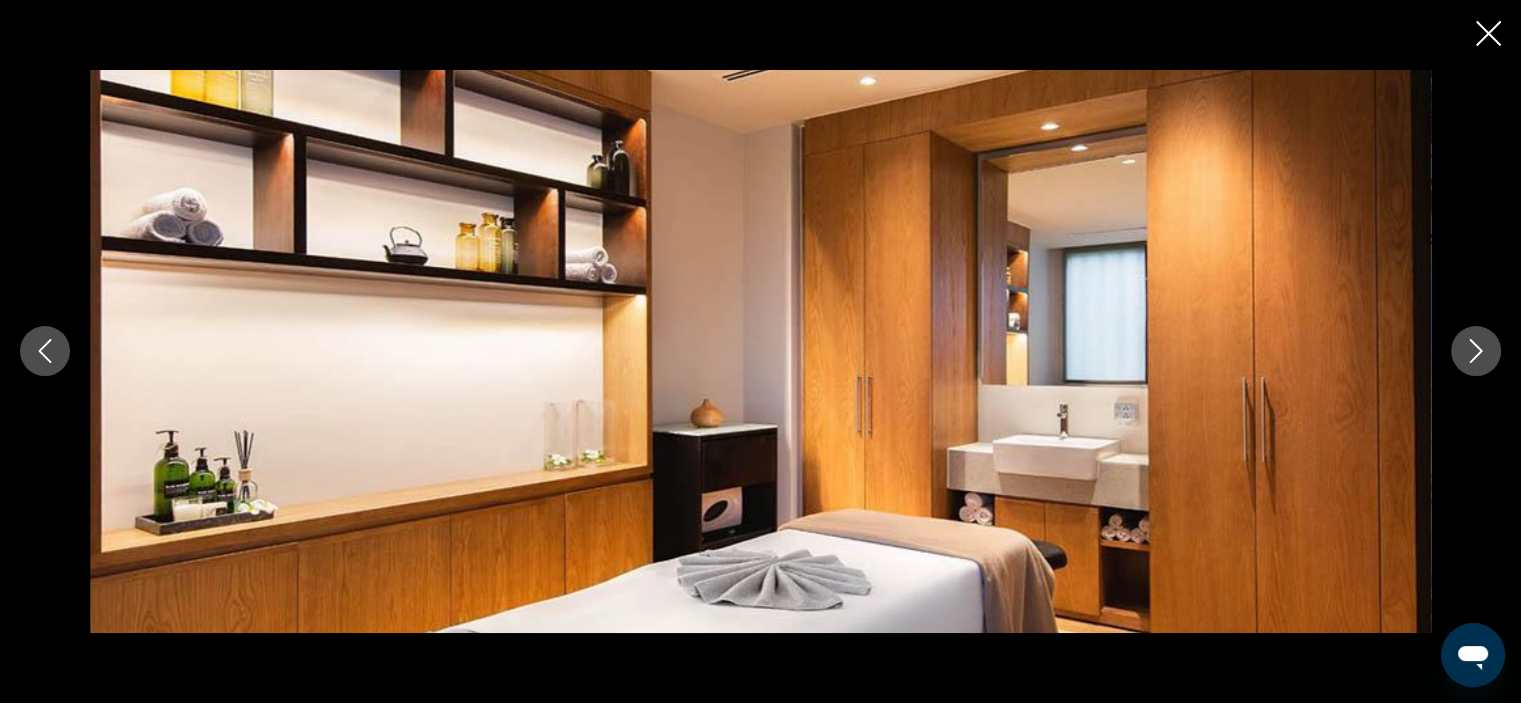 click 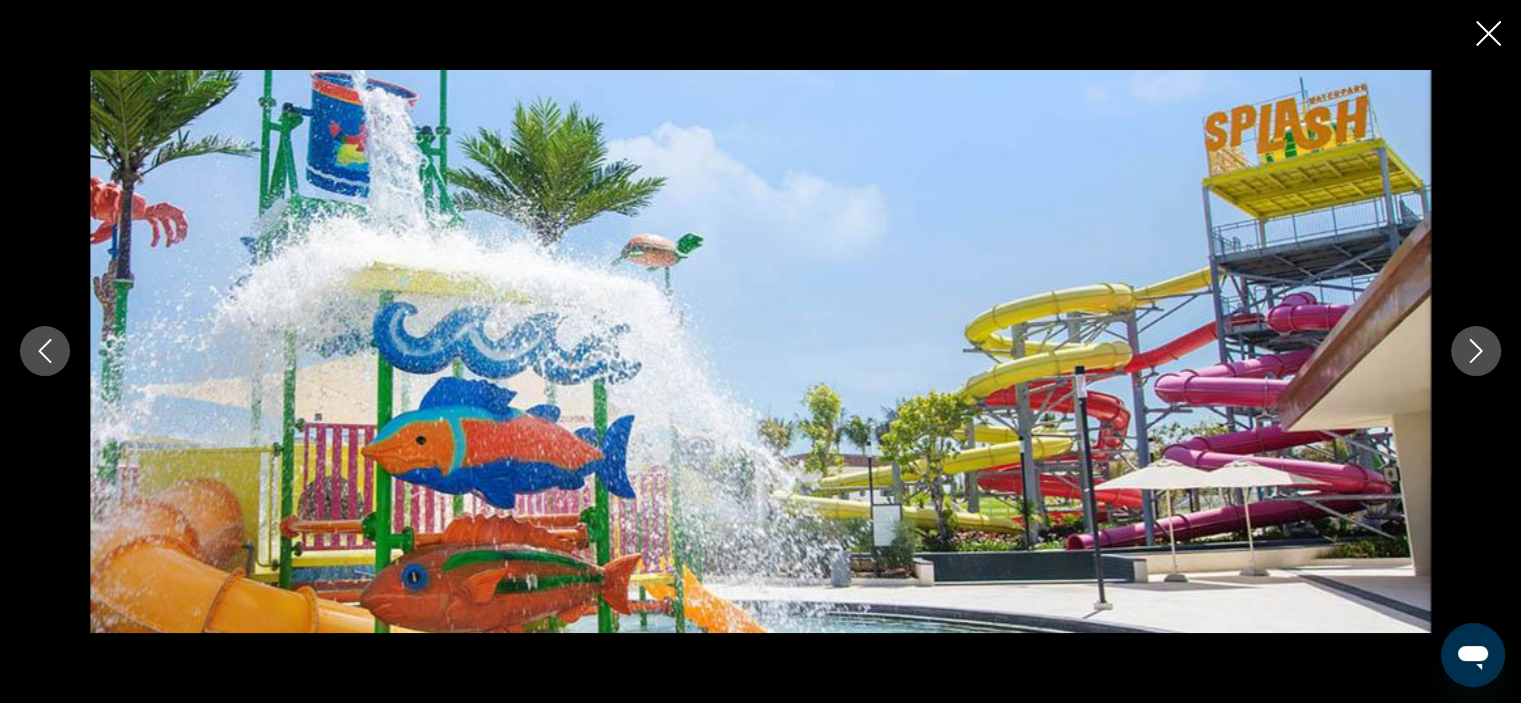 click at bounding box center (1476, 351) 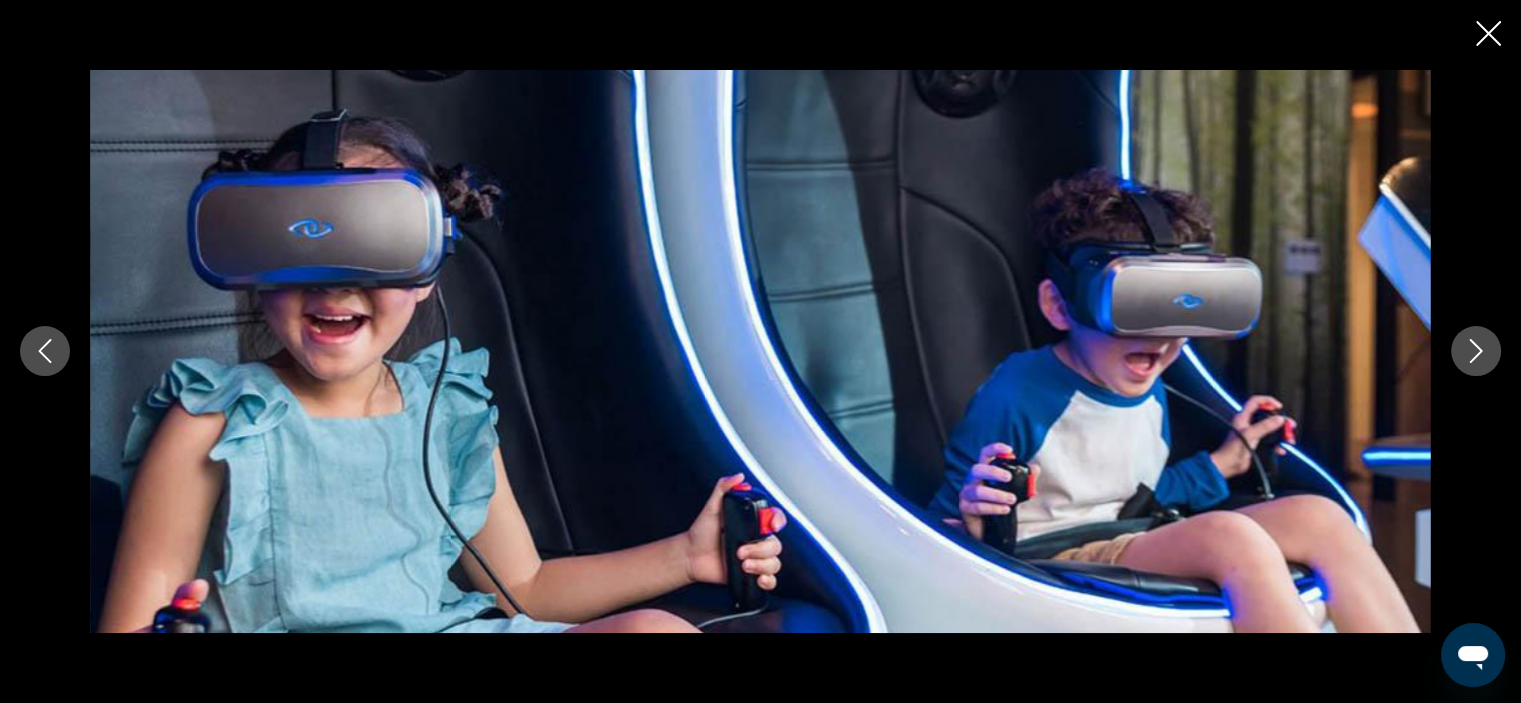 click at bounding box center (1476, 351) 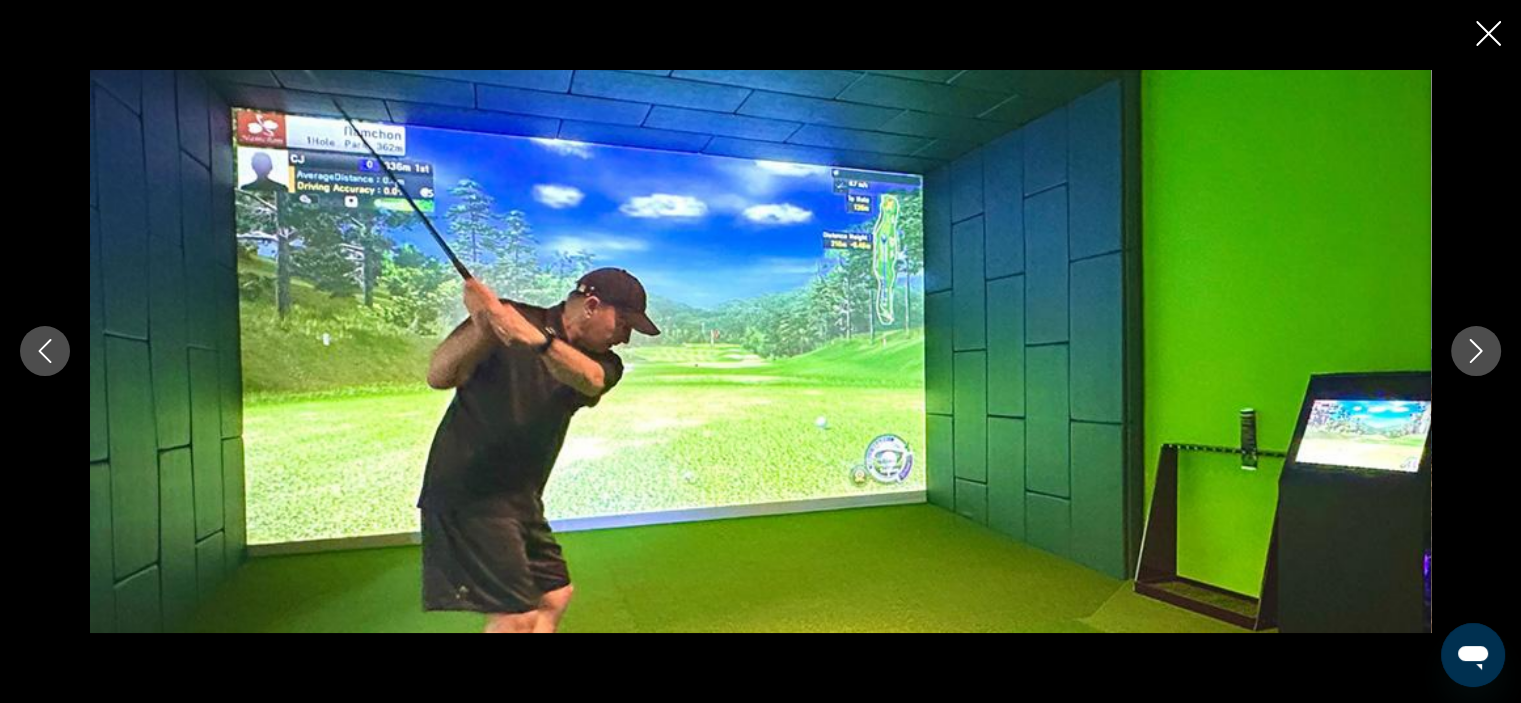 click 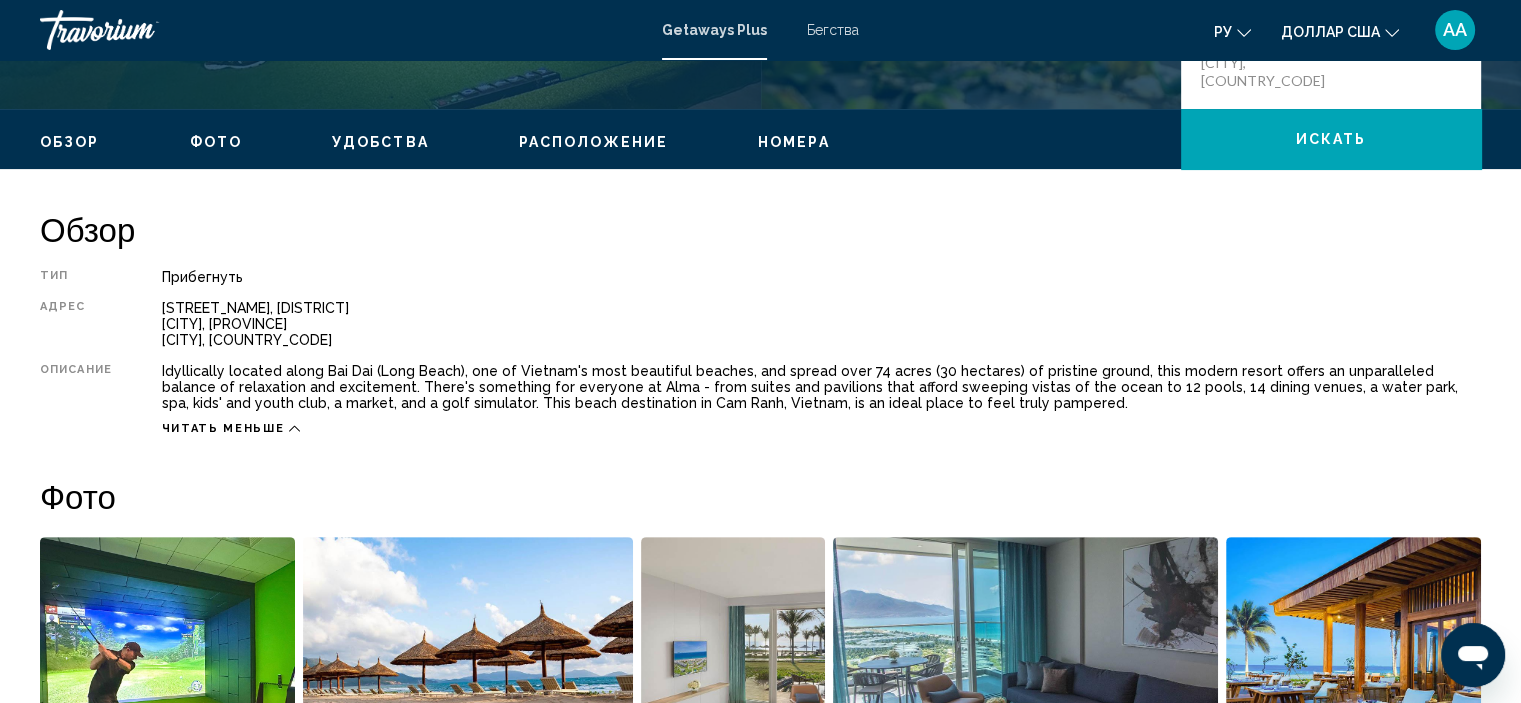 scroll, scrollTop: 300, scrollLeft: 0, axis: vertical 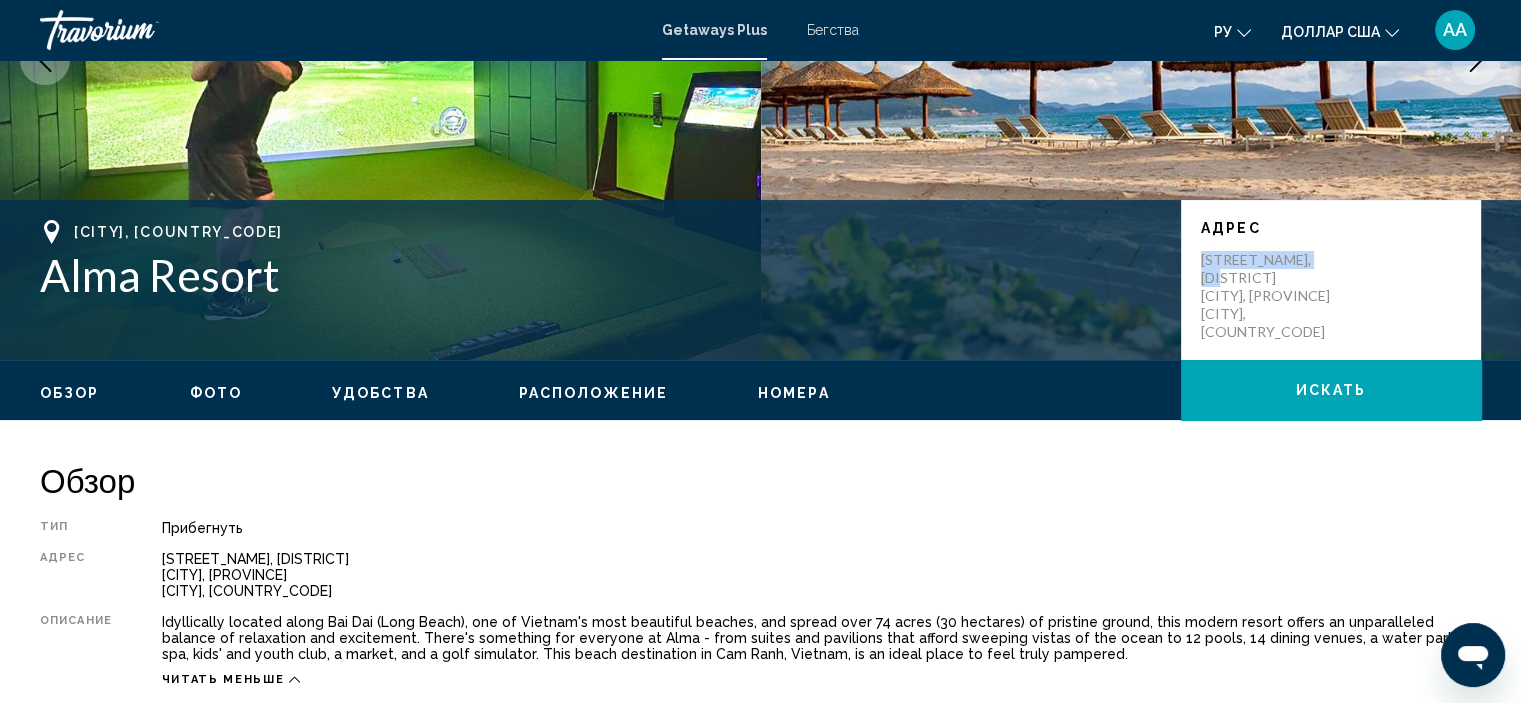 drag, startPoint x: 1200, startPoint y: 263, endPoint x: 1316, endPoint y: 256, distance: 116.21101 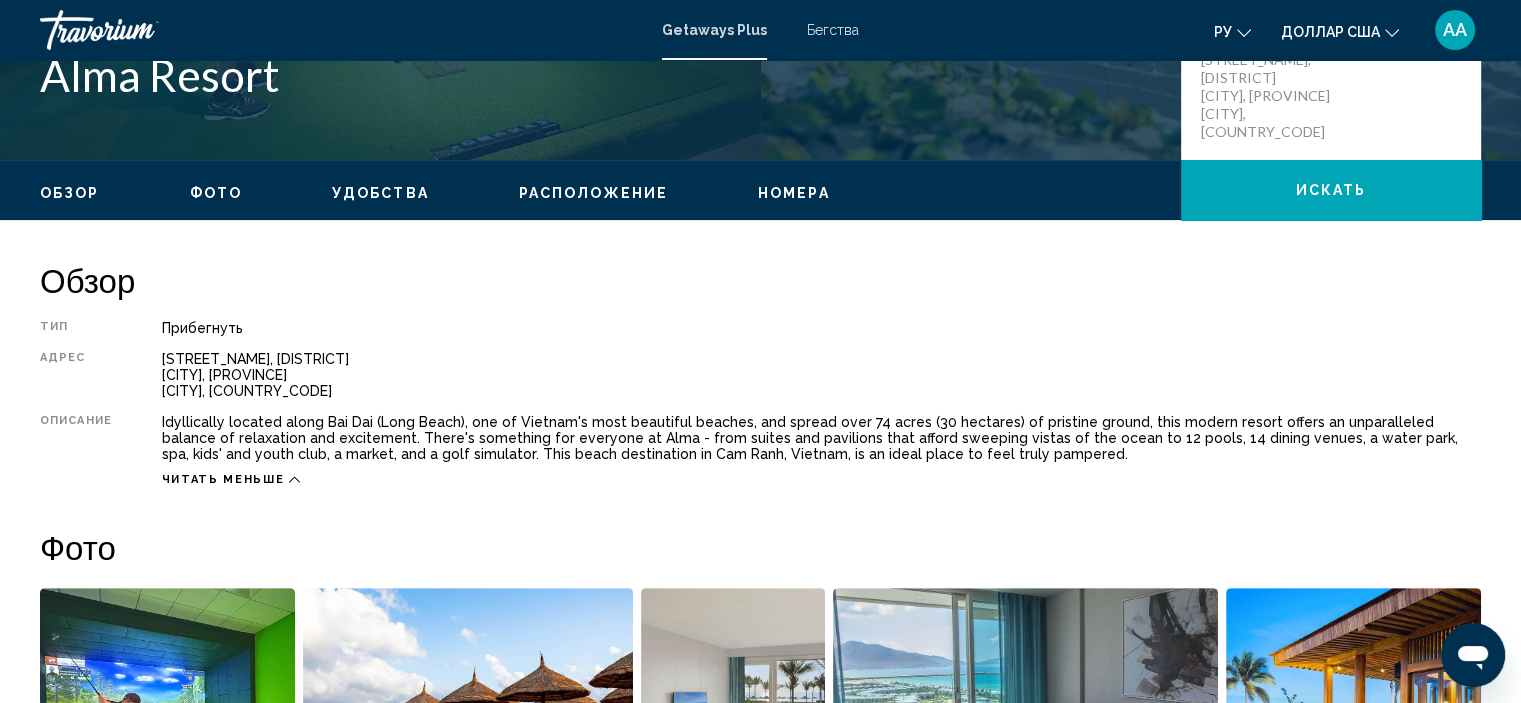 click on "Прибегнуть" at bounding box center (821, 328) 